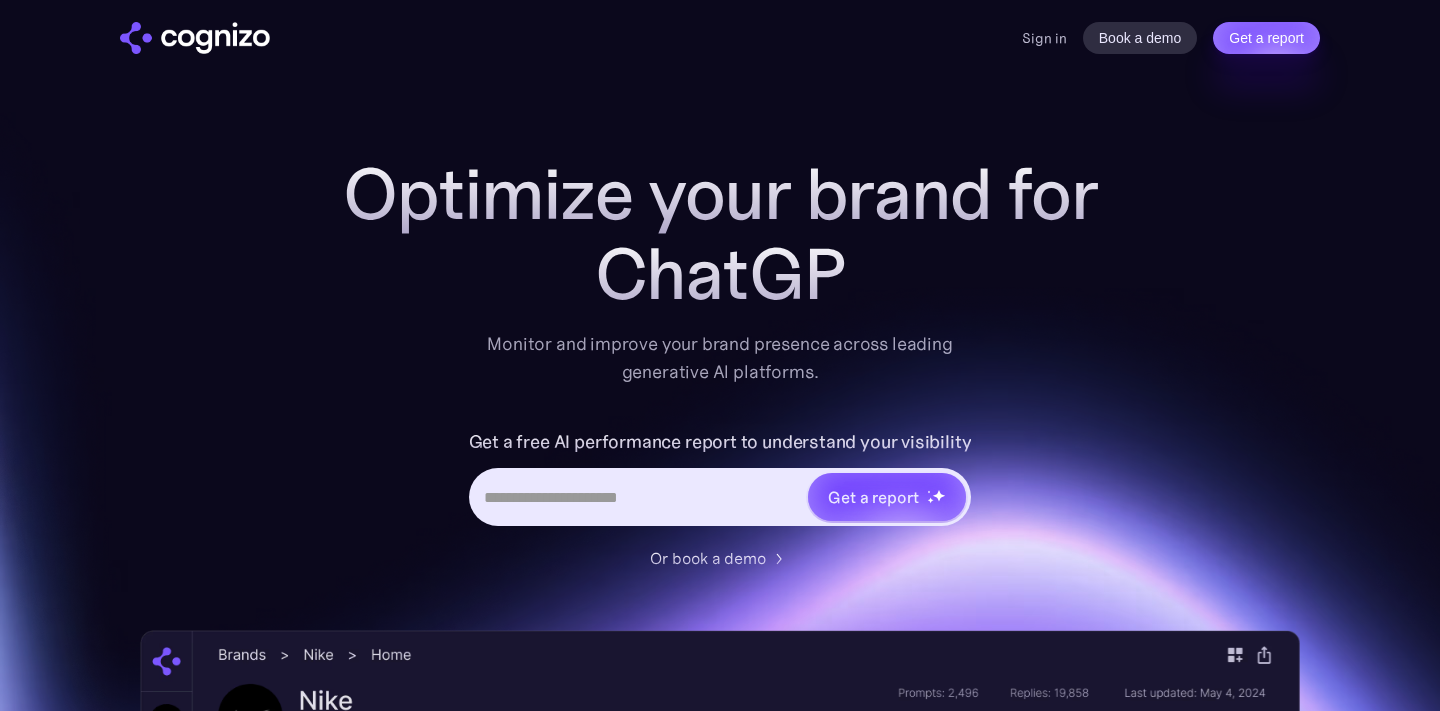 scroll, scrollTop: 0, scrollLeft: 0, axis: both 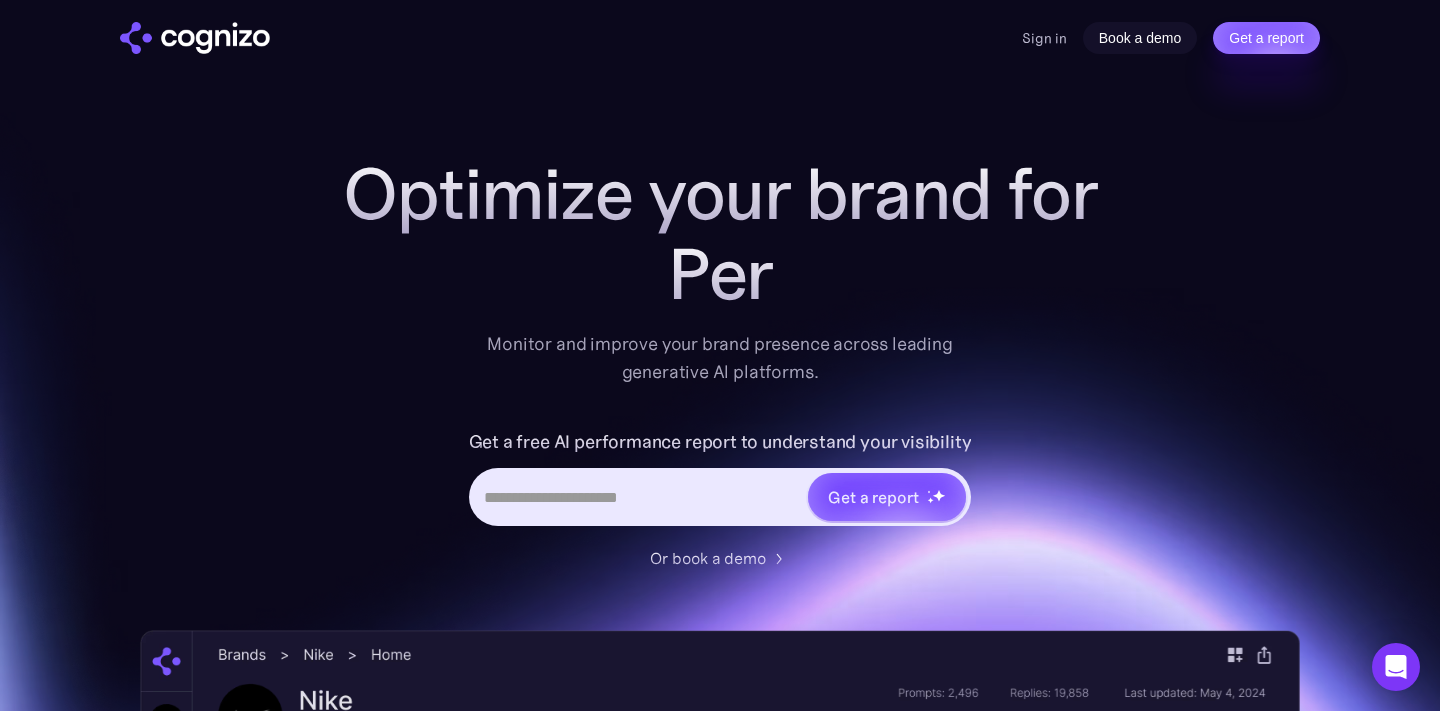 click on "Book a demo" at bounding box center [1140, 38] 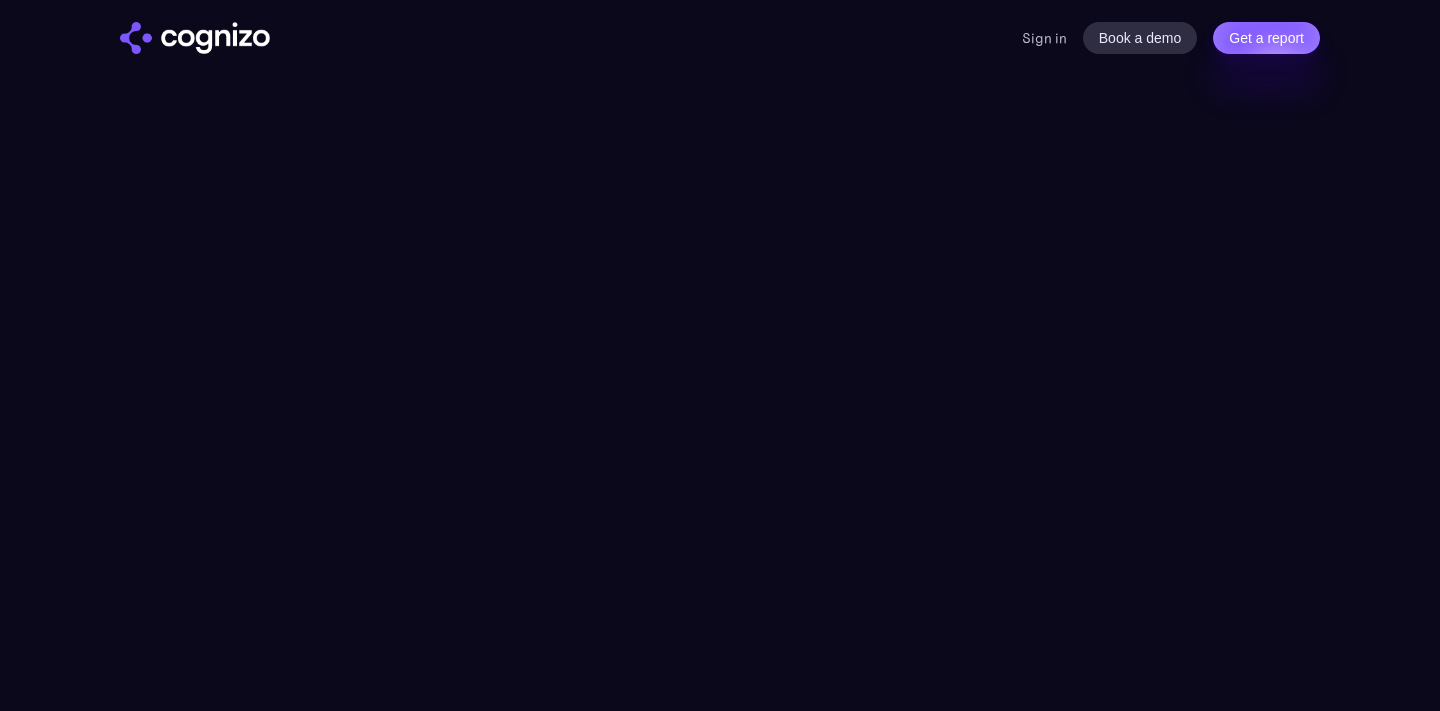 scroll, scrollTop: 0, scrollLeft: 0, axis: both 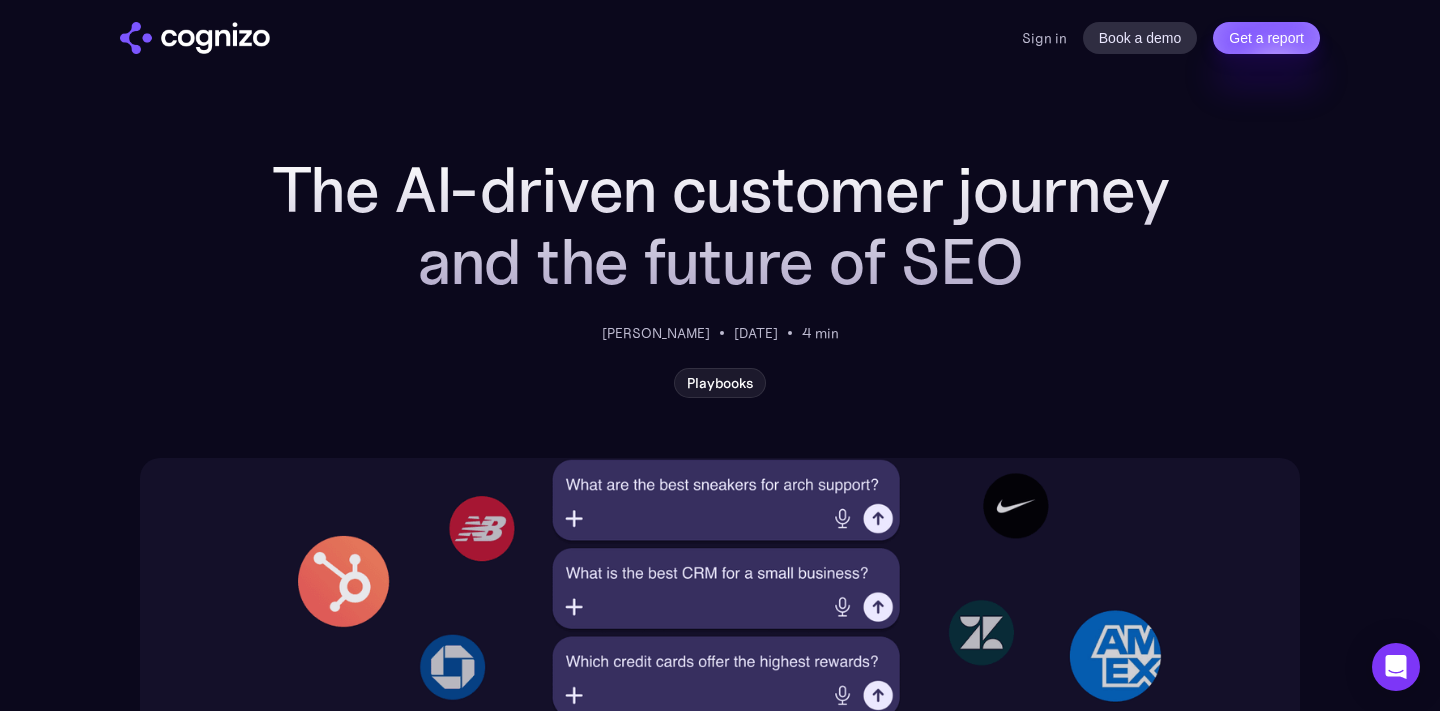 click on "**********" at bounding box center (720, 3410) 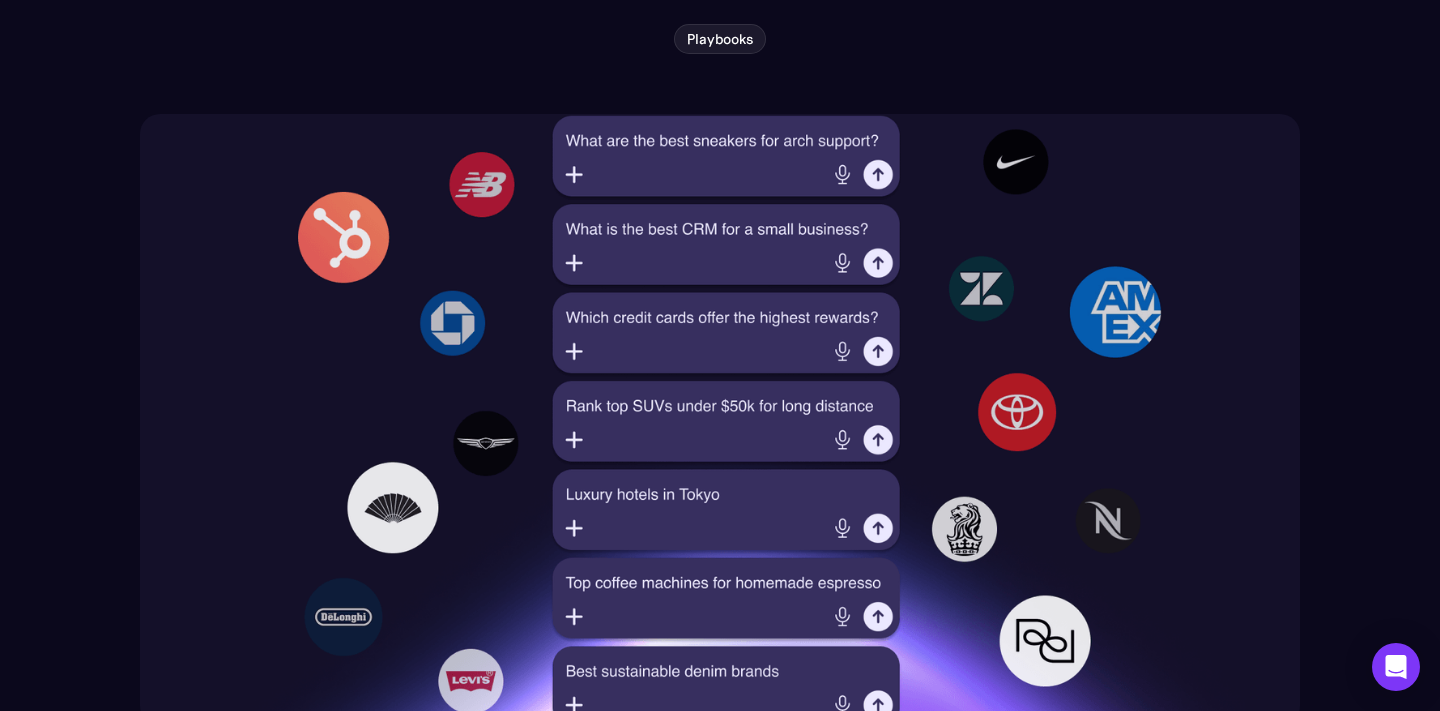 scroll, scrollTop: 612, scrollLeft: 0, axis: vertical 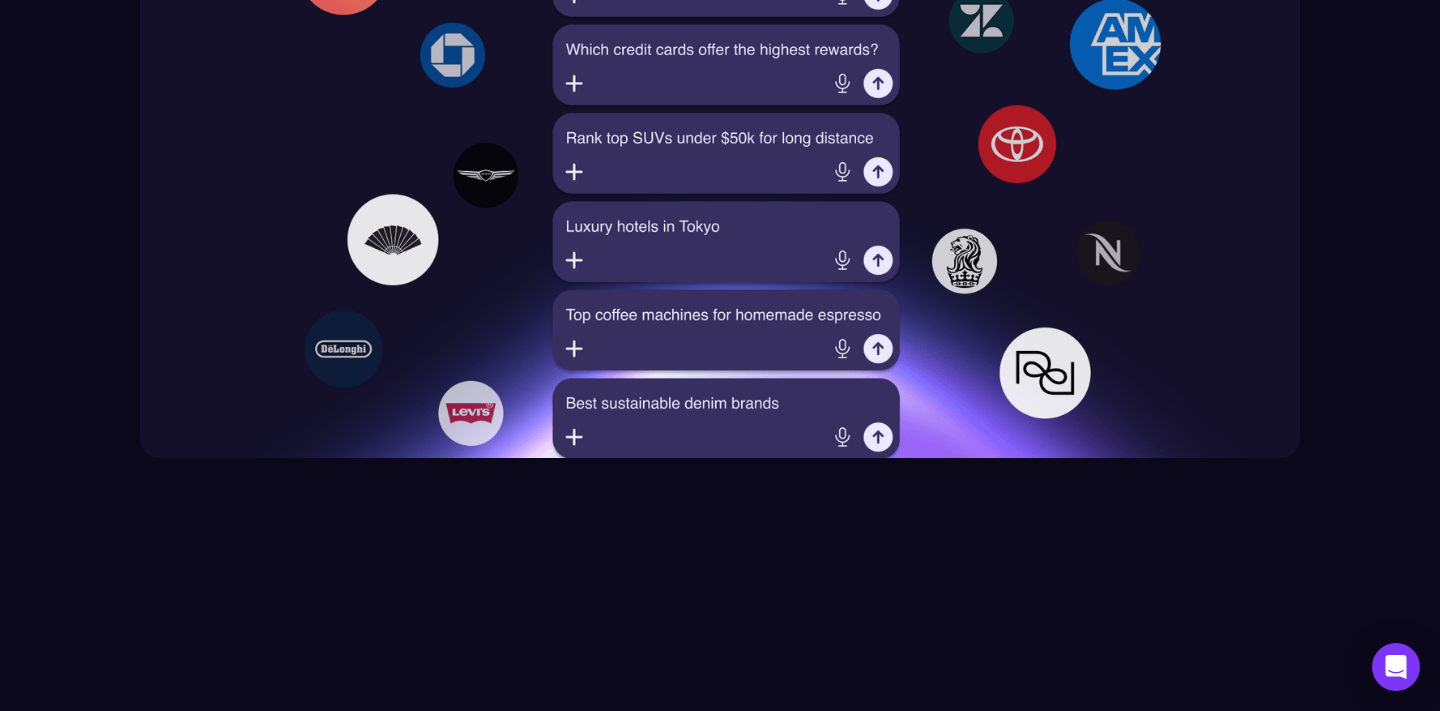 click at bounding box center (720, 152) 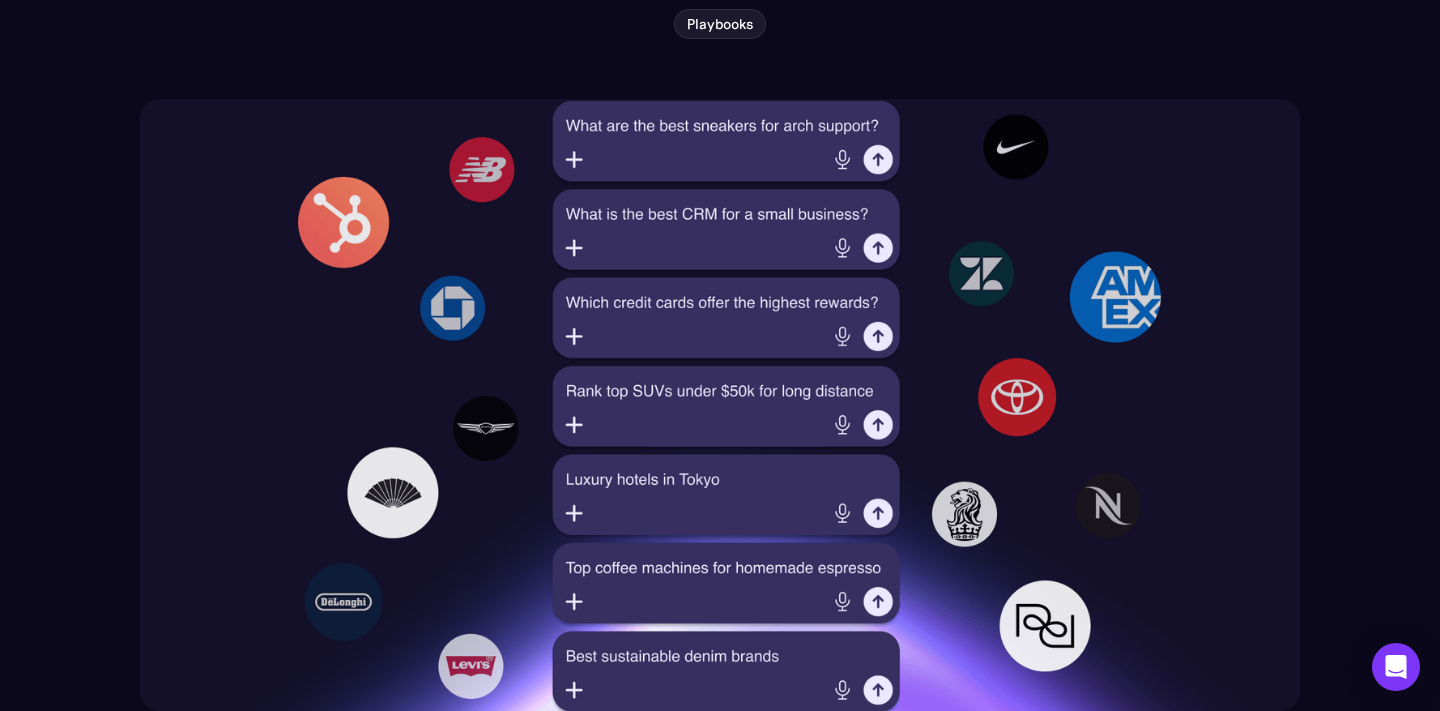 scroll, scrollTop: 354, scrollLeft: 0, axis: vertical 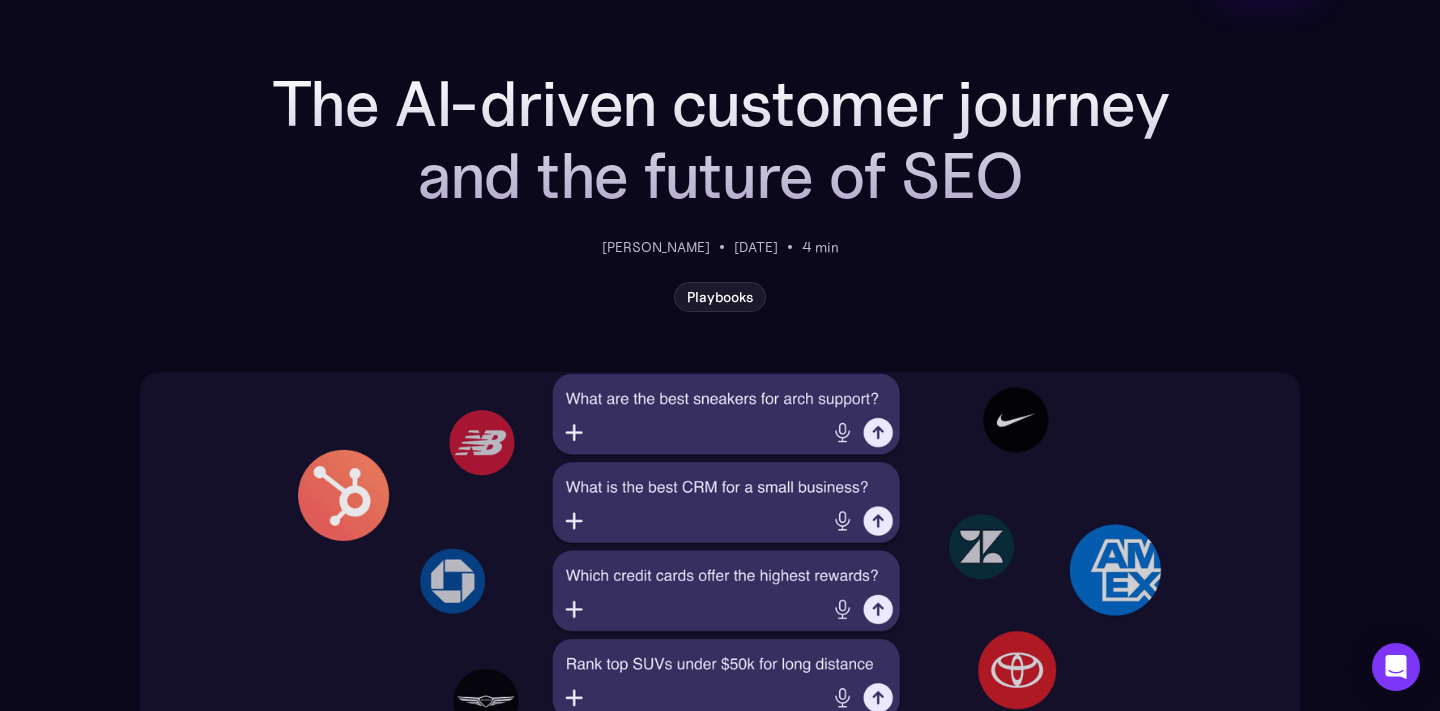click on "Playbooks" at bounding box center (720, 297) 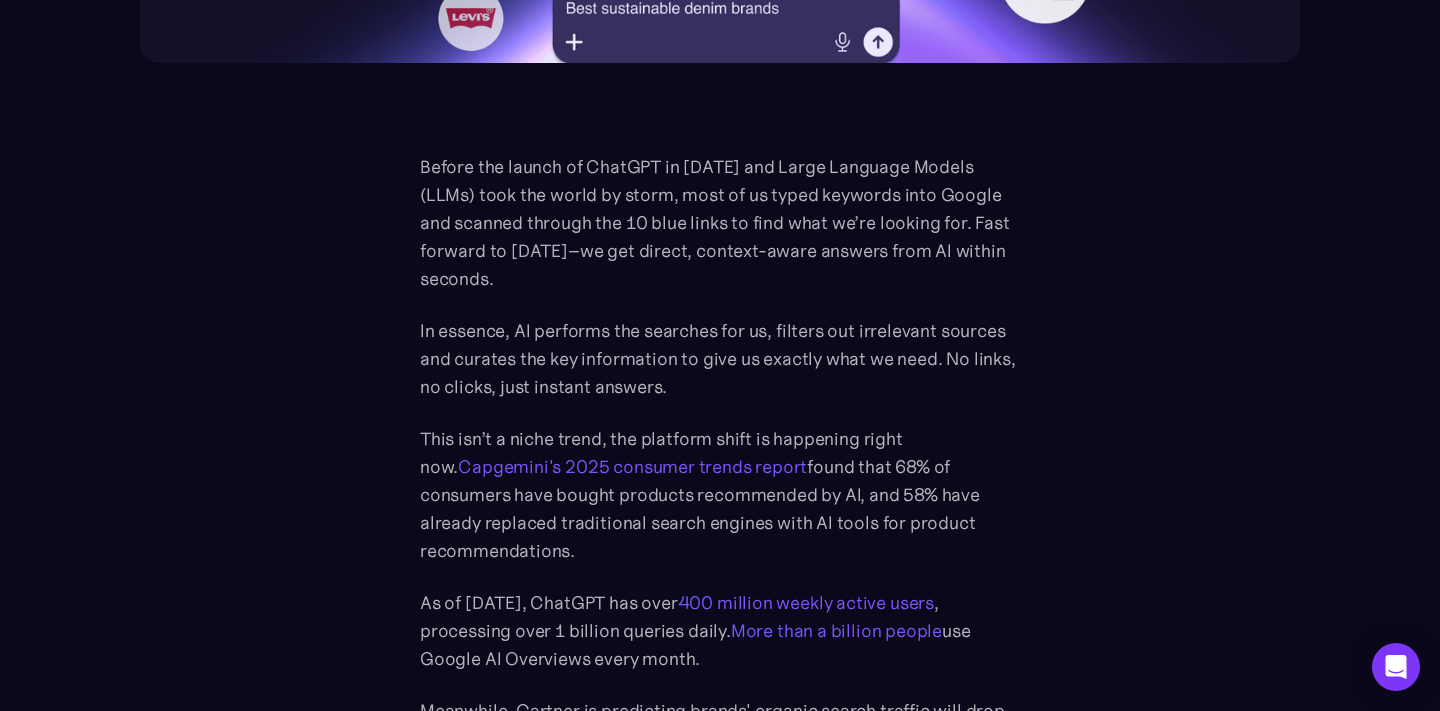 scroll, scrollTop: 1008, scrollLeft: 0, axis: vertical 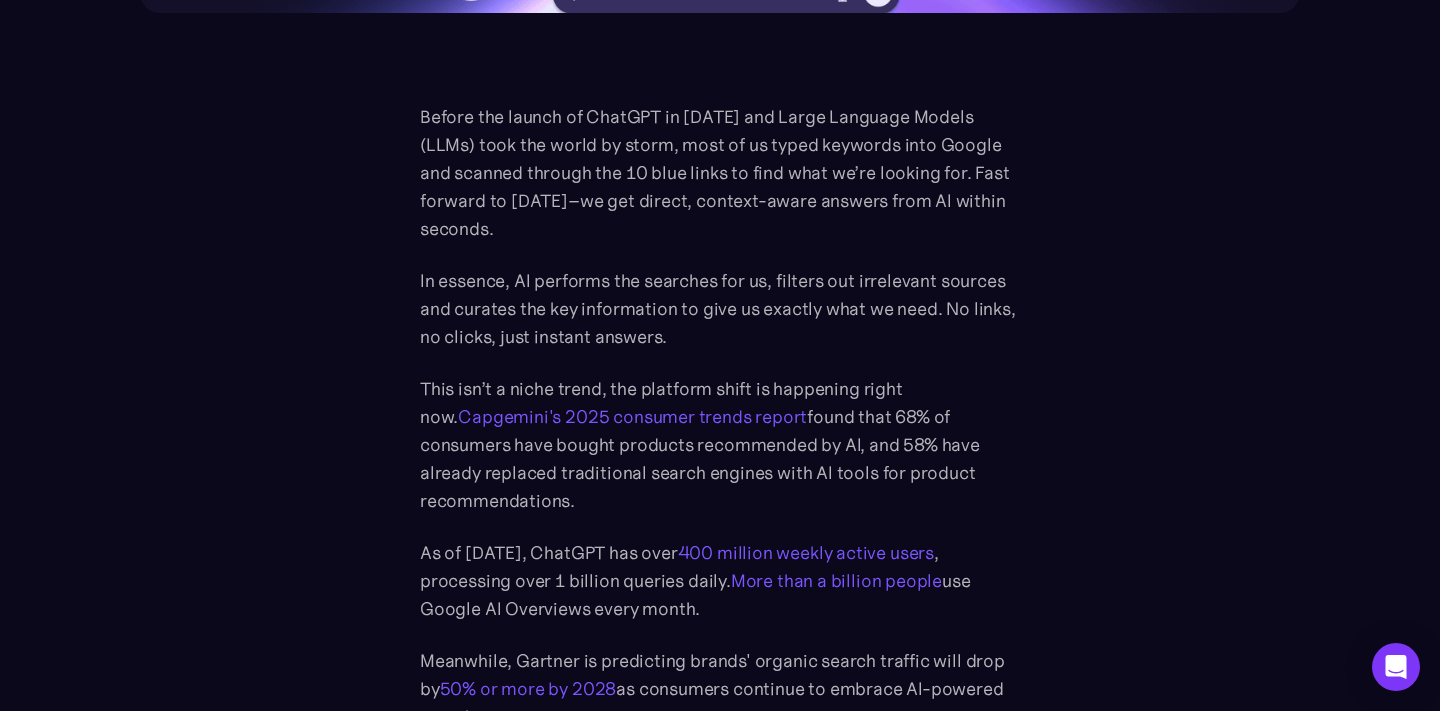click on "Before the launch of ChatGPT in 2022 and Large Language Models (LLMs) took the world by storm, most of us typed keywords into Google and scanned through the 10 blue links to find what we’re looking for. Fast forward to today–we get direct, context-aware answers from AI within seconds." at bounding box center [720, 173] 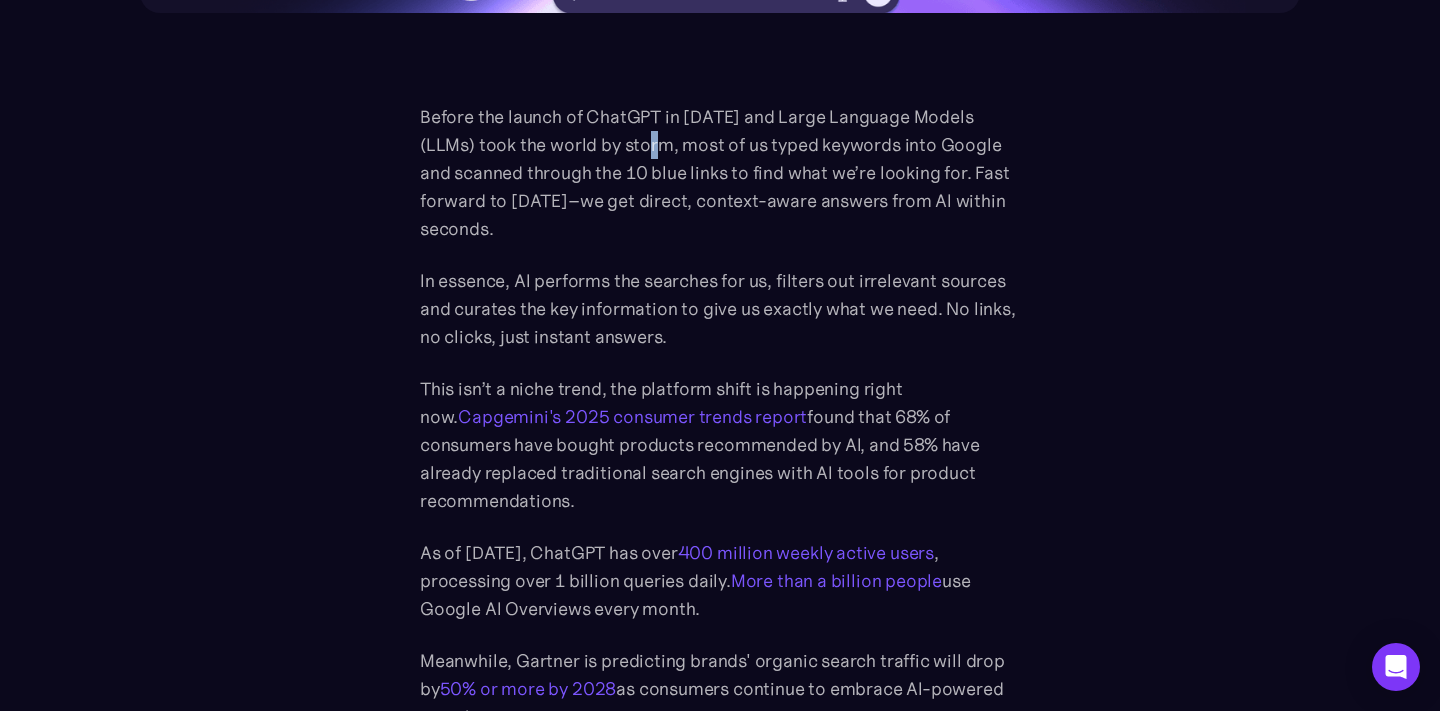 click on "Before the launch of ChatGPT in 2022 and Large Language Models (LLMs) took the world by storm, most of us typed keywords into Google and scanned through the 10 blue links to find what we’re looking for. Fast forward to today–we get direct, context-aware answers from AI within seconds." at bounding box center (720, 173) 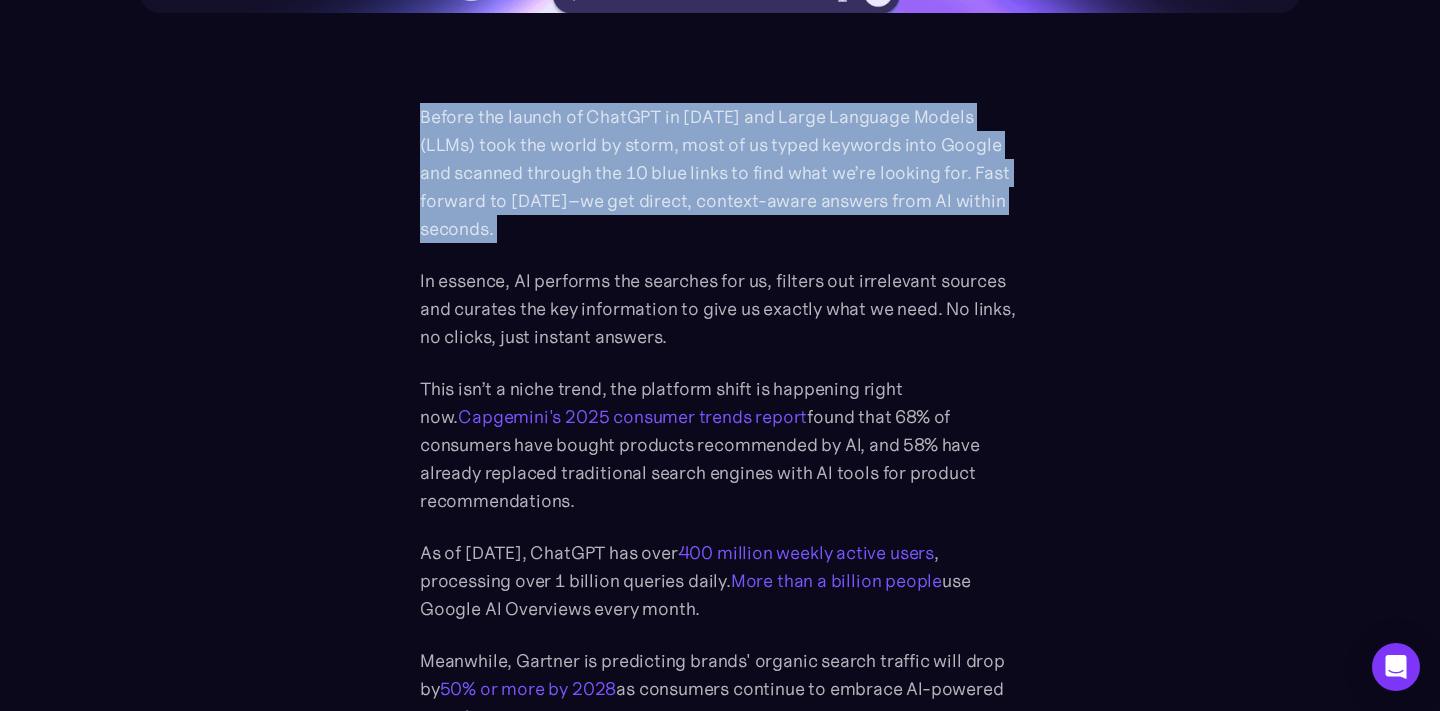 click on "Before the launch of ChatGPT in 2022 and Large Language Models (LLMs) took the world by storm, most of us typed keywords into Google and scanned through the 10 blue links to find what we’re looking for. Fast forward to today–we get direct, context-aware answers from AI within seconds." at bounding box center (720, 173) 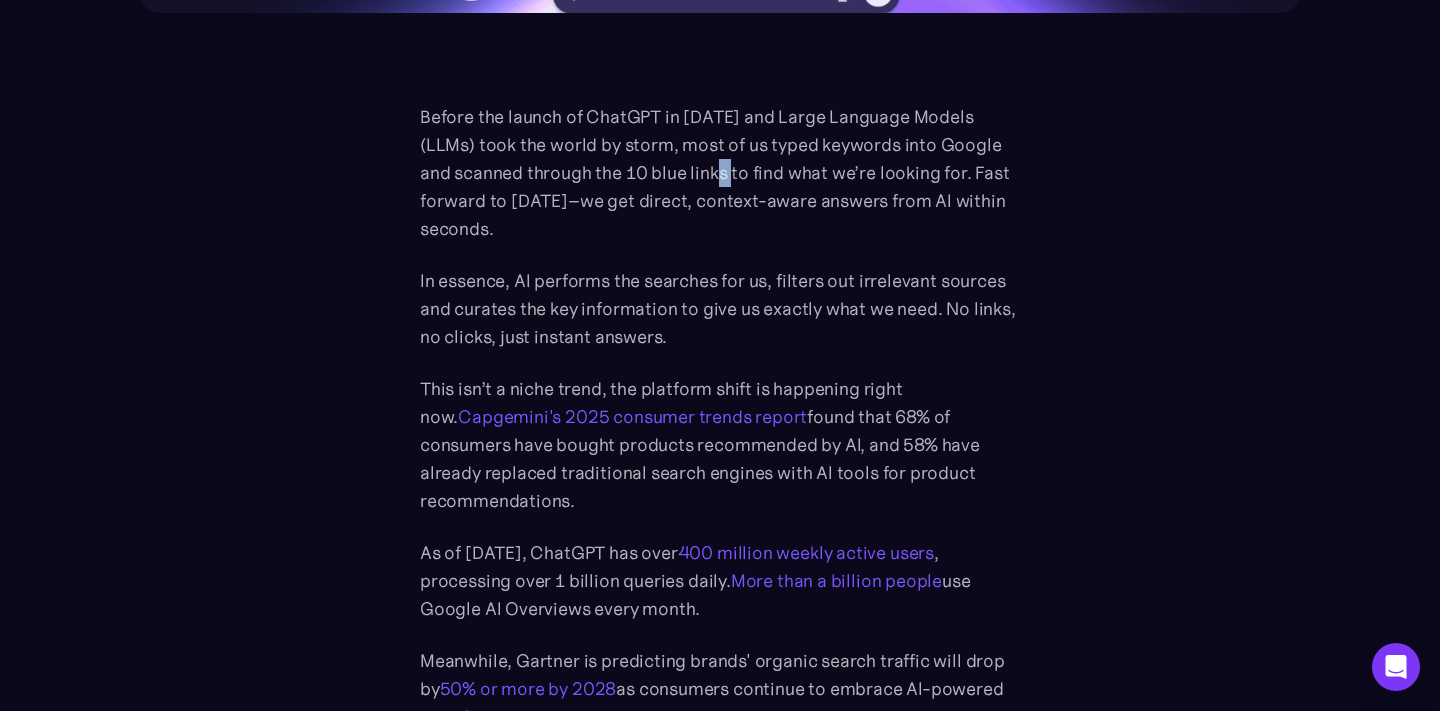 click on "Before the launch of ChatGPT in 2022 and Large Language Models (LLMs) took the world by storm, most of us typed keywords into Google and scanned through the 10 blue links to find what we’re looking for. Fast forward to today–we get direct, context-aware answers from AI within seconds." at bounding box center (720, 173) 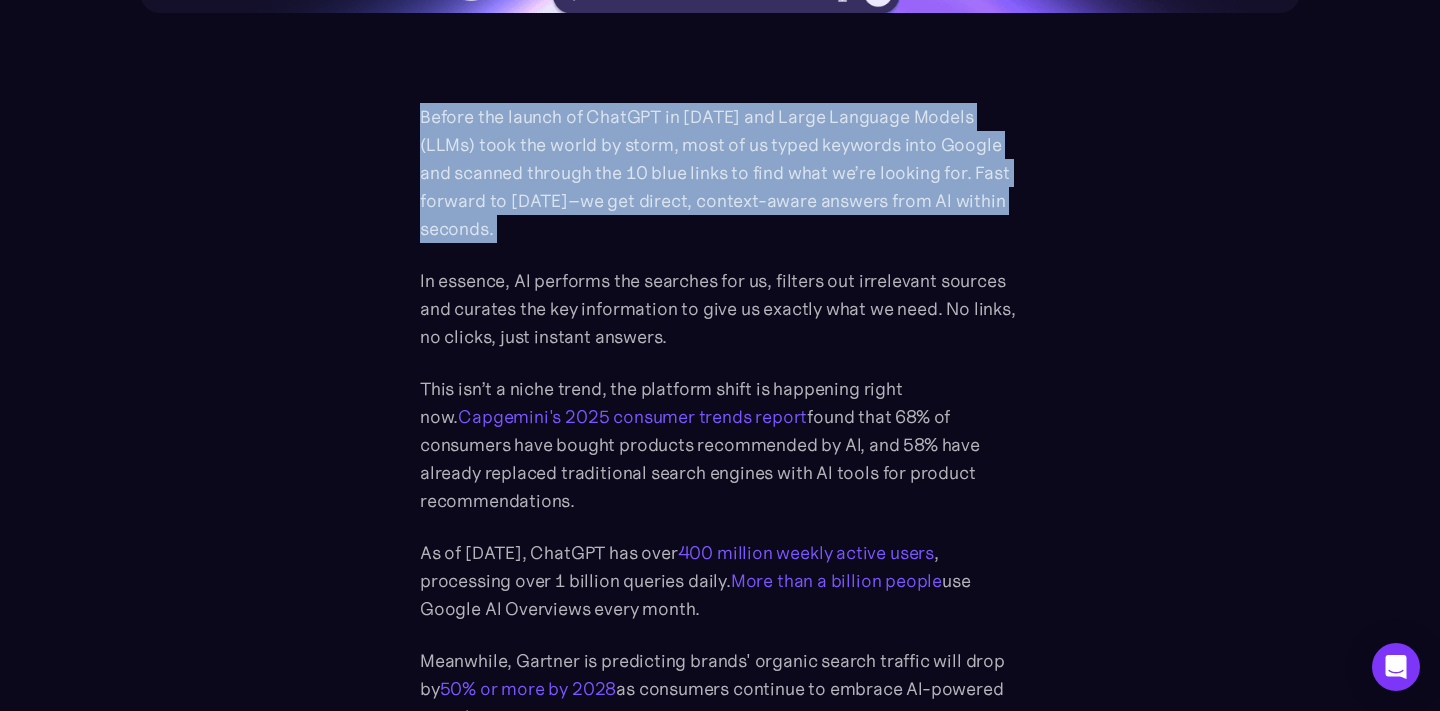 click on "Before the launch of ChatGPT in 2022 and Large Language Models (LLMs) took the world by storm, most of us typed keywords into Google and scanned through the 10 blue links to find what we’re looking for. Fast forward to today–we get direct, context-aware answers from AI within seconds." at bounding box center (720, 173) 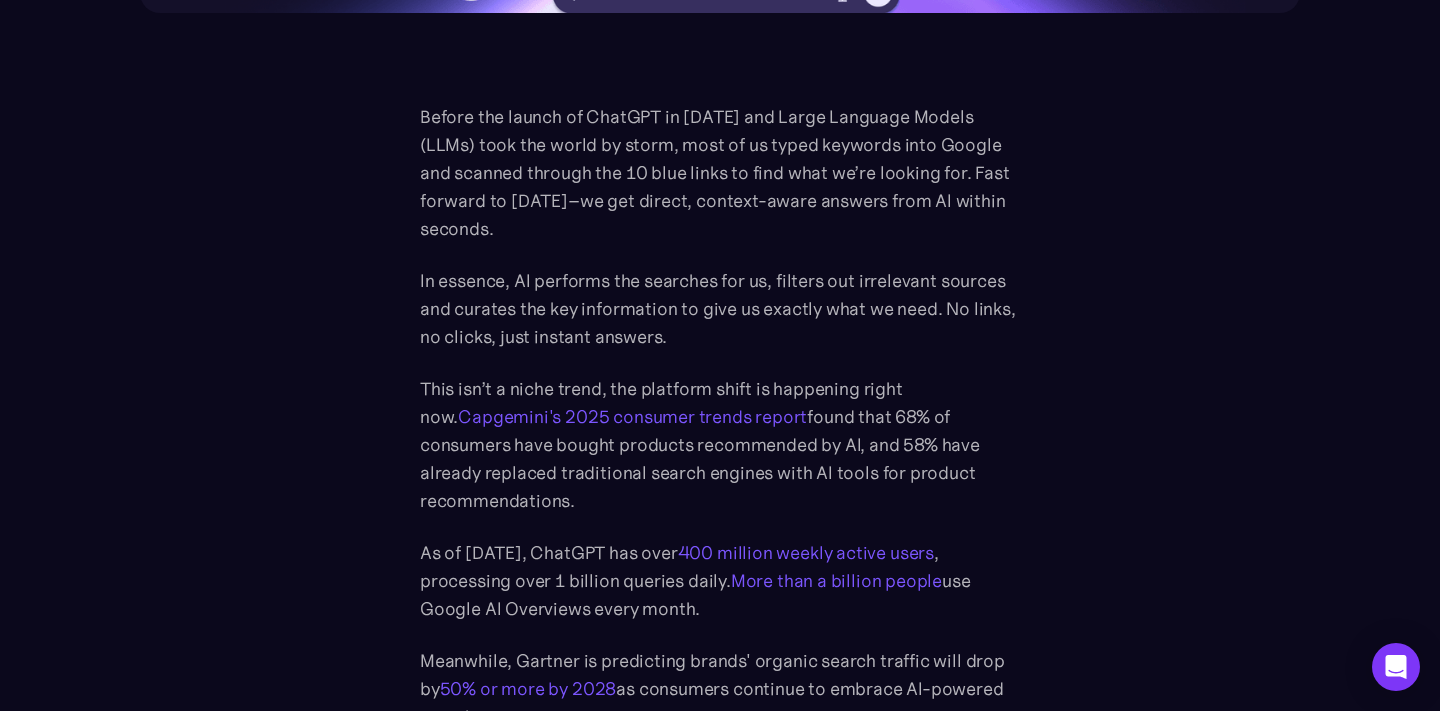 click on "Before the launch of ChatGPT in 2022 and Large Language Models (LLMs) took the world by storm, most of us typed keywords into Google and scanned through the 10 blue links to find what we’re looking for. Fast forward to today–we get direct, context-aware answers from AI within seconds." at bounding box center [720, 173] 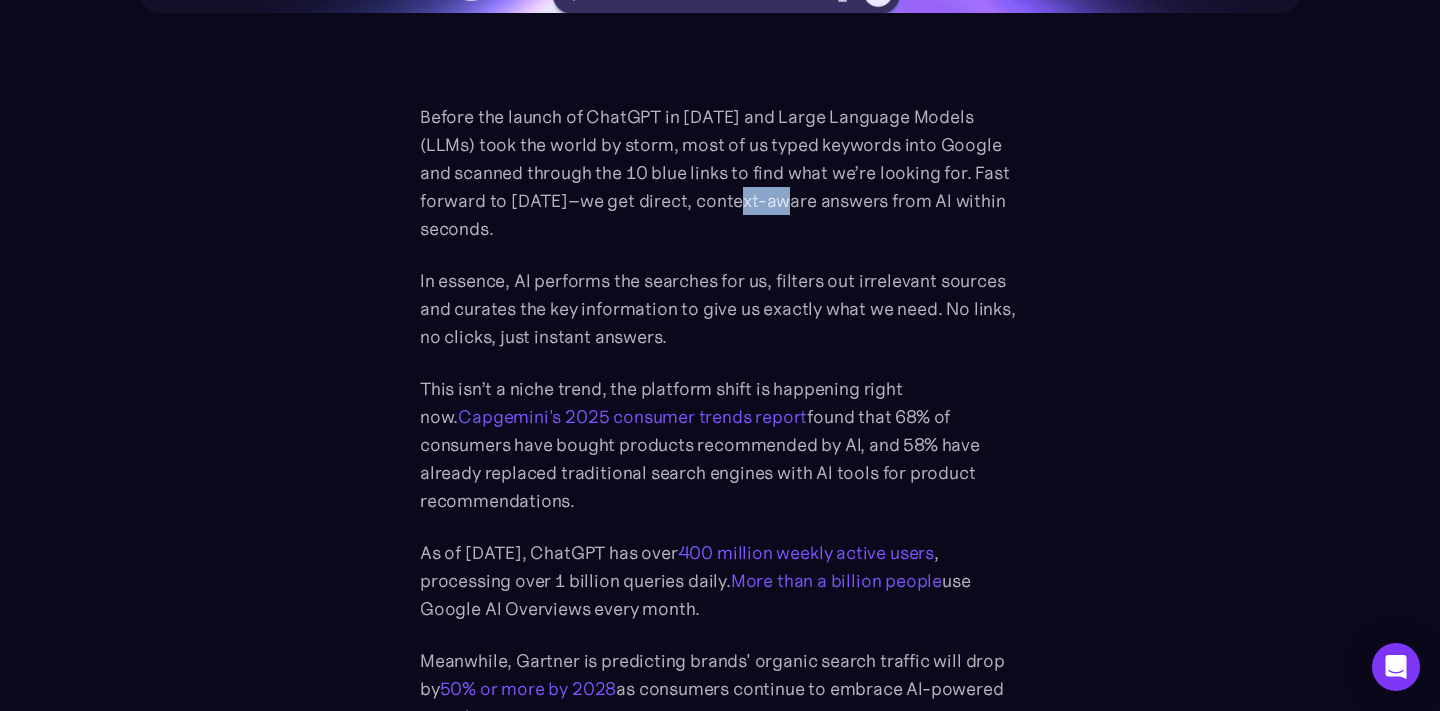 click on "Before the launch of ChatGPT in 2022 and Large Language Models (LLMs) took the world by storm, most of us typed keywords into Google and scanned through the 10 blue links to find what we’re looking for. Fast forward to today–we get direct, context-aware answers from AI within seconds." at bounding box center (720, 173) 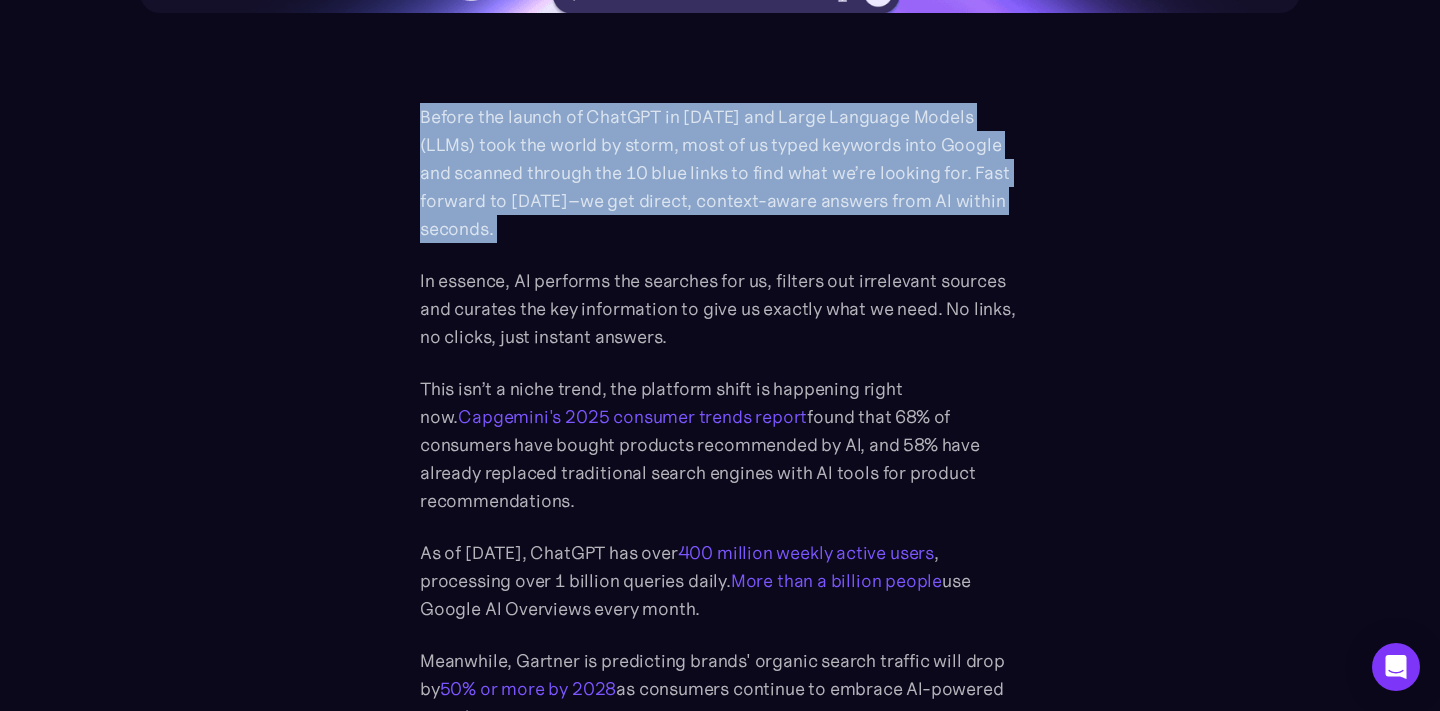 click on "Before the launch of ChatGPT in 2022 and Large Language Models (LLMs) took the world by storm, most of us typed keywords into Google and scanned through the 10 blue links to find what we’re looking for. Fast forward to today–we get direct, context-aware answers from AI within seconds." at bounding box center (720, 173) 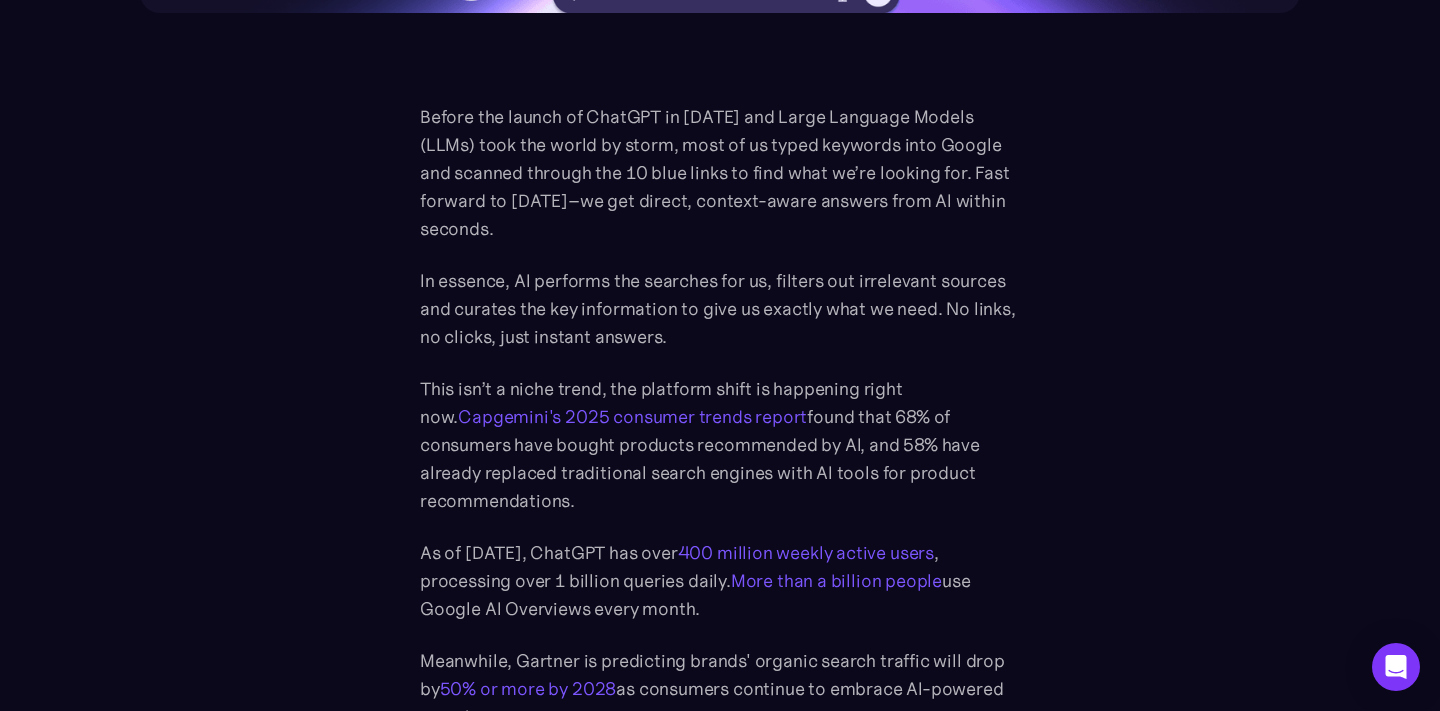 click on "Before the launch of ChatGPT in 2022 and Large Language Models (LLMs) took the world by storm, most of us typed keywords into Google and scanned through the 10 blue links to find what we’re looking for. Fast forward to today–we get direct, context-aware answers from AI within seconds." at bounding box center [720, 173] 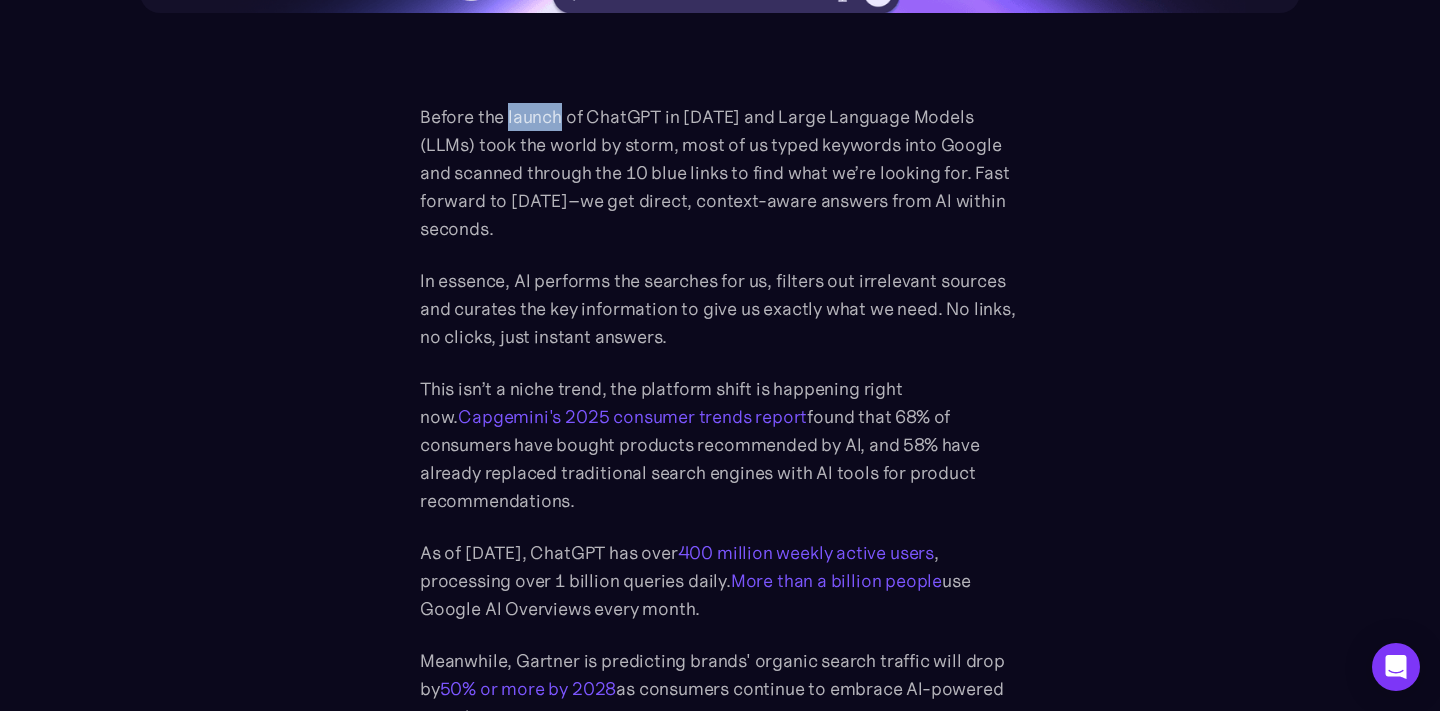 click on "Before the launch of ChatGPT in 2022 and Large Language Models (LLMs) took the world by storm, most of us typed keywords into Google and scanned through the 10 blue links to find what we’re looking for. Fast forward to today–we get direct, context-aware answers from AI within seconds." at bounding box center [720, 173] 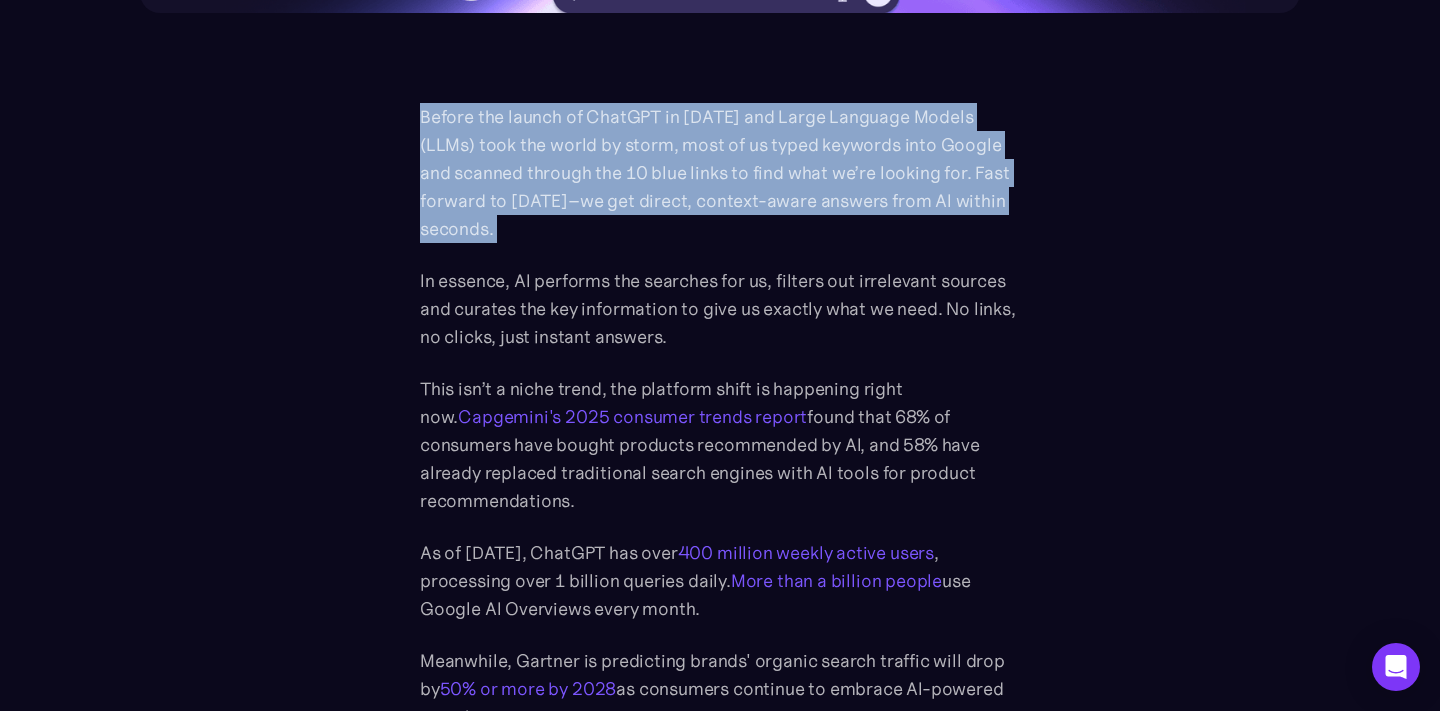 click on "Before the launch of ChatGPT in 2022 and Large Language Models (LLMs) took the world by storm, most of us typed keywords into Google and scanned through the 10 blue links to find what we’re looking for. Fast forward to today–we get direct, context-aware answers from AI within seconds." at bounding box center [720, 173] 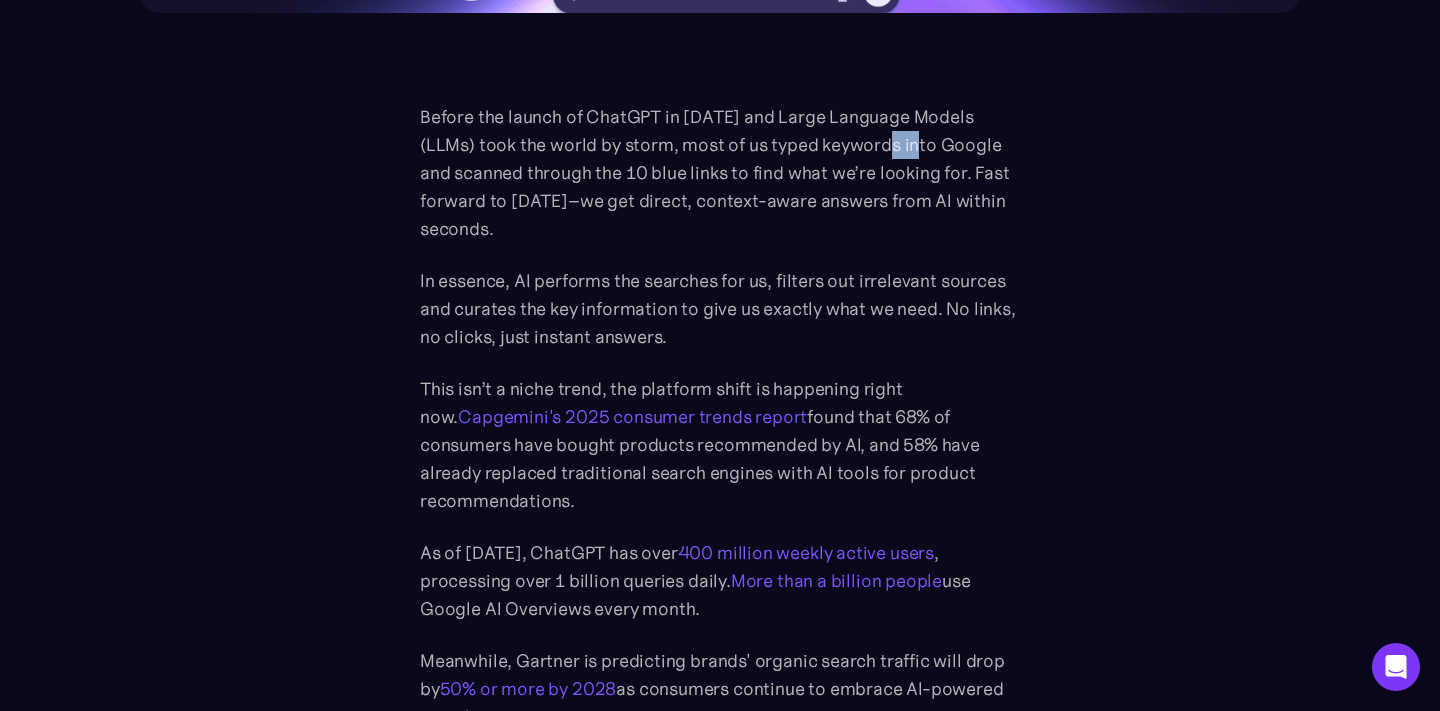 click on "Before the launch of ChatGPT in 2022 and Large Language Models (LLMs) took the world by storm, most of us typed keywords into Google and scanned through the 10 blue links to find what we’re looking for. Fast forward to today–we get direct, context-aware answers from AI within seconds." at bounding box center (720, 173) 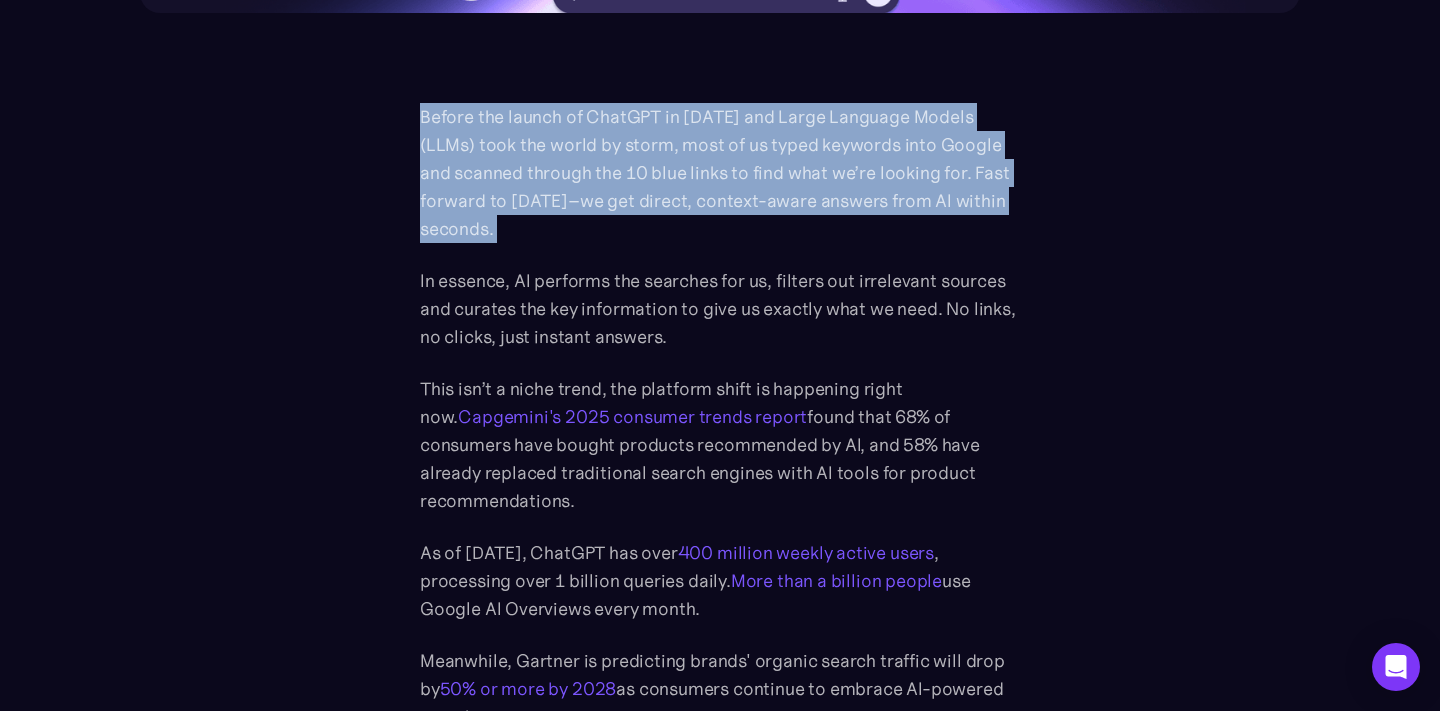 click on "Before the launch of ChatGPT in 2022 and Large Language Models (LLMs) took the world by storm, most of us typed keywords into Google and scanned through the 10 blue links to find what we’re looking for. Fast forward to today–we get direct, context-aware answers from AI within seconds." at bounding box center (720, 173) 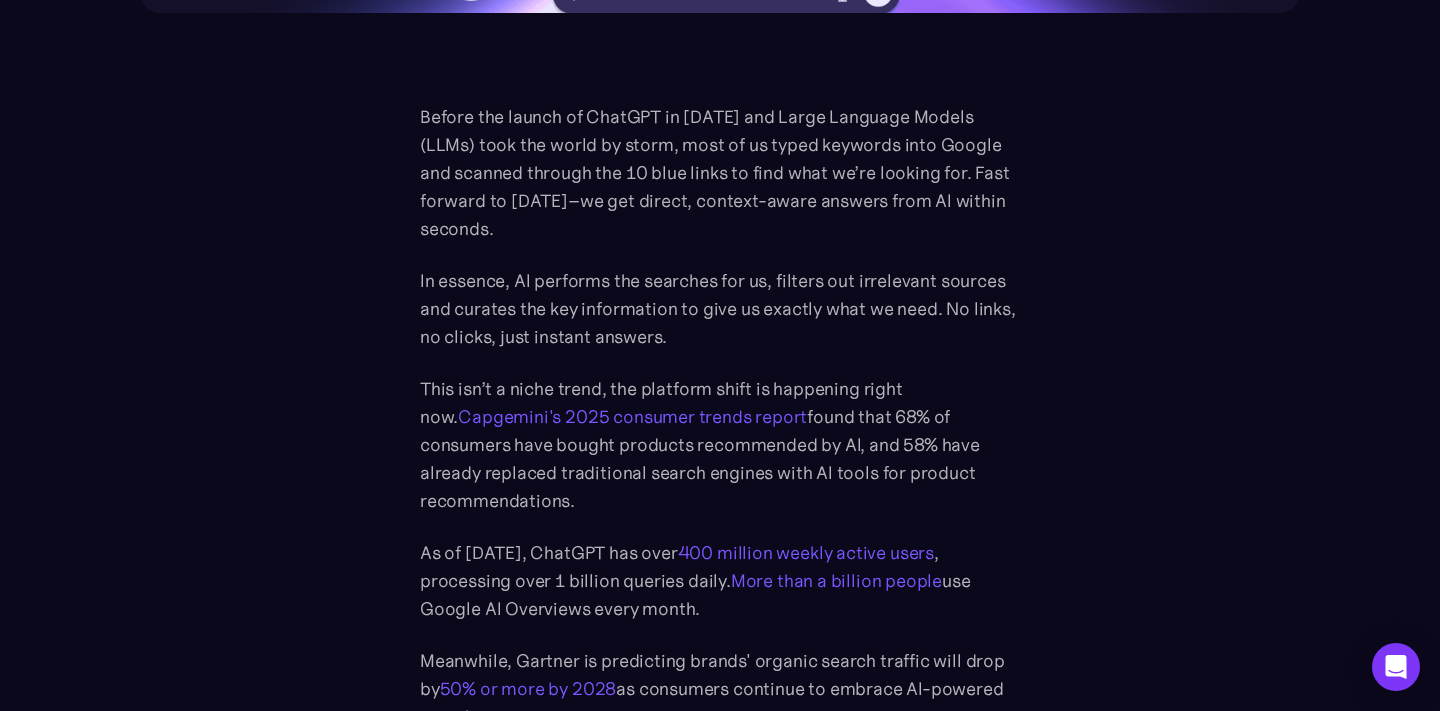 click on "Before the launch of ChatGPT in 2022 and Large Language Models (LLMs) took the world by storm, most of us typed keywords into Google and scanned through the 10 blue links to find what we’re looking for. Fast forward to today–we get direct, context-aware answers from AI within seconds." at bounding box center (720, 173) 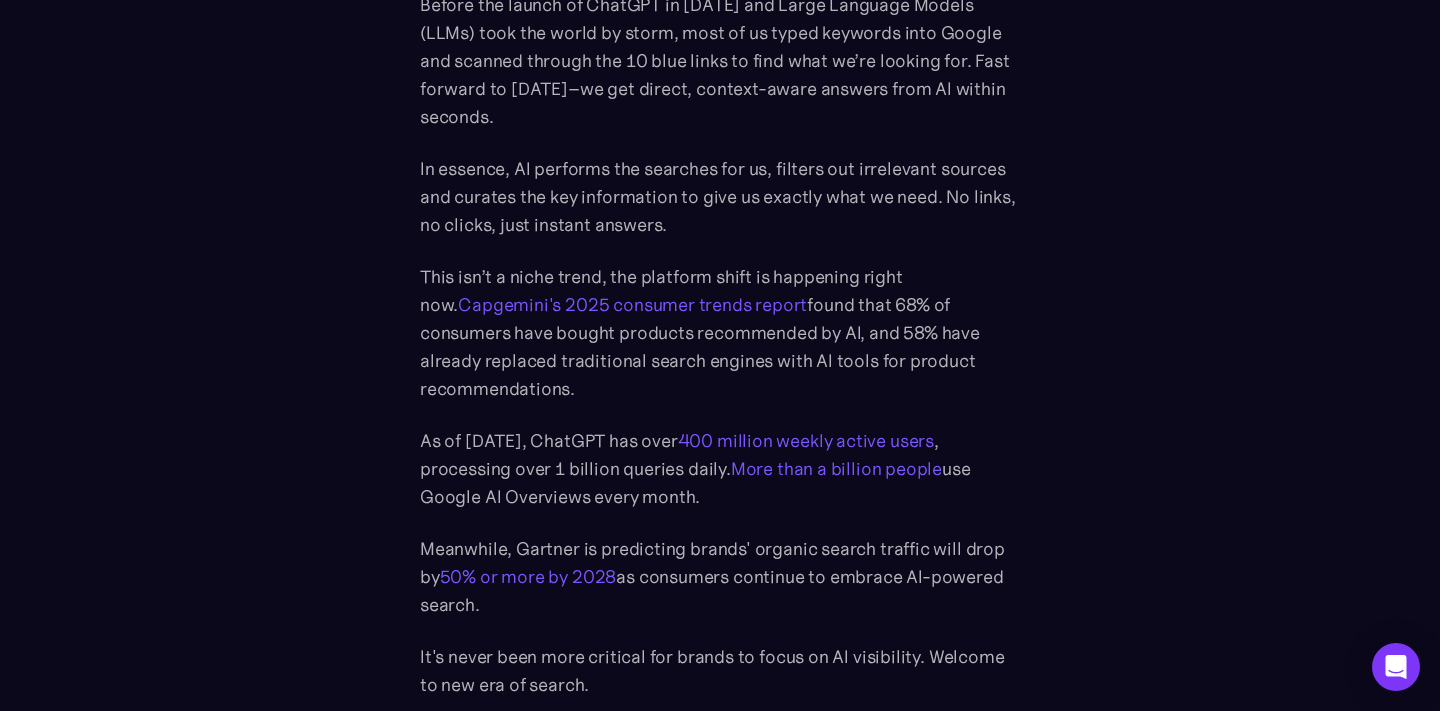 scroll, scrollTop: 1176, scrollLeft: 0, axis: vertical 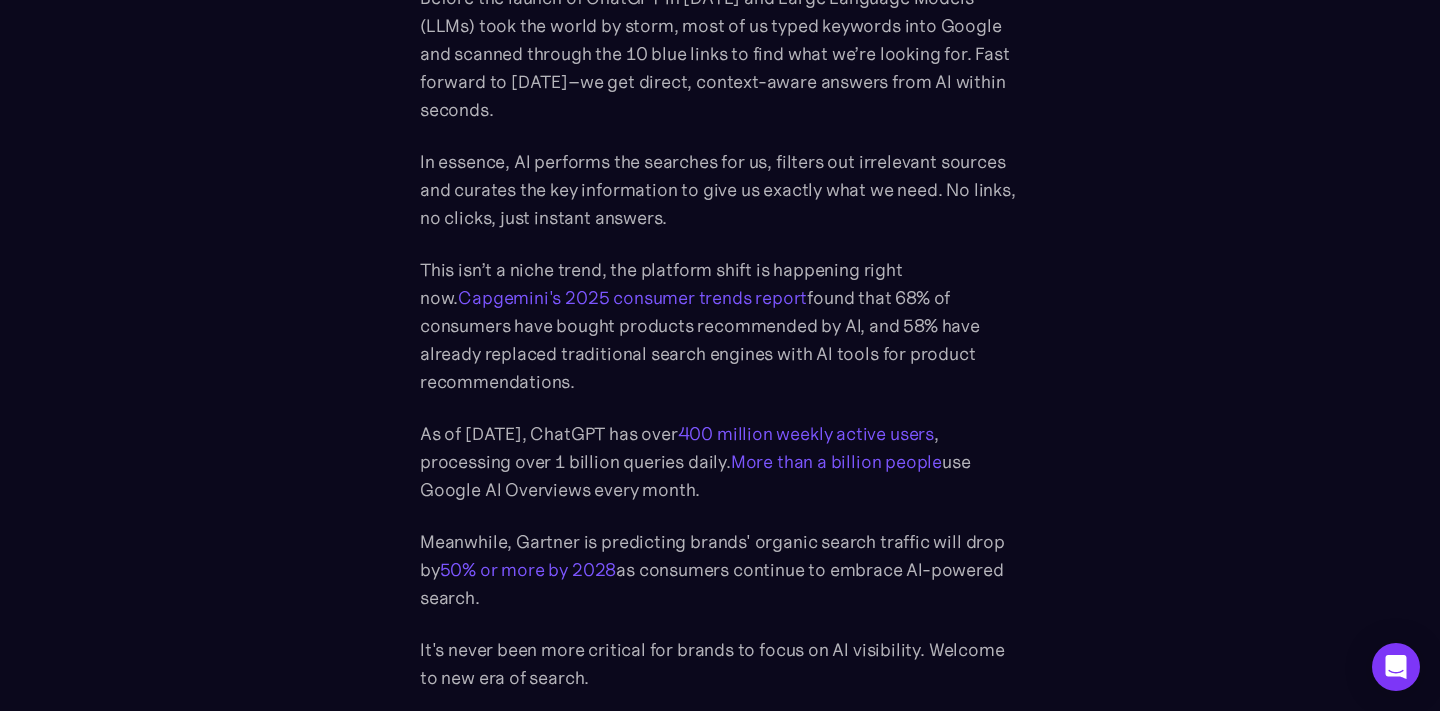 click on "In essence, AI performs the searches for us, filters out irrelevant sources and curates the key information to give us exactly what we need. No links, no clicks, just instant answers." at bounding box center (720, 190) 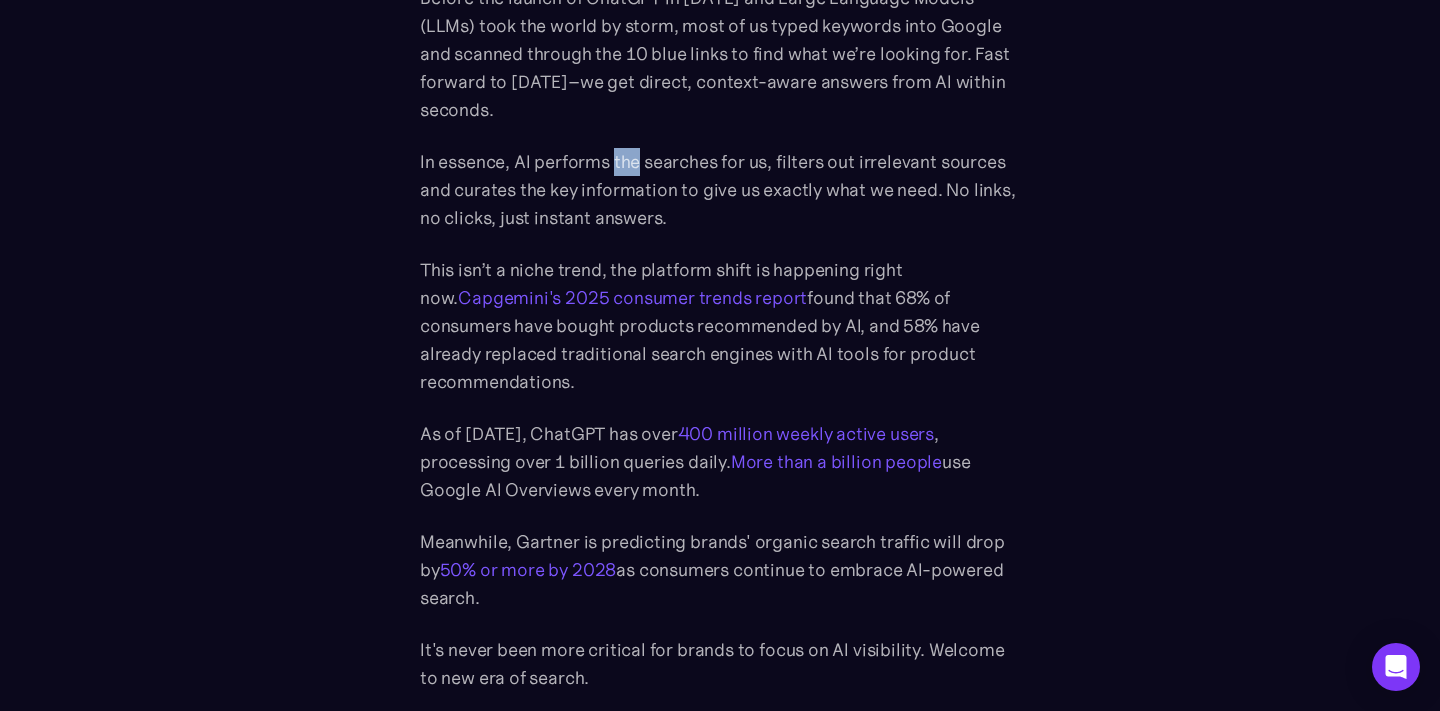 click on "In essence, AI performs the searches for us, filters out irrelevant sources and curates the key information to give us exactly what we need. No links, no clicks, just instant answers." at bounding box center [720, 190] 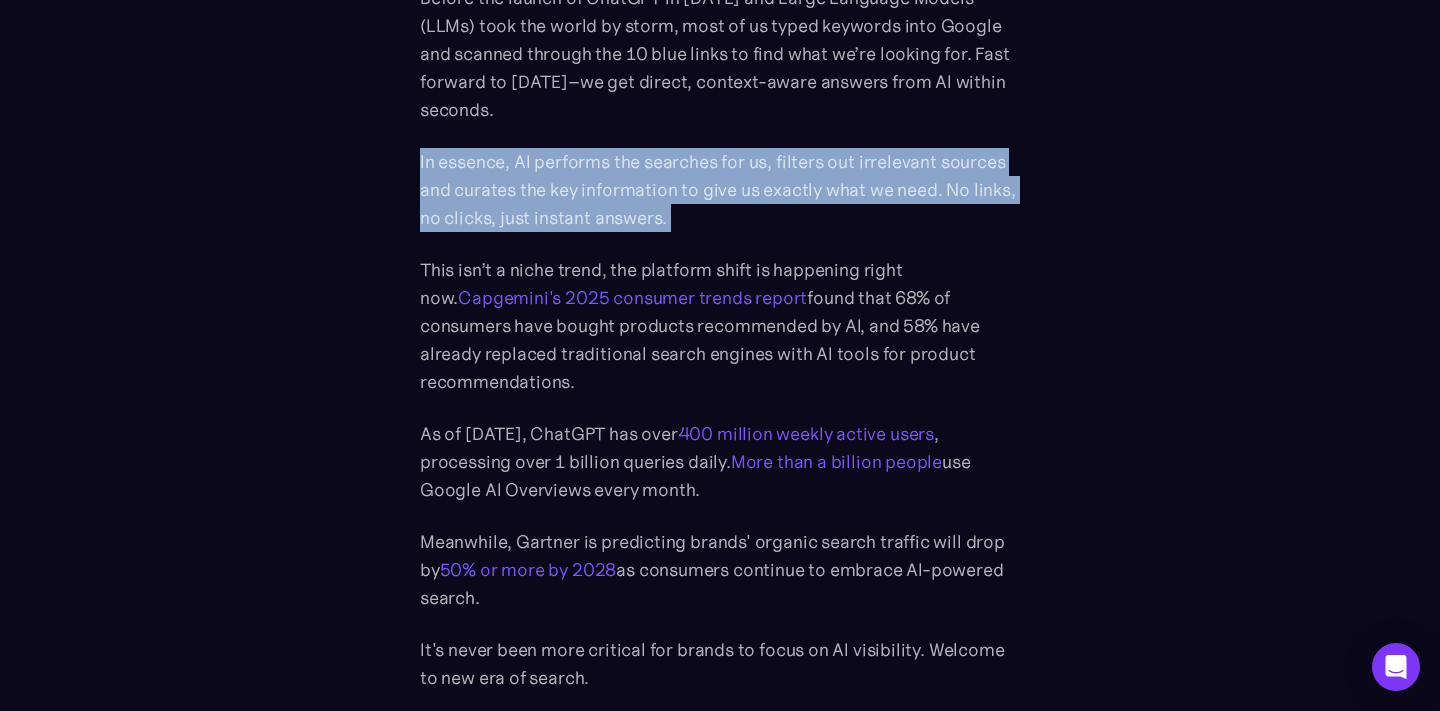 click on "In essence, AI performs the searches for us, filters out irrelevant sources and curates the key information to give us exactly what we need. No links, no clicks, just instant answers." at bounding box center (720, 190) 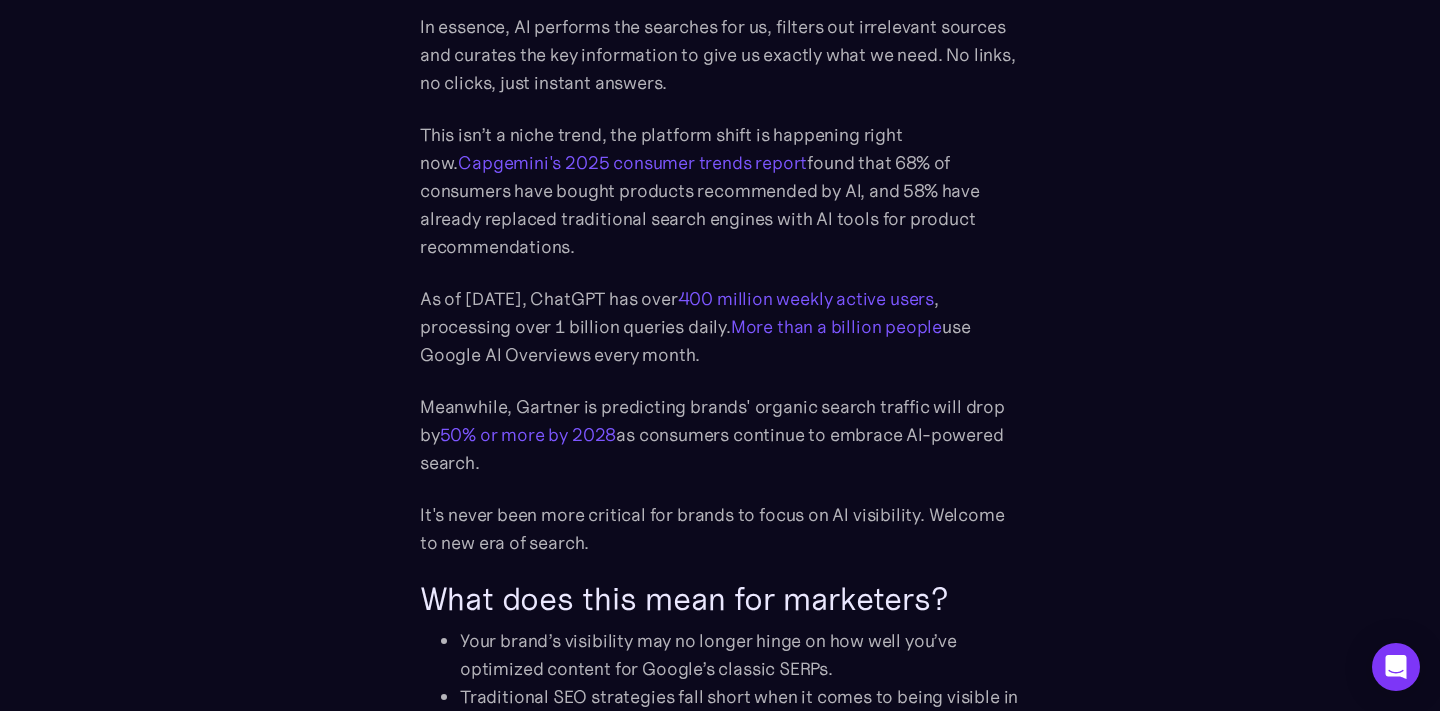 scroll, scrollTop: 1314, scrollLeft: 0, axis: vertical 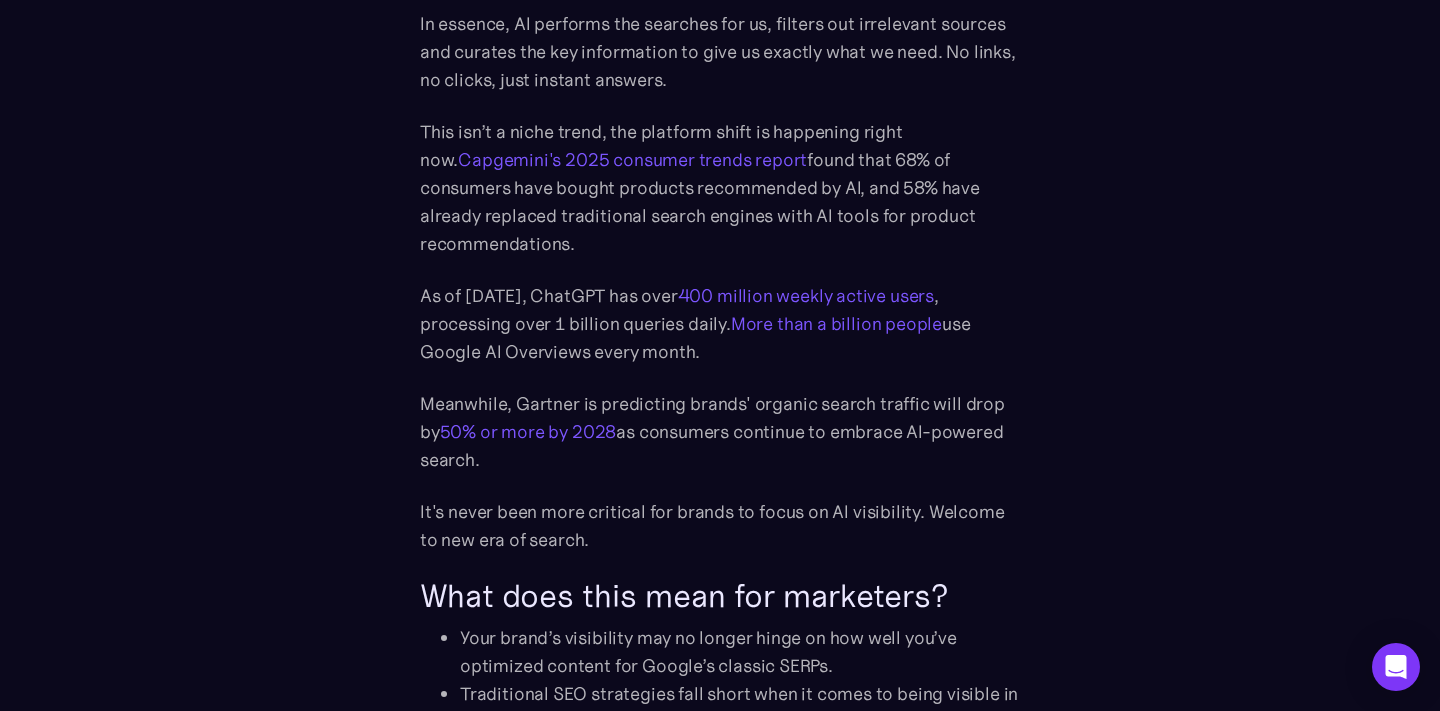 click on "This isn’t a niche trend, the platform shift is happening right now.  Capgemini's 2025 consumer trends report  found that 68% of consumers have bought products recommended by AI, and 58% have already replaced traditional search engines with AI tools for product recommendations." at bounding box center [720, 188] 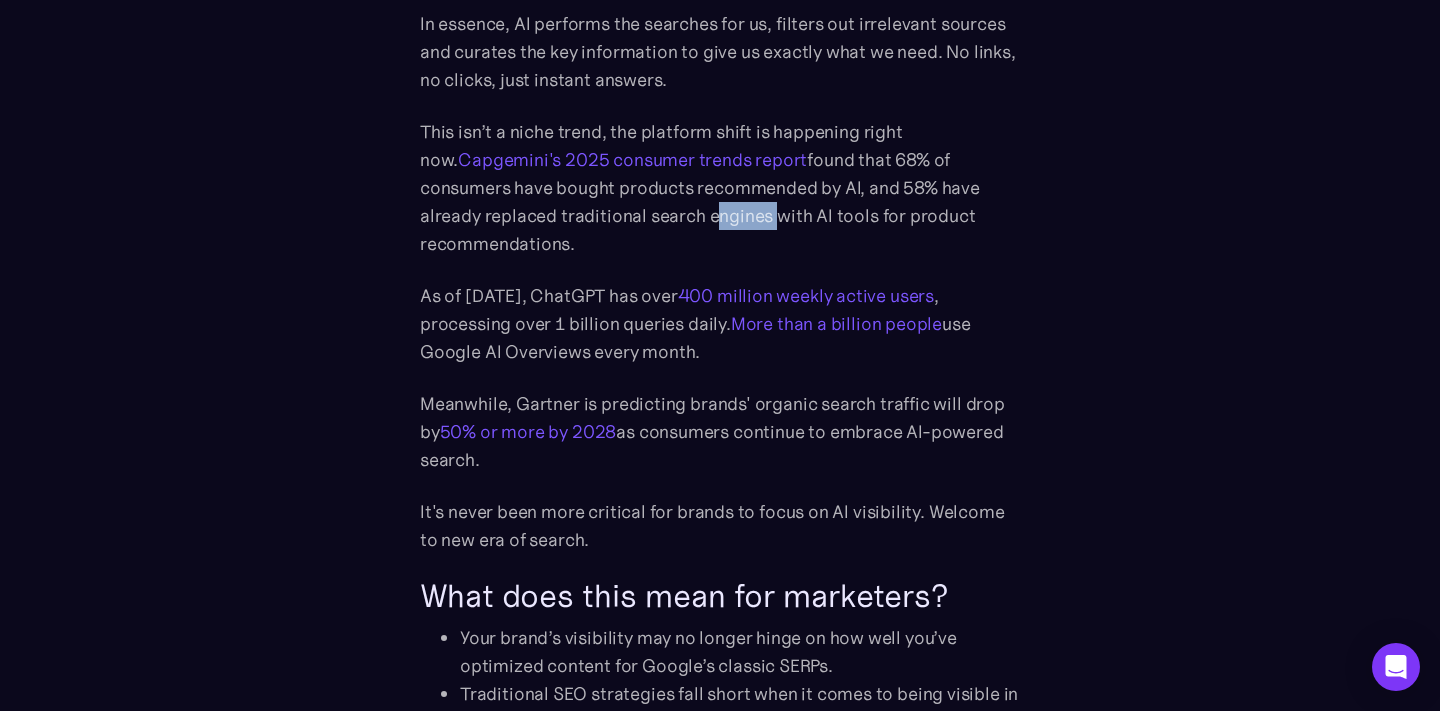 click on "This isn’t a niche trend, the platform shift is happening right now.  Capgemini's 2025 consumer trends report  found that 68% of consumers have bought products recommended by AI, and 58% have already replaced traditional search engines with AI tools for product recommendations." at bounding box center (720, 188) 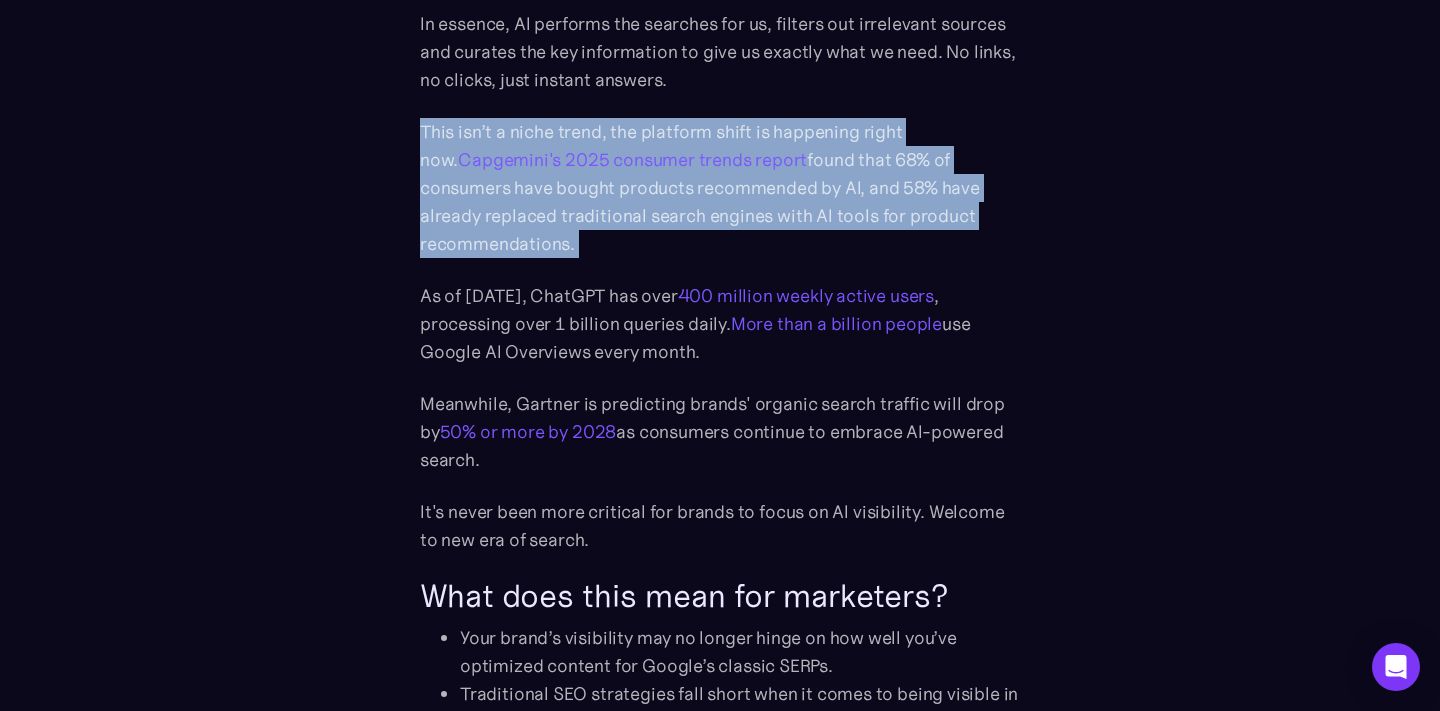 click on "This isn’t a niche trend, the platform shift is happening right now.  Capgemini's 2025 consumer trends report  found that 68% of consumers have bought products recommended by AI, and 58% have already replaced traditional search engines with AI tools for product recommendations." at bounding box center (720, 188) 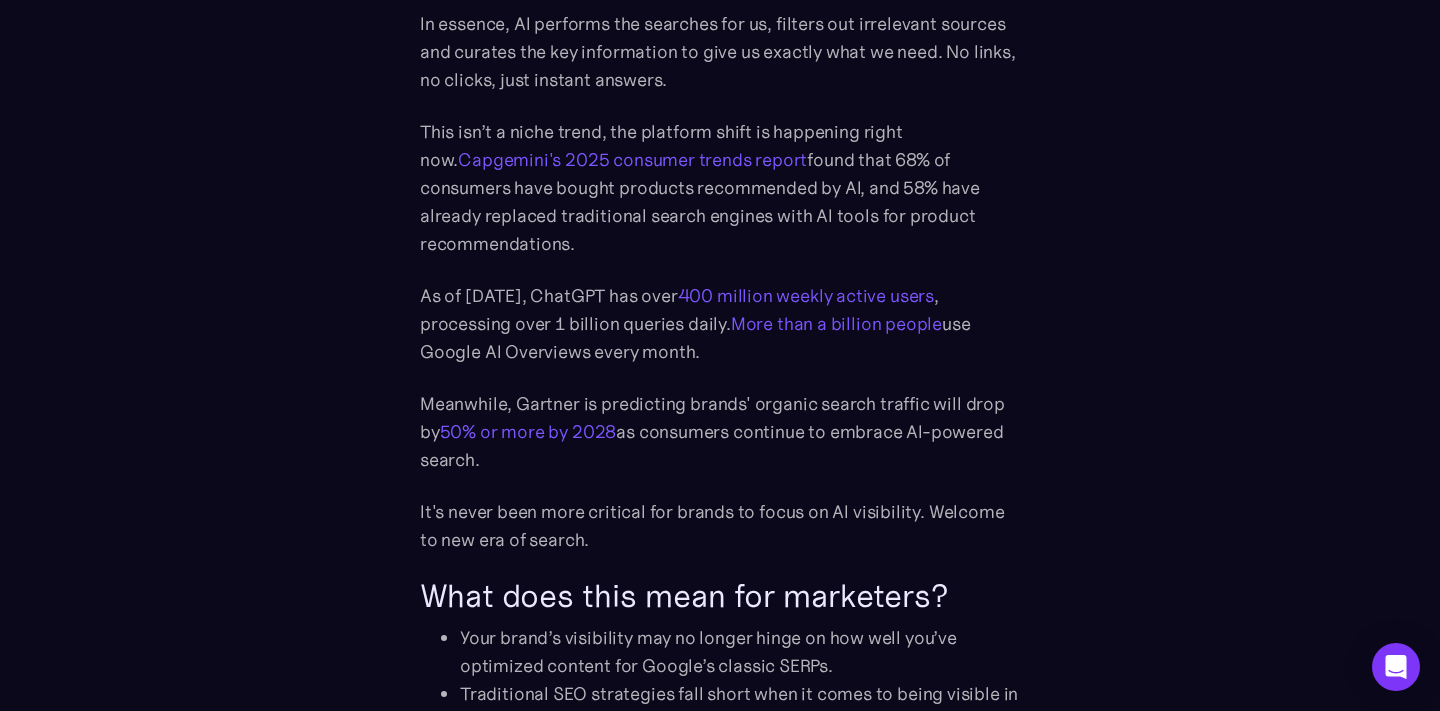 click on "This isn’t a niche trend, the platform shift is happening right now.  Capgemini's 2025 consumer trends report  found that 68% of consumers have bought products recommended by AI, and 58% have already replaced traditional search engines with AI tools for product recommendations." at bounding box center [720, 188] 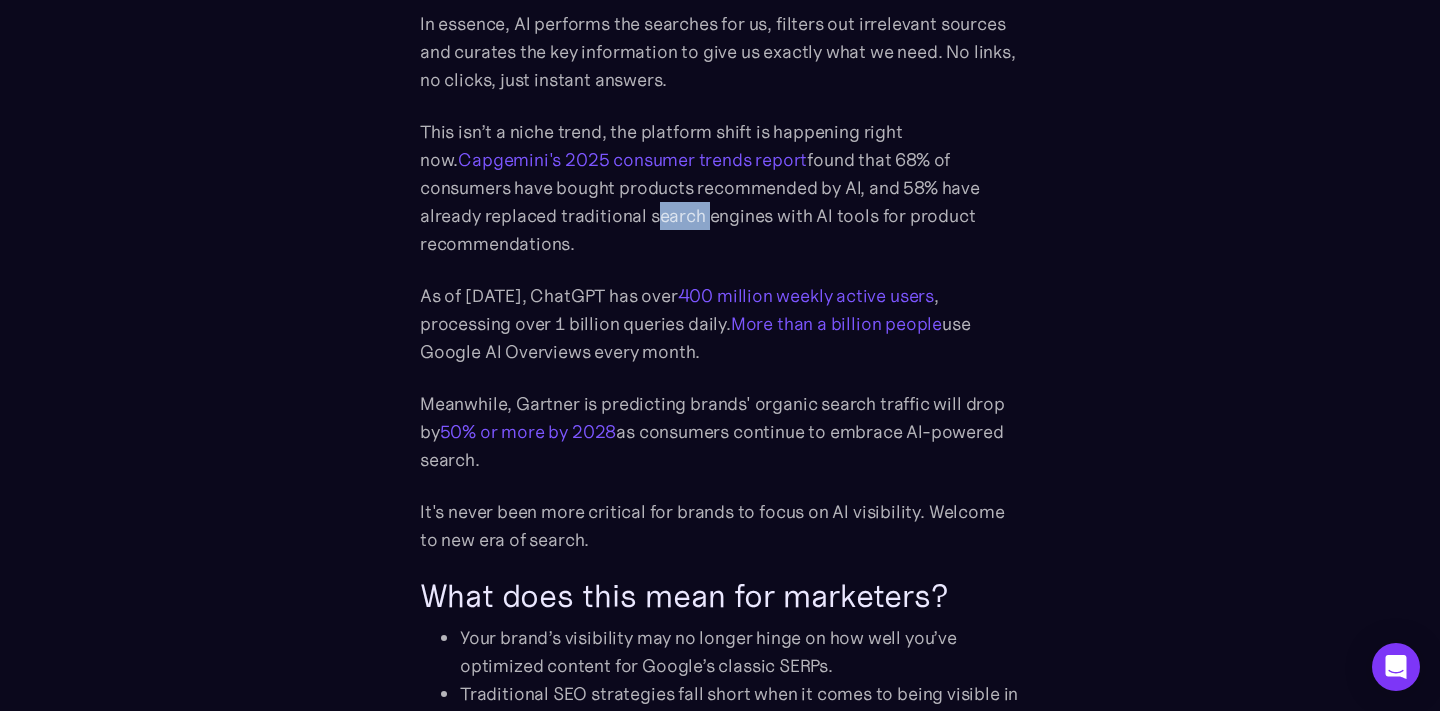 click on "This isn’t a niche trend, the platform shift is happening right now.  Capgemini's 2025 consumer trends report  found that 68% of consumers have bought products recommended by AI, and 58% have already replaced traditional search engines with AI tools for product recommendations." at bounding box center [720, 188] 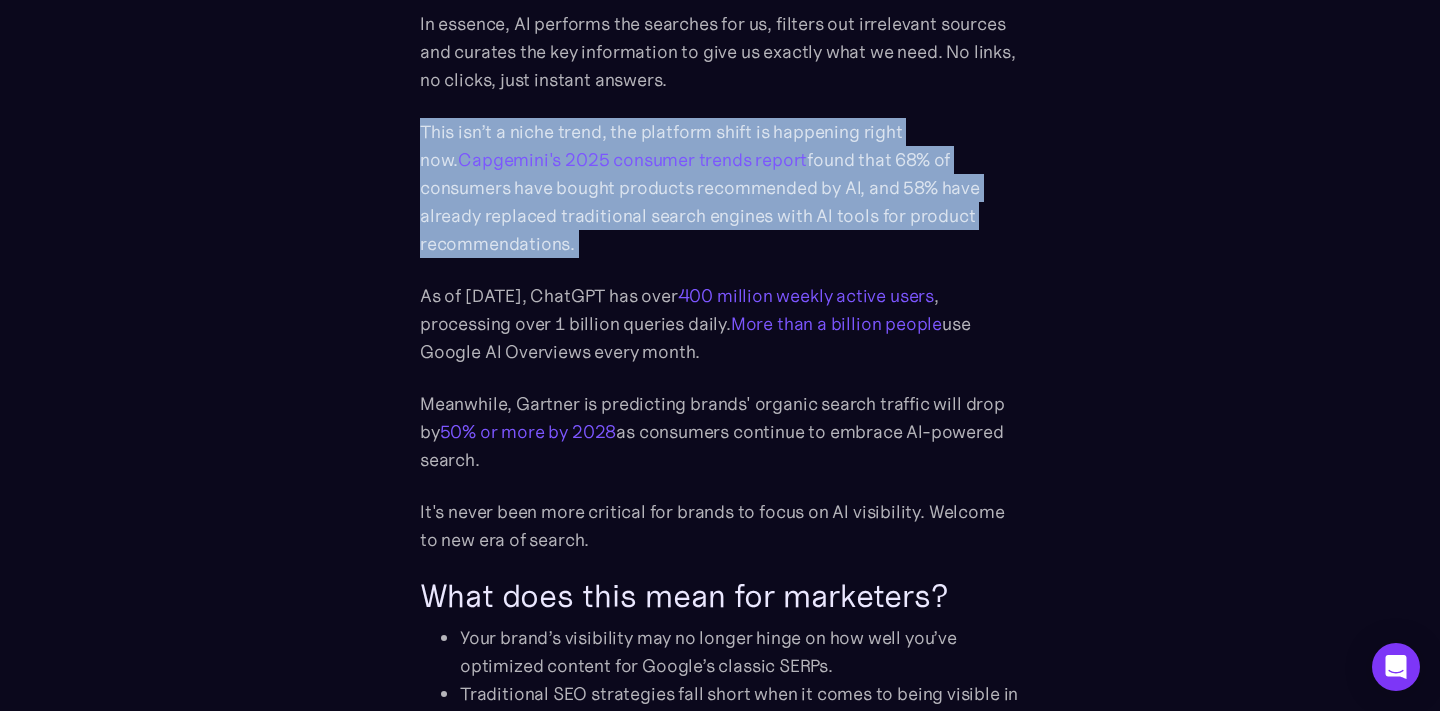 click on "This isn’t a niche trend, the platform shift is happening right now.  Capgemini's 2025 consumer trends report  found that 68% of consumers have bought products recommended by AI, and 58% have already replaced traditional search engines with AI tools for product recommendations." at bounding box center [720, 188] 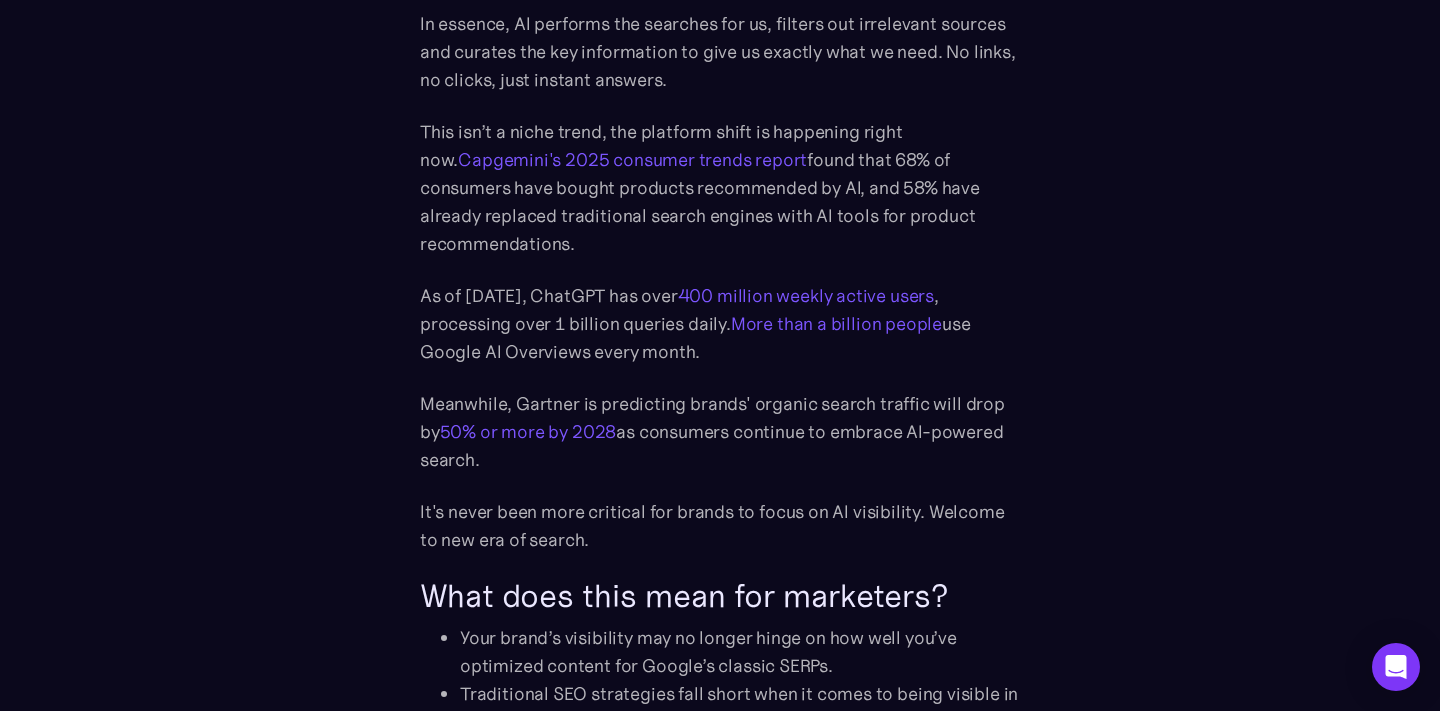 click on "This isn’t a niche trend, the platform shift is happening right now.  Capgemini's 2025 consumer trends report  found that 68% of consumers have bought products recommended by AI, and 58% have already replaced traditional search engines with AI tools for product recommendations." at bounding box center (720, 188) 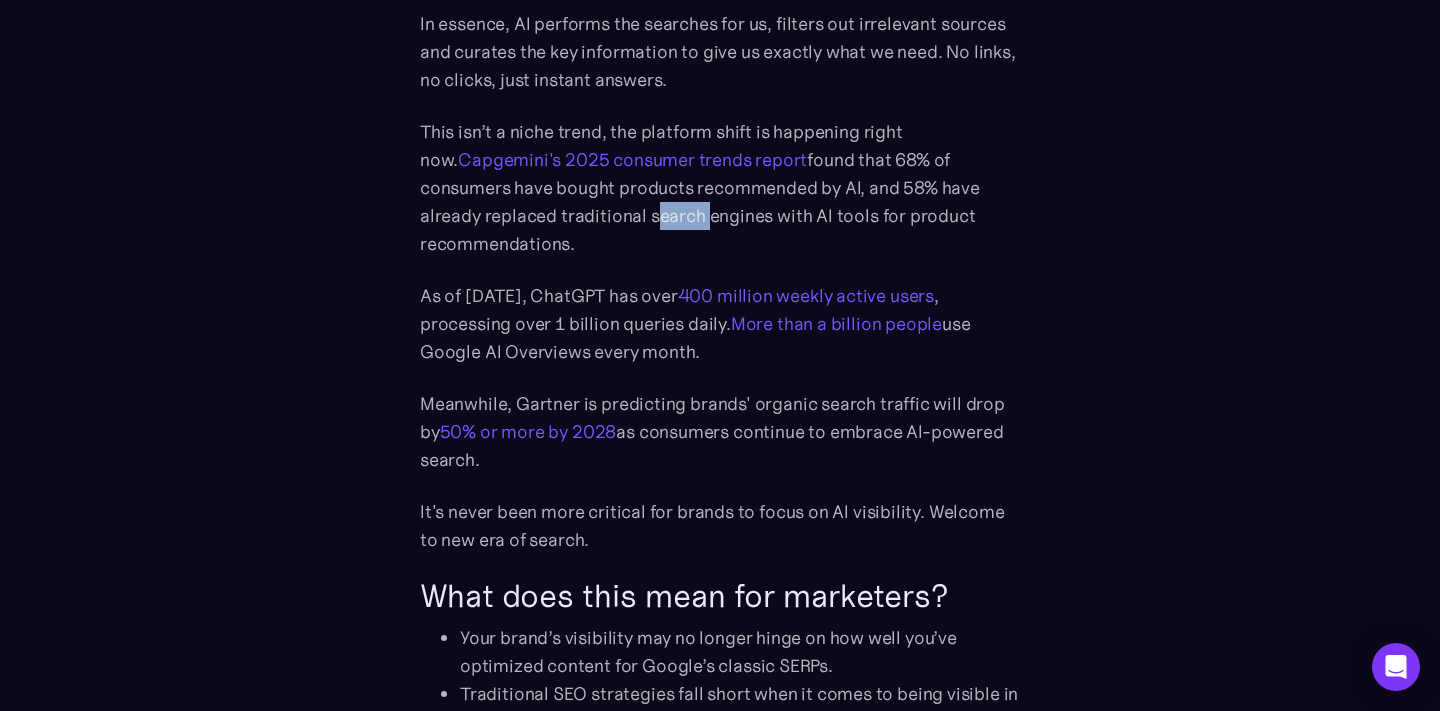 click on "This isn’t a niche trend, the platform shift is happening right now.  Capgemini's 2025 consumer trends report  found that 68% of consumers have bought products recommended by AI, and 58% have already replaced traditional search engines with AI tools for product recommendations." at bounding box center (720, 188) 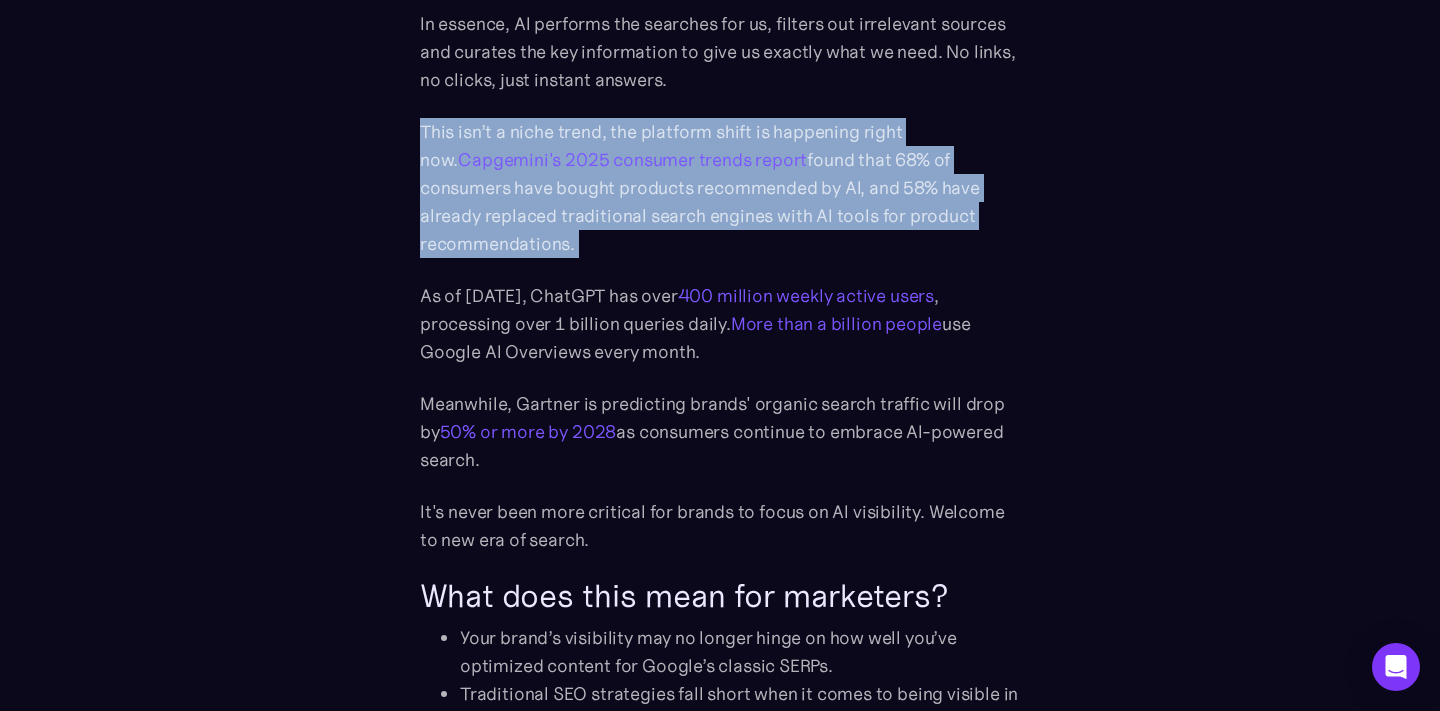 click on "This isn’t a niche trend, the platform shift is happening right now.  Capgemini's 2025 consumer trends report  found that 68% of consumers have bought products recommended by AI, and 58% have already replaced traditional search engines with AI tools for product recommendations." at bounding box center (720, 188) 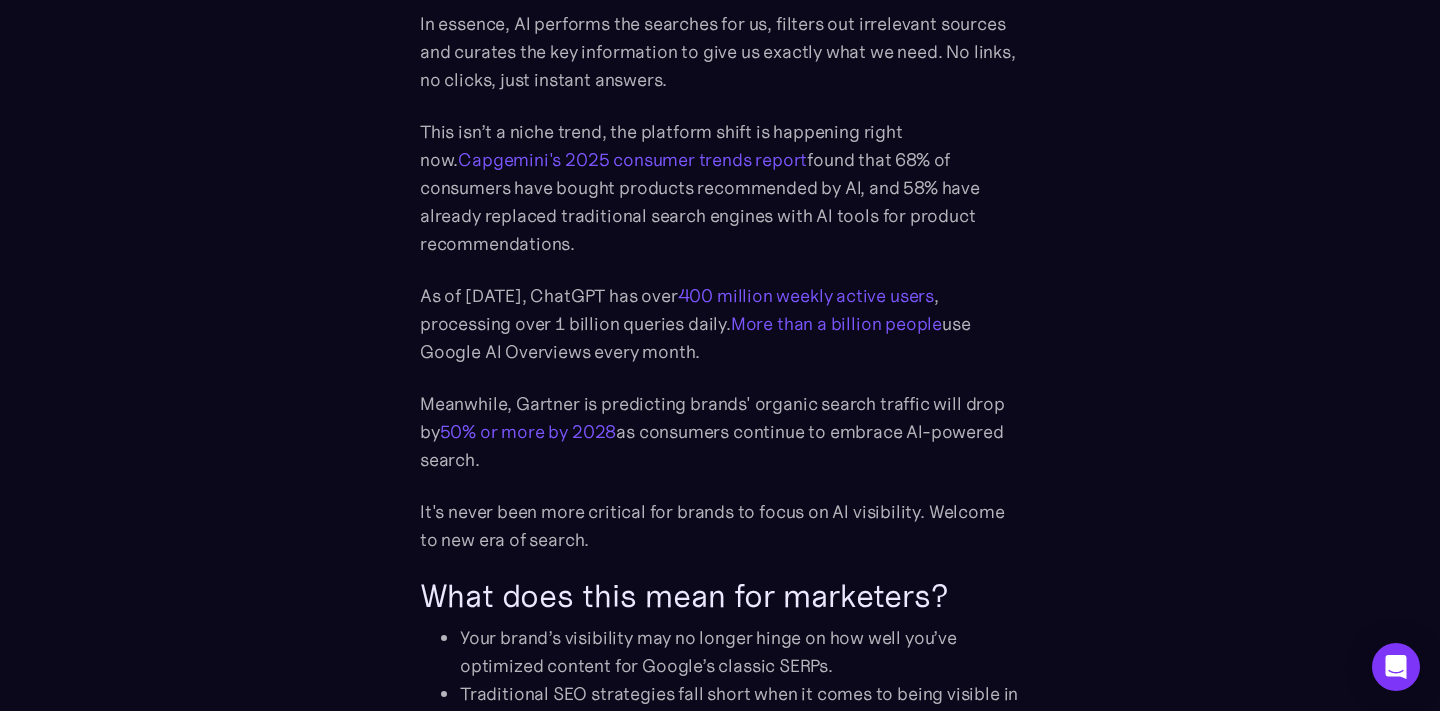 click on "This isn’t a niche trend, the platform shift is happening right now.  Capgemini's 2025 consumer trends report  found that 68% of consumers have bought products recommended by AI, and 58% have already replaced traditional search engines with AI tools for product recommendations." at bounding box center [720, 188] 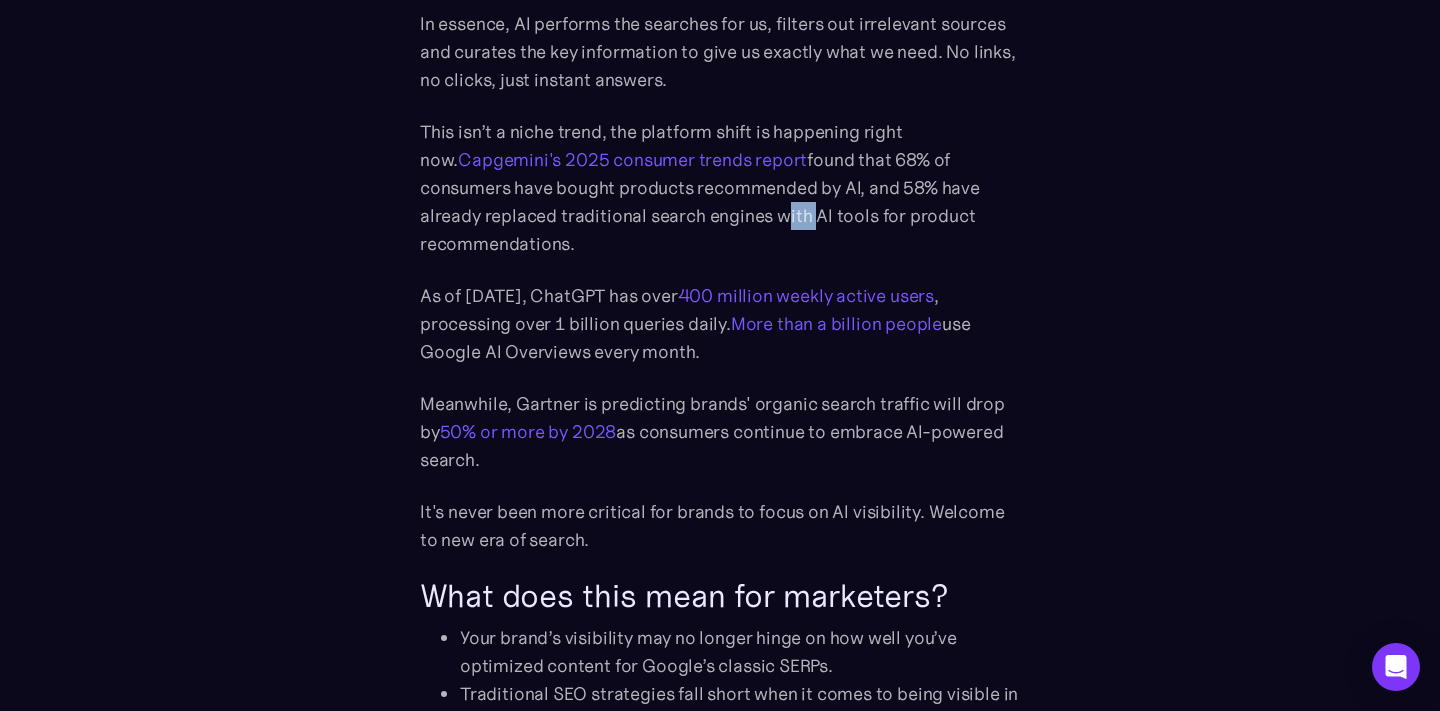 click on "This isn’t a niche trend, the platform shift is happening right now.  Capgemini's 2025 consumer trends report  found that 68% of consumers have bought products recommended by AI, and 58% have already replaced traditional search engines with AI tools for product recommendations." at bounding box center (720, 188) 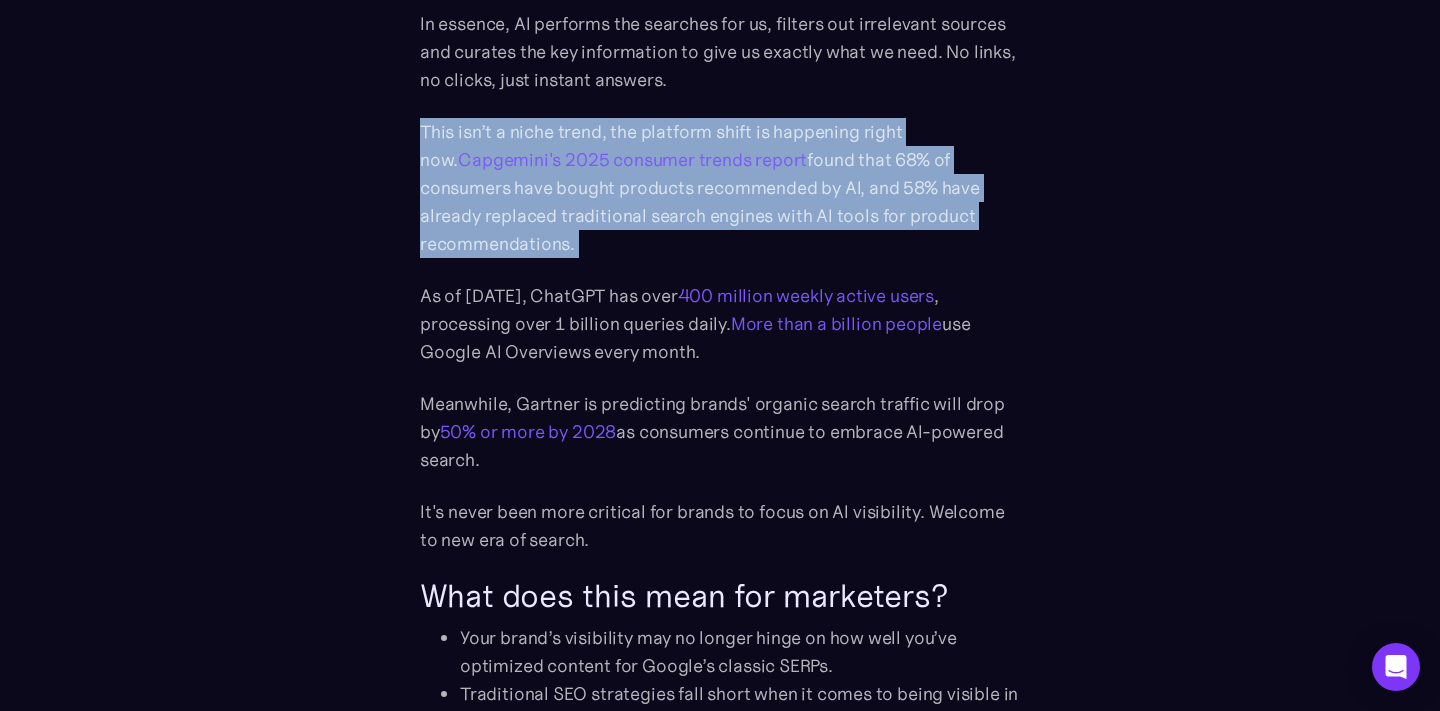 click on "This isn’t a niche trend, the platform shift is happening right now.  Capgemini's 2025 consumer trends report  found that 68% of consumers have bought products recommended by AI, and 58% have already replaced traditional search engines with AI tools for product recommendations." at bounding box center (720, 188) 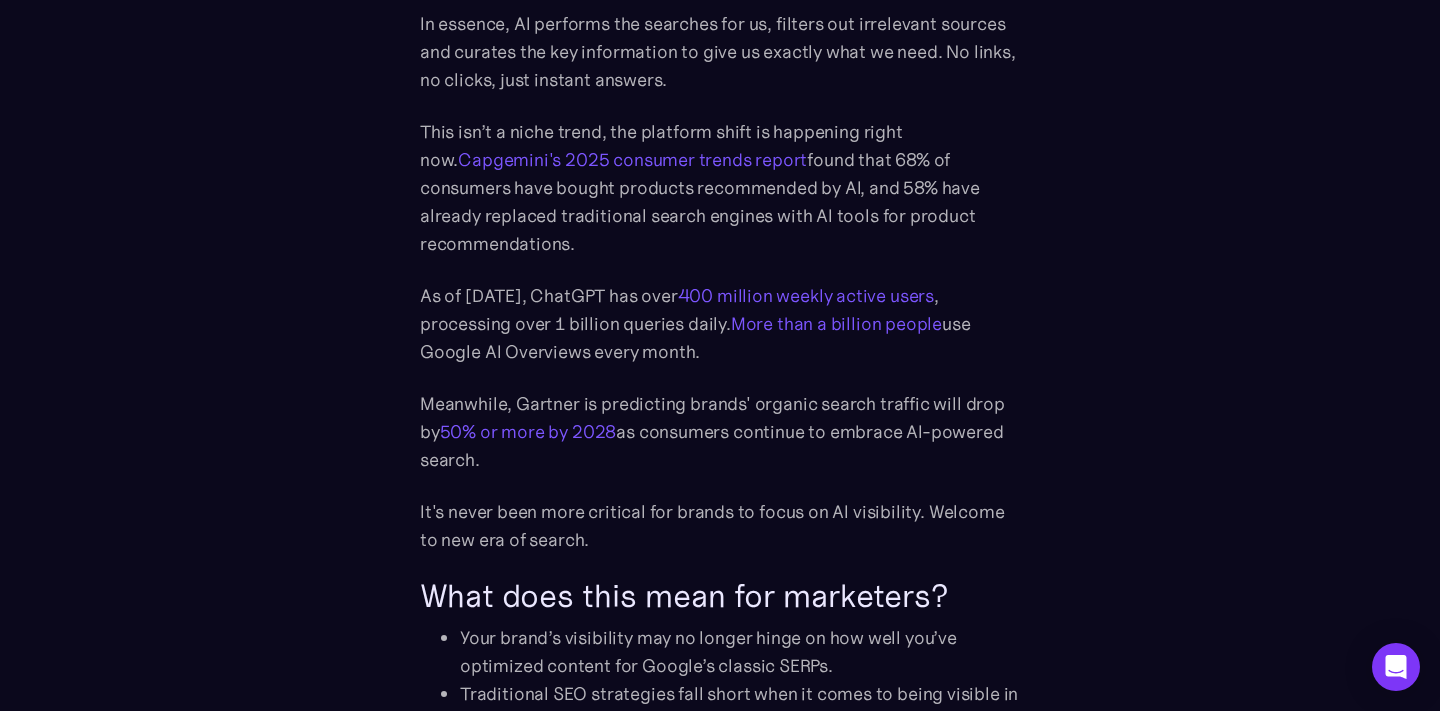 click on "This isn’t a niche trend, the platform shift is happening right now.  Capgemini's 2025 consumer trends report  found that 68% of consumers have bought products recommended by AI, and 58% have already replaced traditional search engines with AI tools for product recommendations." at bounding box center [720, 188] 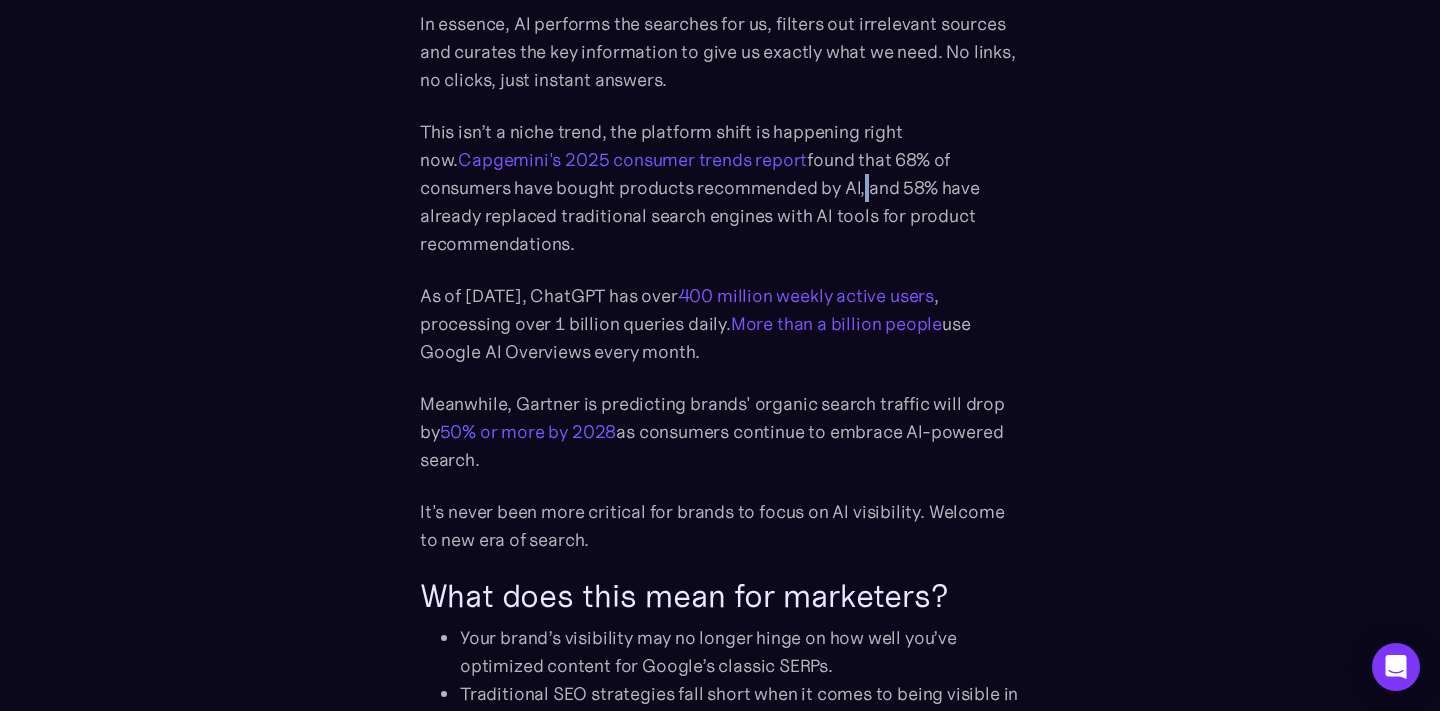 click on "This isn’t a niche trend, the platform shift is happening right now.  Capgemini's 2025 consumer trends report  found that 68% of consumers have bought products recommended by AI, and 58% have already replaced traditional search engines with AI tools for product recommendations." at bounding box center (720, 188) 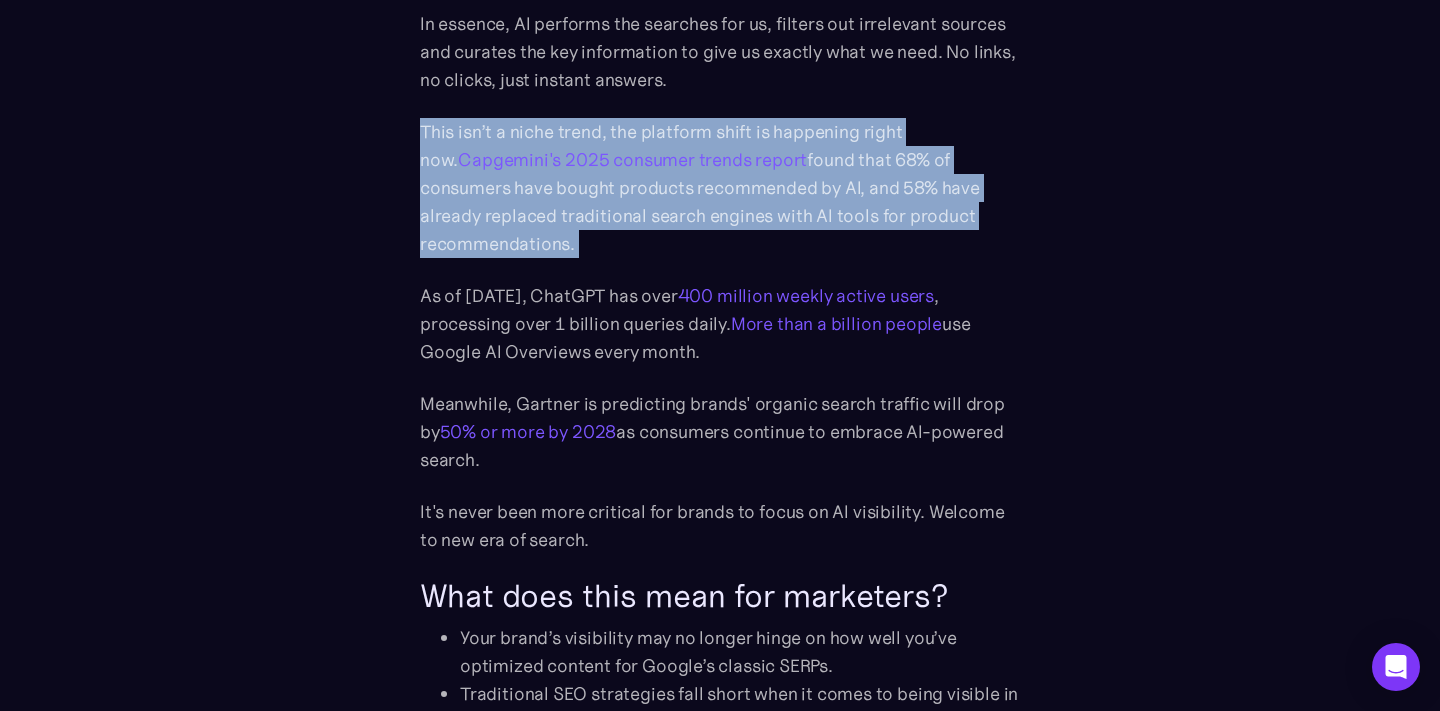 click on "This isn’t a niche trend, the platform shift is happening right now.  Capgemini's 2025 consumer trends report  found that 68% of consumers have bought products recommended by AI, and 58% have already replaced traditional search engines with AI tools for product recommendations." at bounding box center [720, 188] 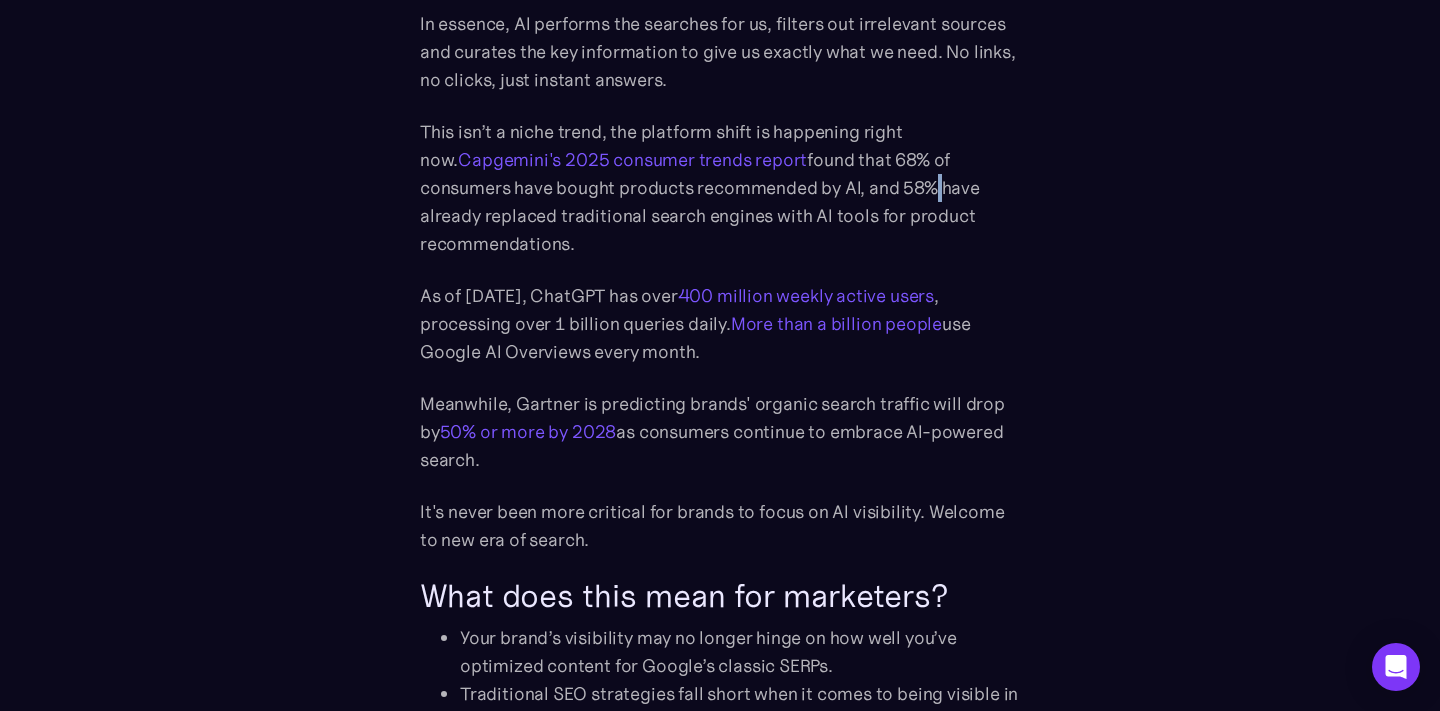 click on "This isn’t a niche trend, the platform shift is happening right now.  Capgemini's 2025 consumer trends report  found that 68% of consumers have bought products recommended by AI, and 58% have already replaced traditional search engines with AI tools for product recommendations." at bounding box center (720, 188) 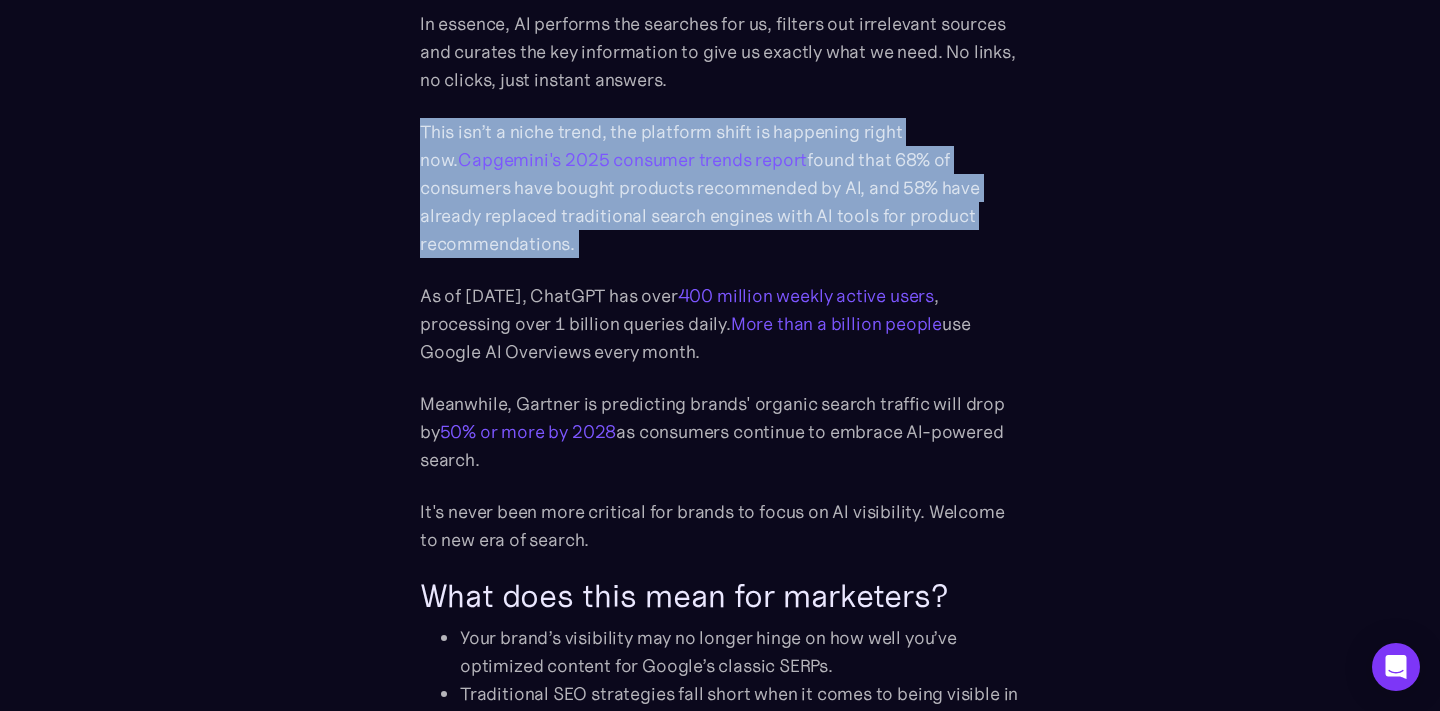 click on "This isn’t a niche trend, the platform shift is happening right now.  Capgemini's 2025 consumer trends report  found that 68% of consumers have bought products recommended by AI, and 58% have already replaced traditional search engines with AI tools for product recommendations." at bounding box center [720, 188] 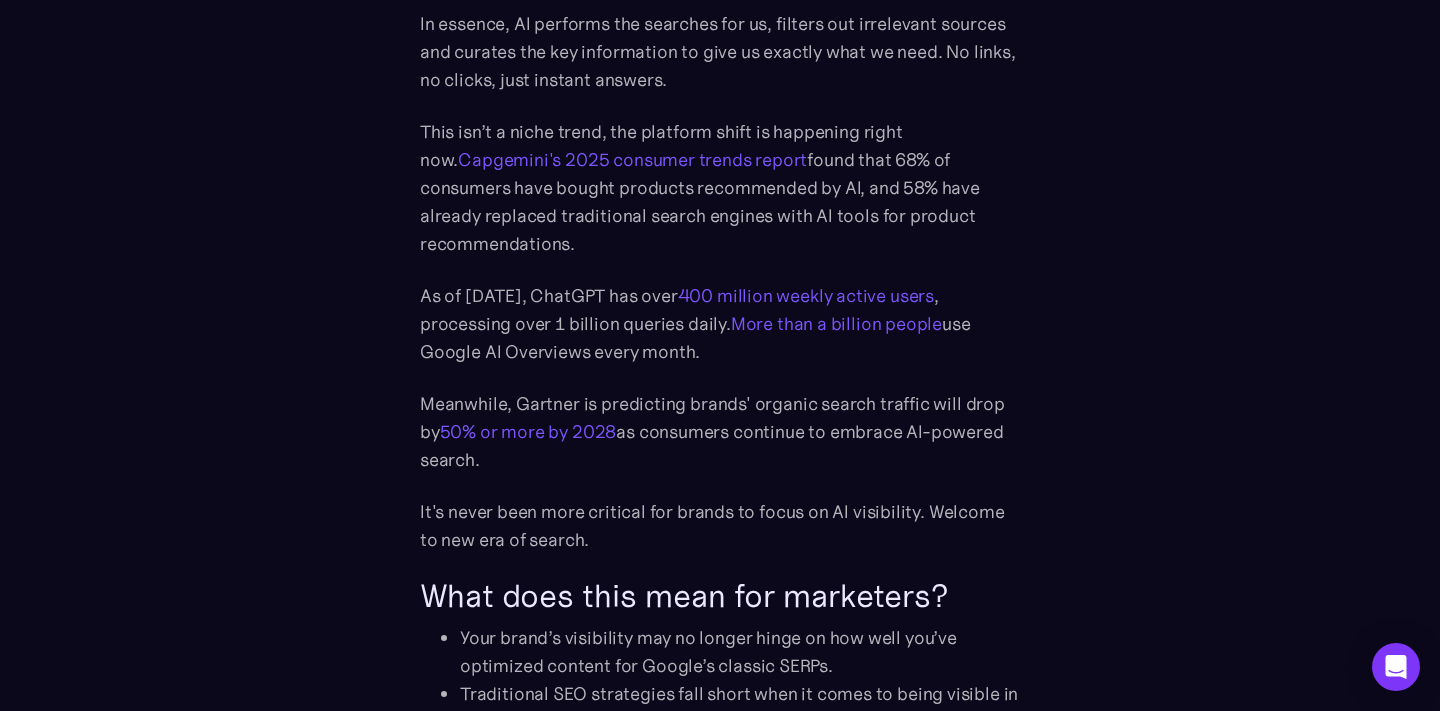 click on "This isn’t a niche trend, the platform shift is happening right now.  Capgemini's 2025 consumer trends report  found that 68% of consumers have bought products recommended by AI, and 58% have already replaced traditional search engines with AI tools for product recommendations." at bounding box center (720, 188) 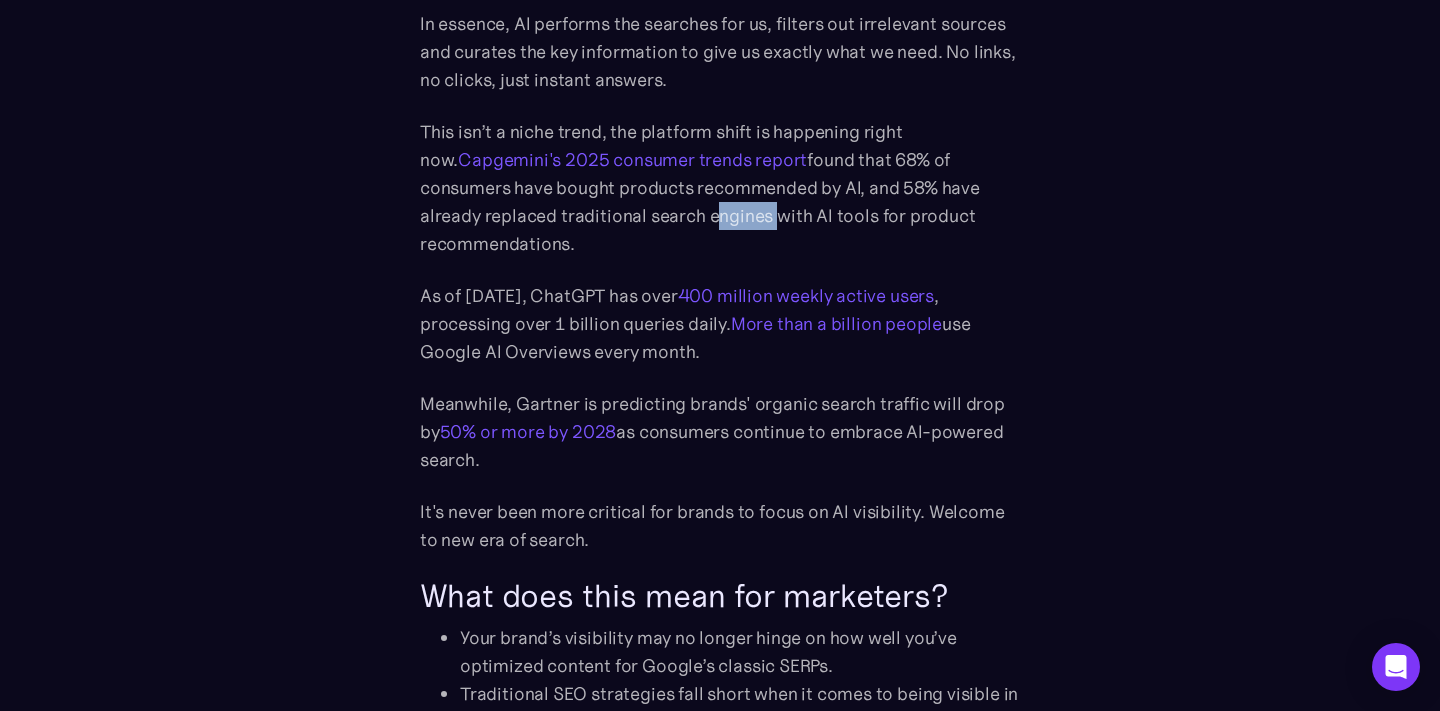 click on "This isn’t a niche trend, the platform shift is happening right now.  Capgemini's 2025 consumer trends report  found that 68% of consumers have bought products recommended by AI, and 58% have already replaced traditional search engines with AI tools for product recommendations." at bounding box center [720, 188] 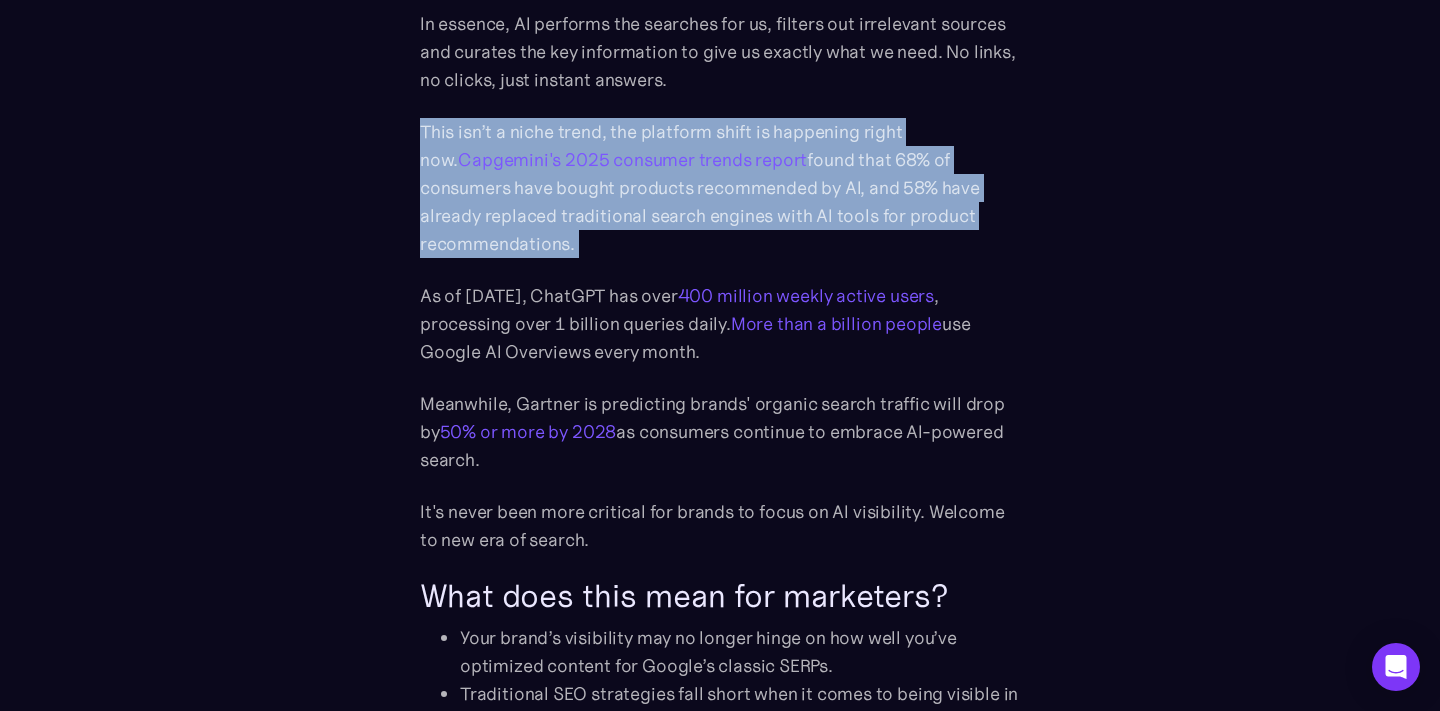 click on "This isn’t a niche trend, the platform shift is happening right now.  Capgemini's 2025 consumer trends report  found that 68% of consumers have bought products recommended by AI, and 58% have already replaced traditional search engines with AI tools for product recommendations." at bounding box center [720, 188] 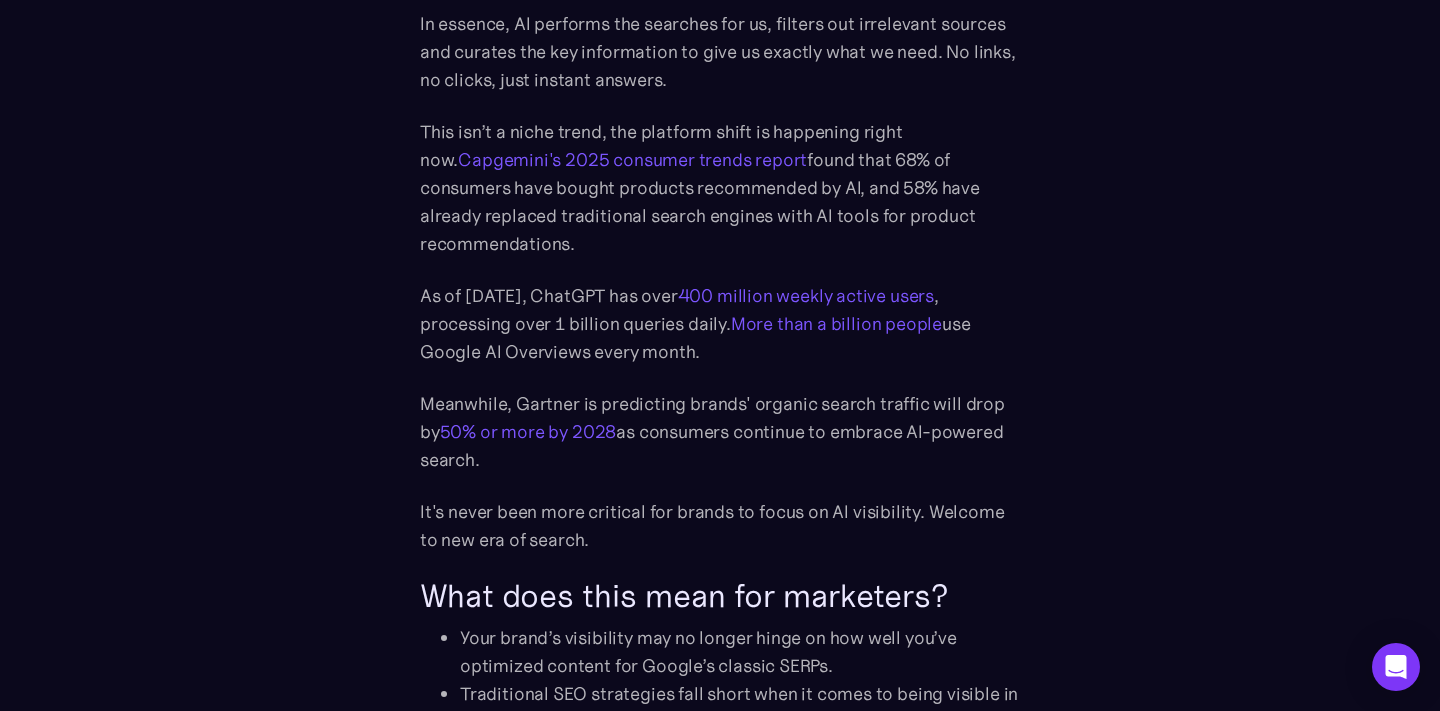 click on "This isn’t a niche trend, the platform shift is happening right now.  Capgemini's 2025 consumer trends report  found that 68% of consumers have bought products recommended by AI, and 58% have already replaced traditional search engines with AI tools for product recommendations." at bounding box center [720, 188] 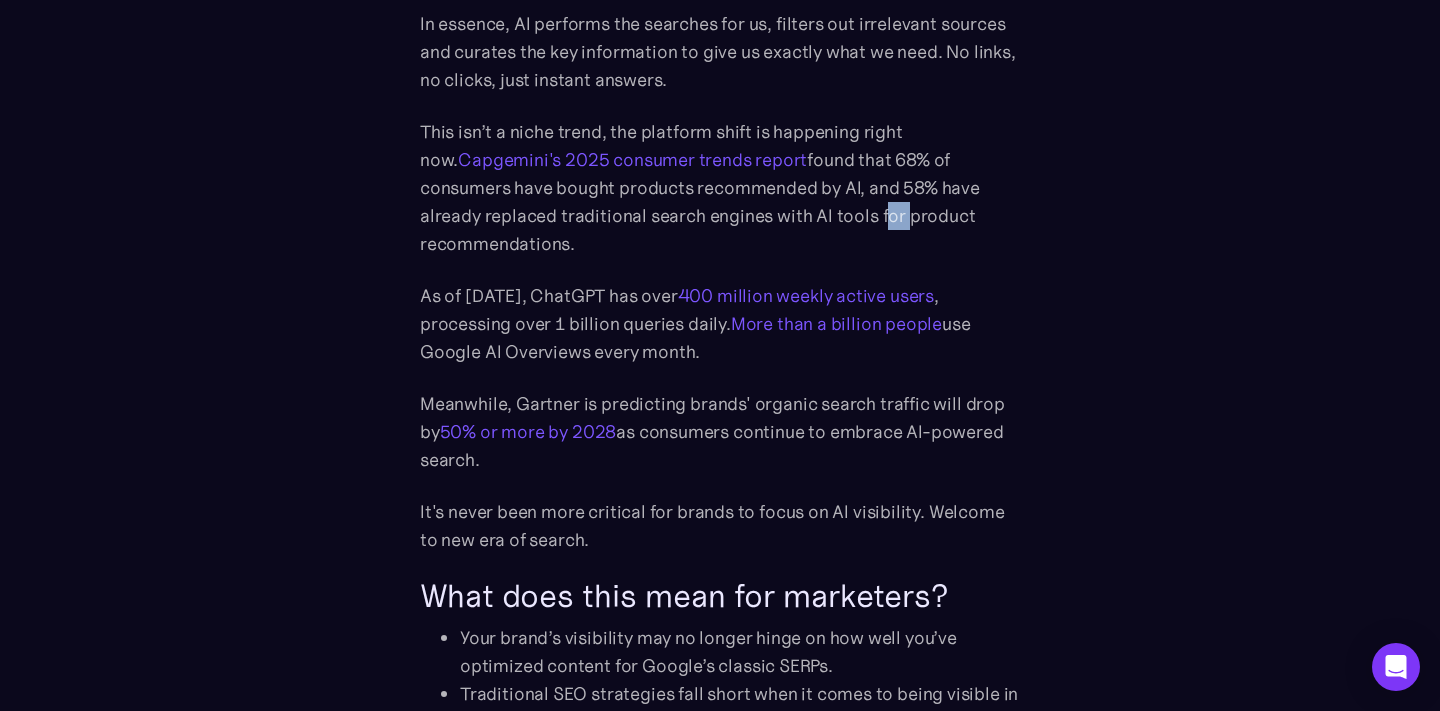 click on "This isn’t a niche trend, the platform shift is happening right now.  Capgemini's 2025 consumer trends report  found that 68% of consumers have bought products recommended by AI, and 58% have already replaced traditional search engines with AI tools for product recommendations." at bounding box center (720, 188) 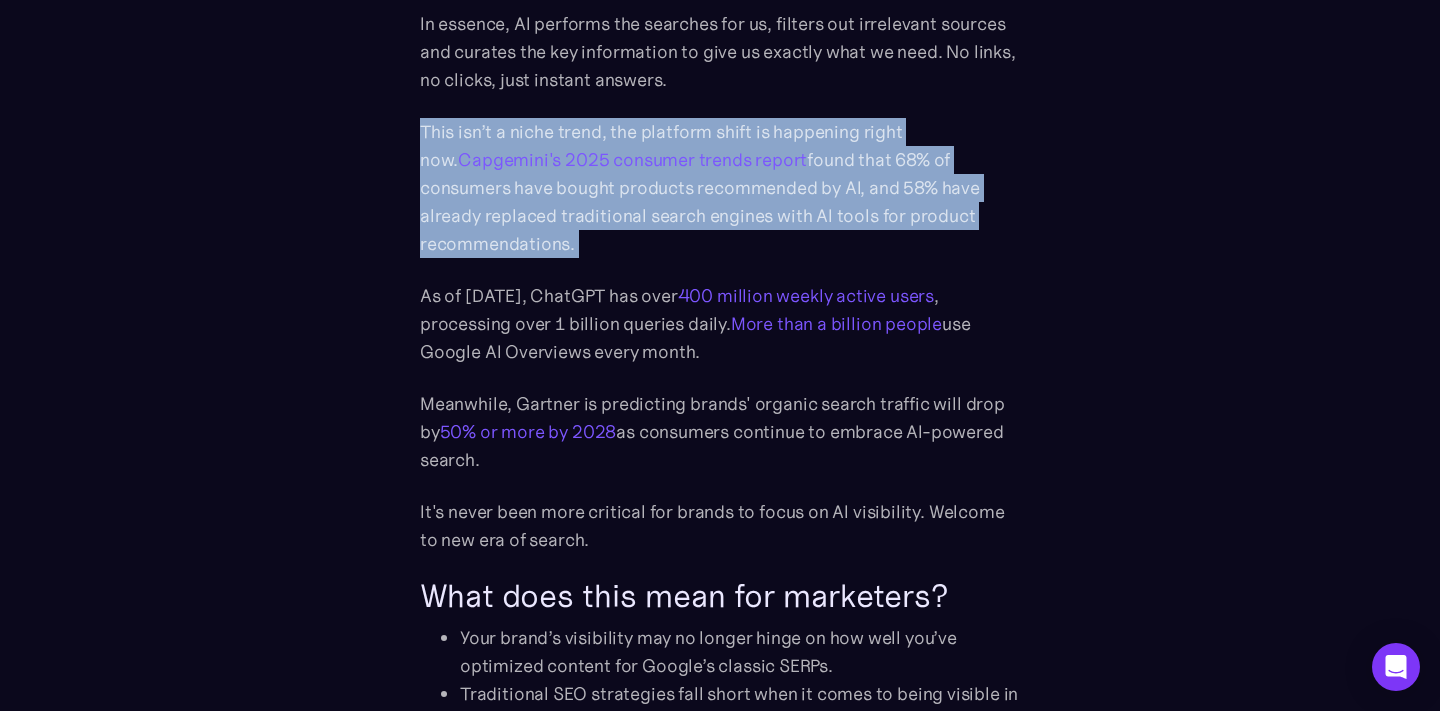 click on "This isn’t a niche trend, the platform shift is happening right now.  Capgemini's 2025 consumer trends report  found that 68% of consumers have bought products recommended by AI, and 58% have already replaced traditional search engines with AI tools for product recommendations." at bounding box center [720, 188] 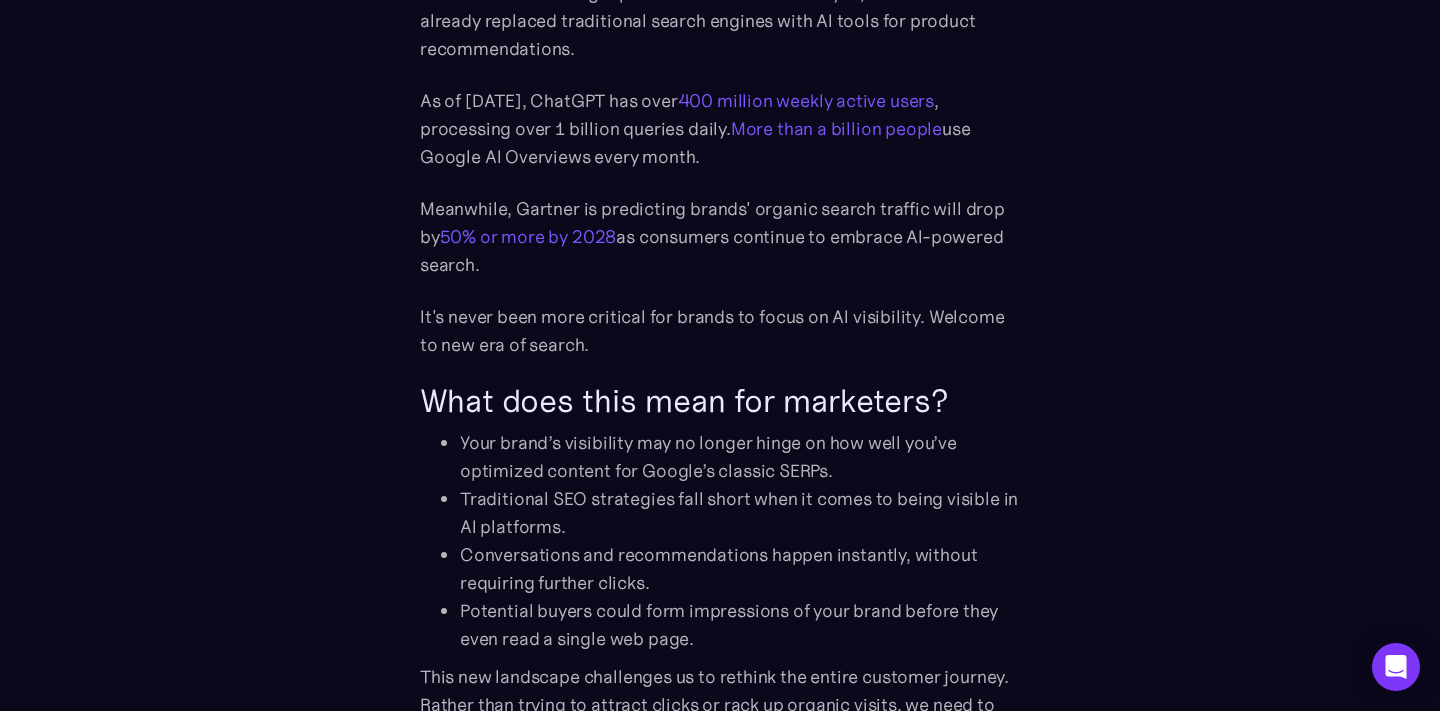 scroll, scrollTop: 1530, scrollLeft: 0, axis: vertical 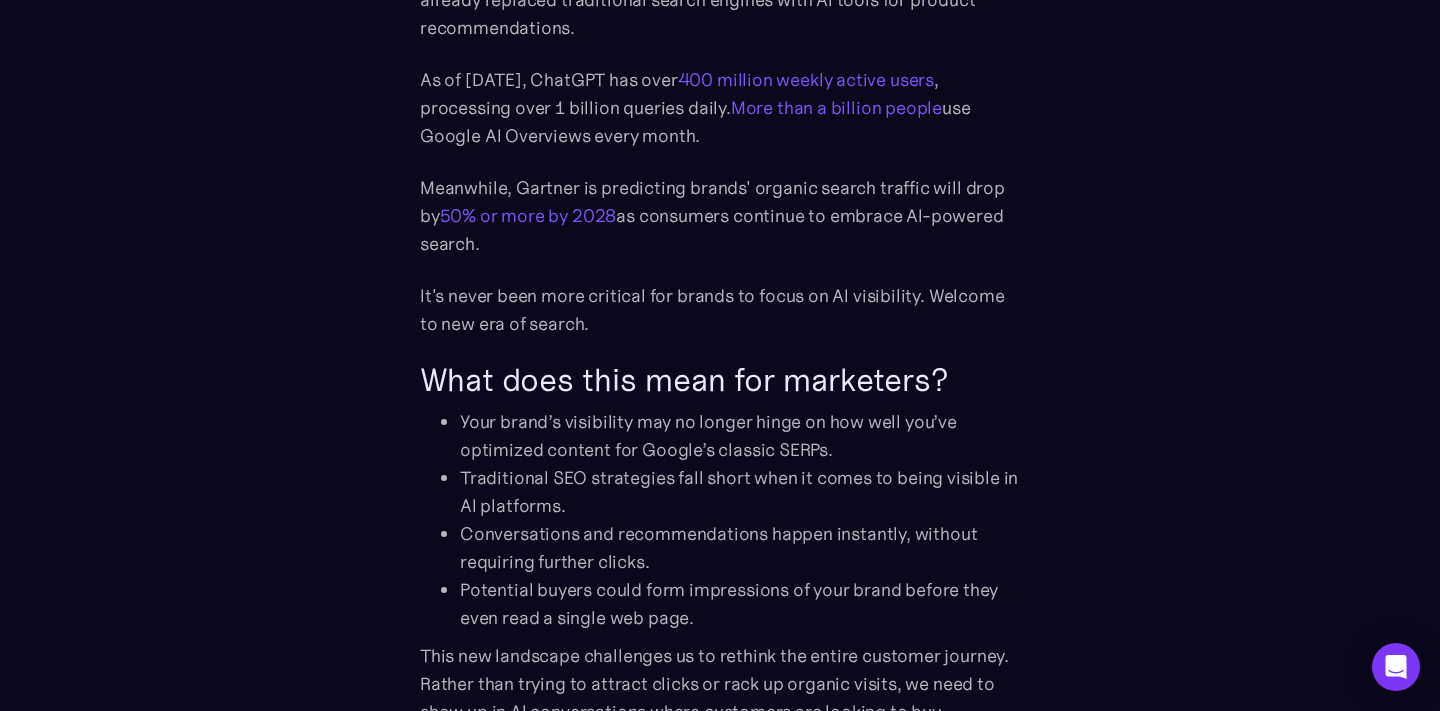 click on "What does this mean for marketers?" at bounding box center (720, 380) 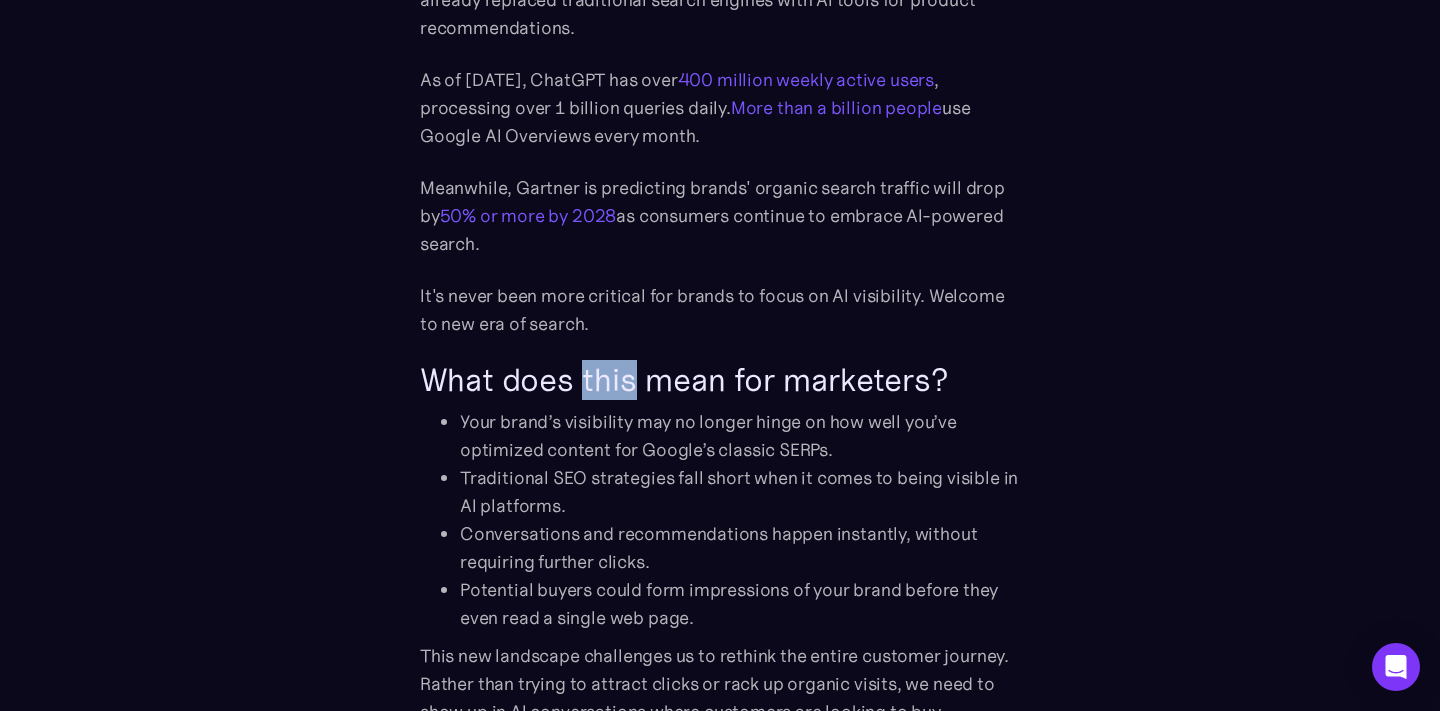 click on "What does this mean for marketers?" at bounding box center [720, 380] 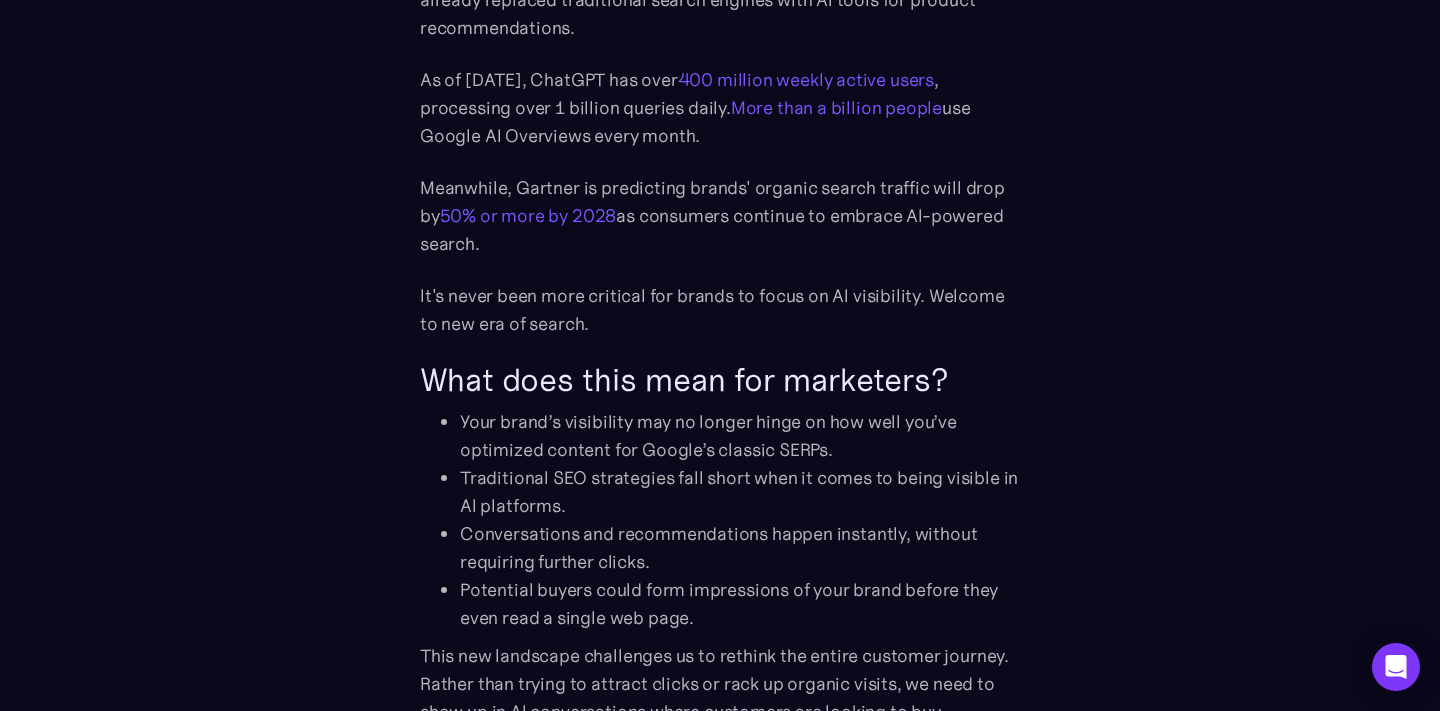 click on "What does this mean for marketers?" at bounding box center [720, 380] 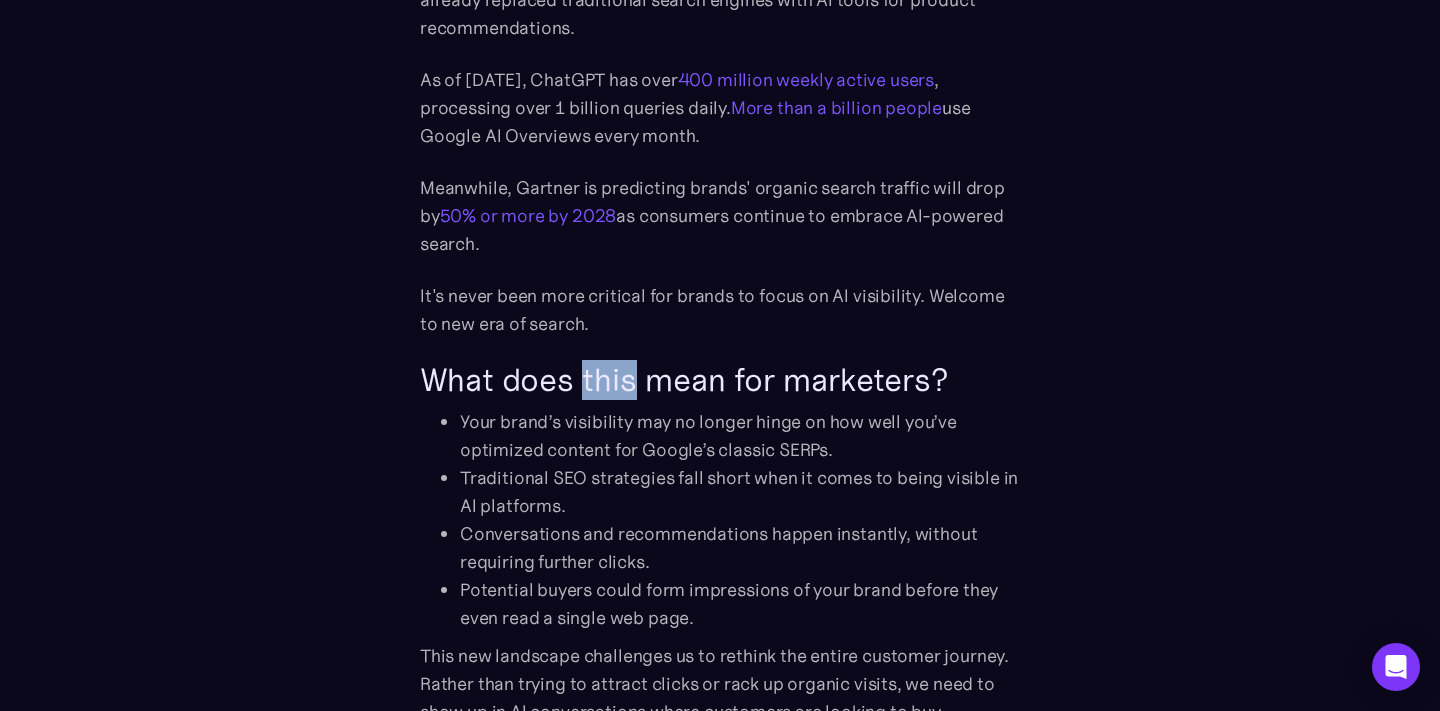 click on "What does this mean for marketers?" at bounding box center (720, 380) 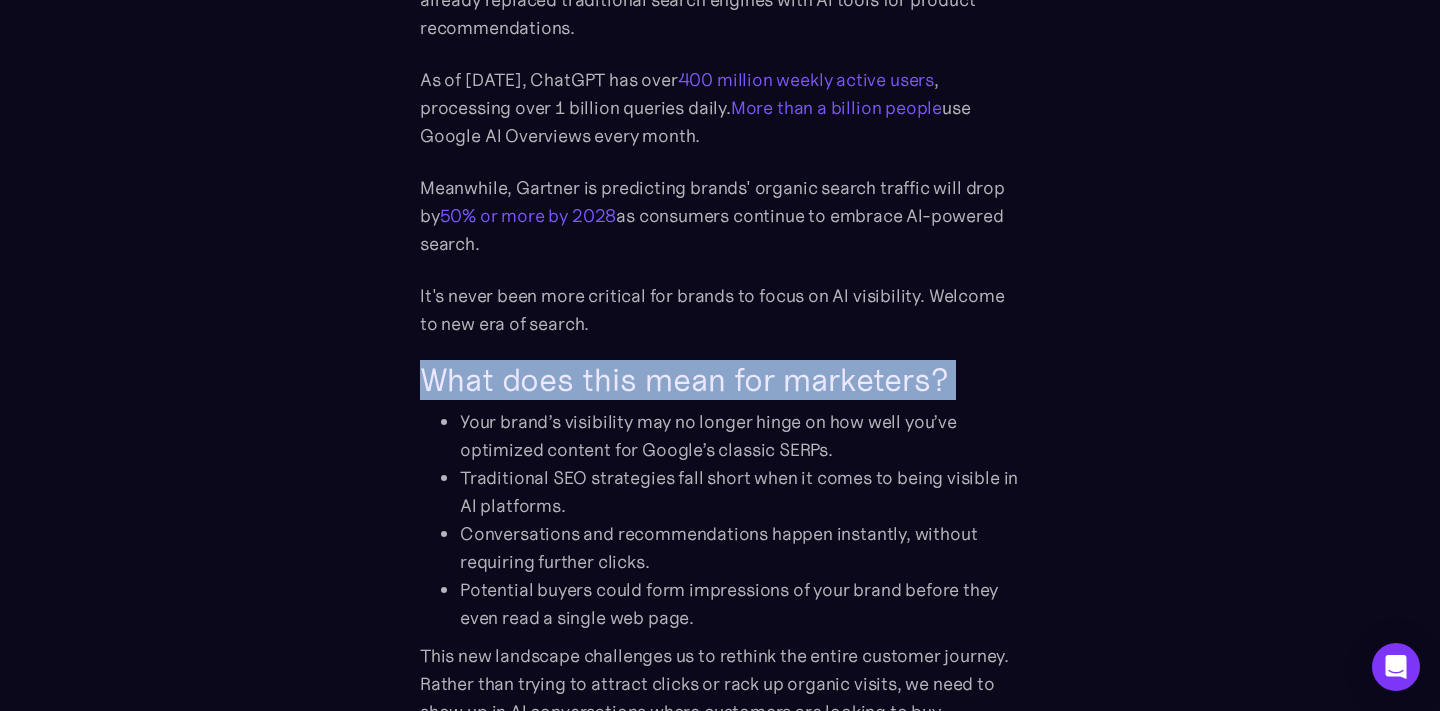 click on "What does this mean for marketers?" at bounding box center [720, 380] 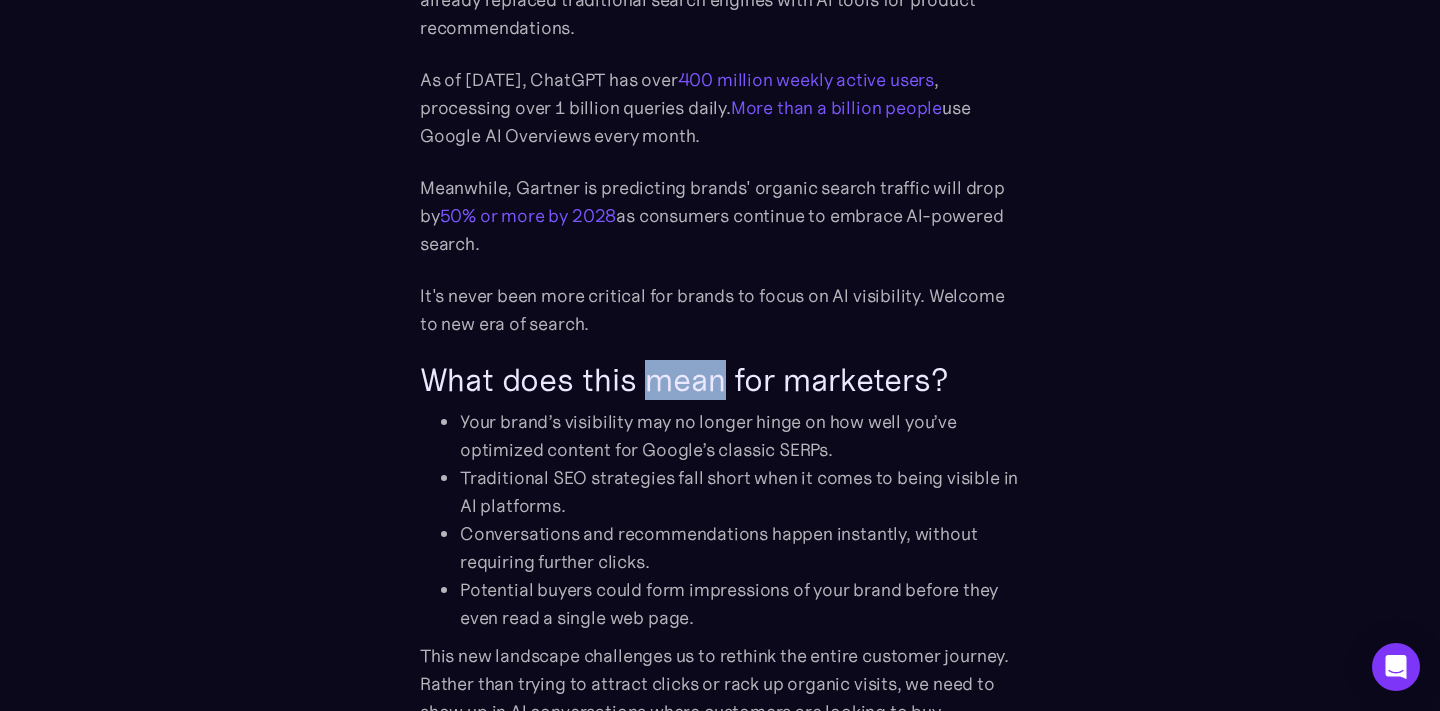 click on "What does this mean for marketers?" at bounding box center [720, 380] 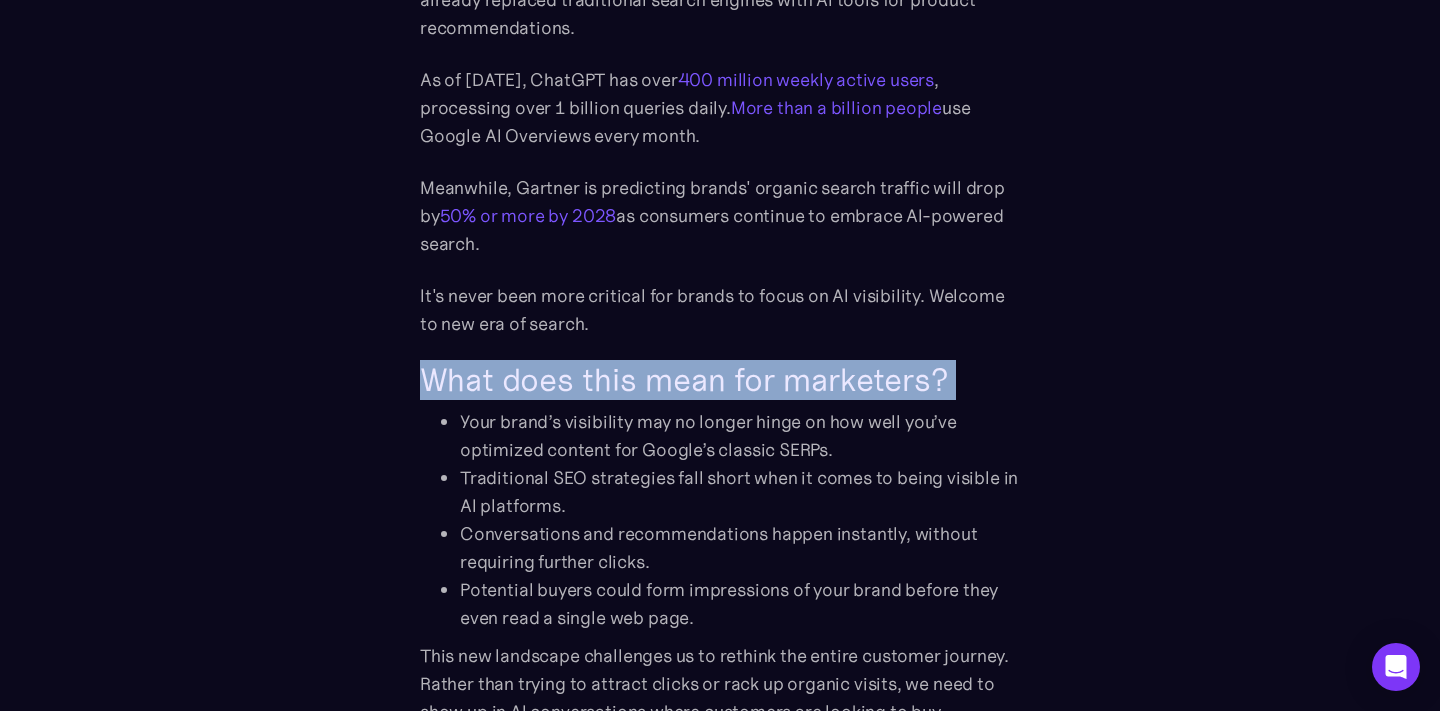 click on "What does this mean for marketers?" at bounding box center [720, 380] 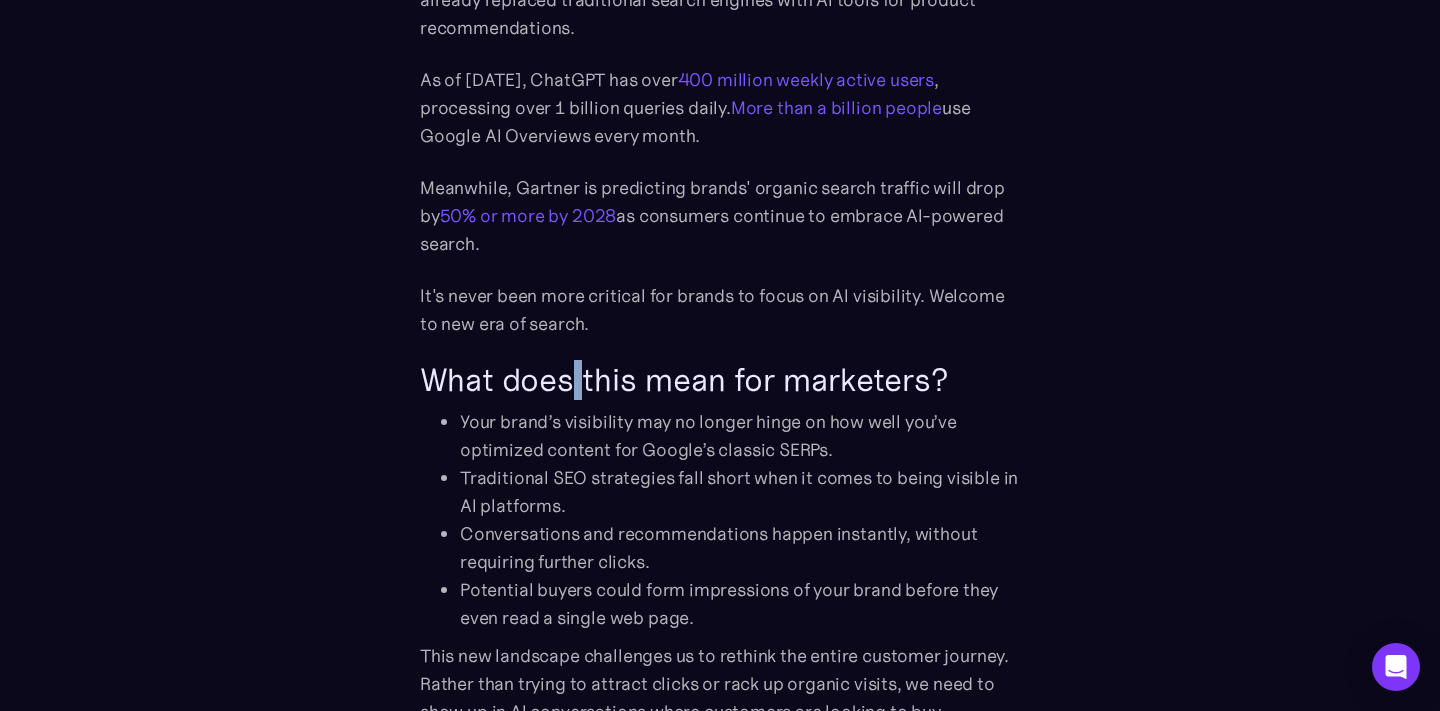 click on "What does this mean for marketers?" at bounding box center [720, 380] 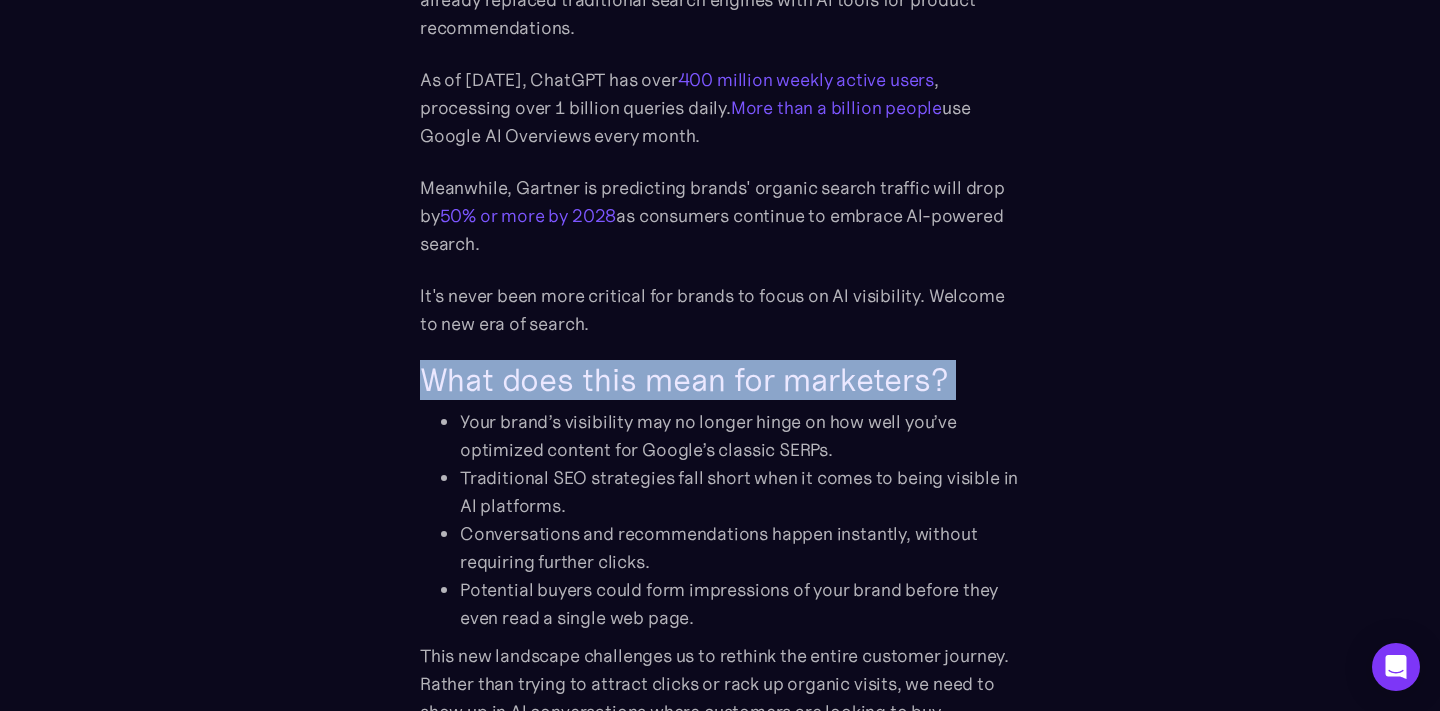click on "What does this mean for marketers?" at bounding box center (720, 380) 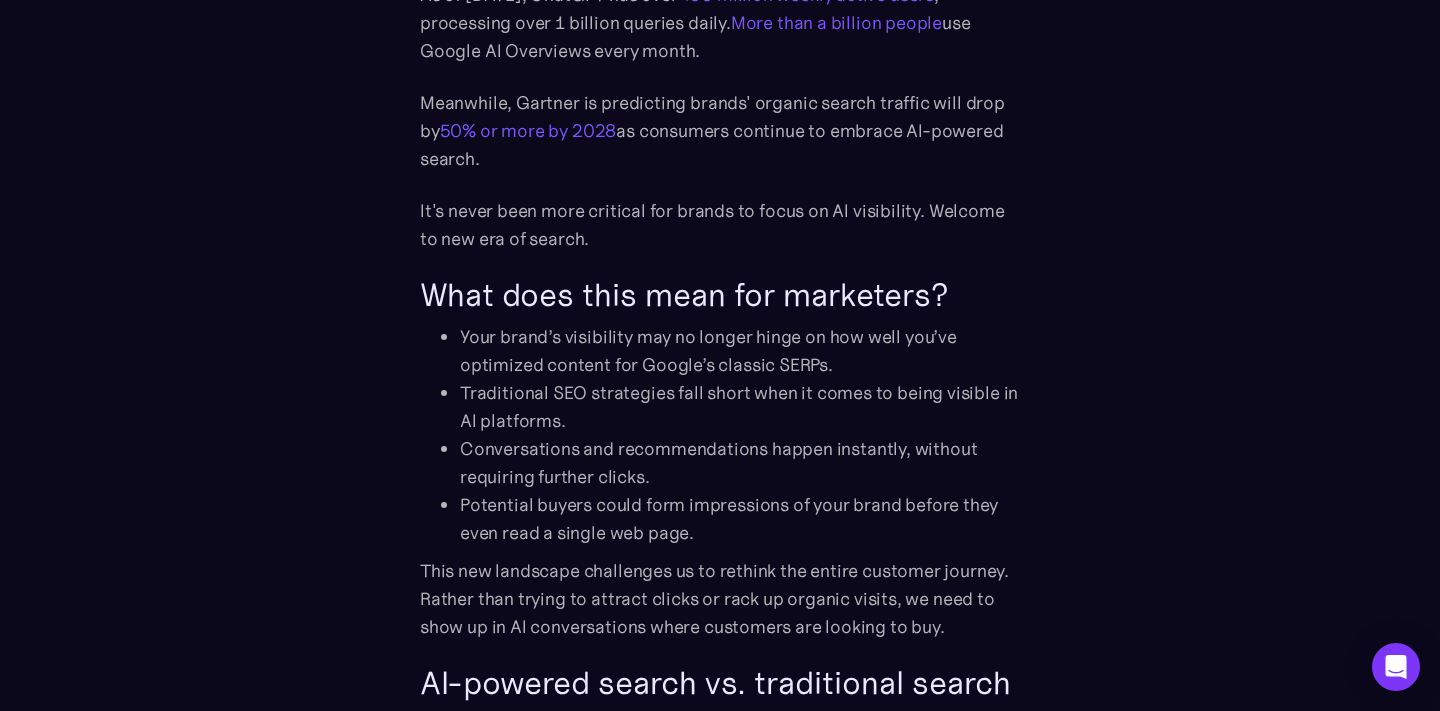 scroll, scrollTop: 1616, scrollLeft: 0, axis: vertical 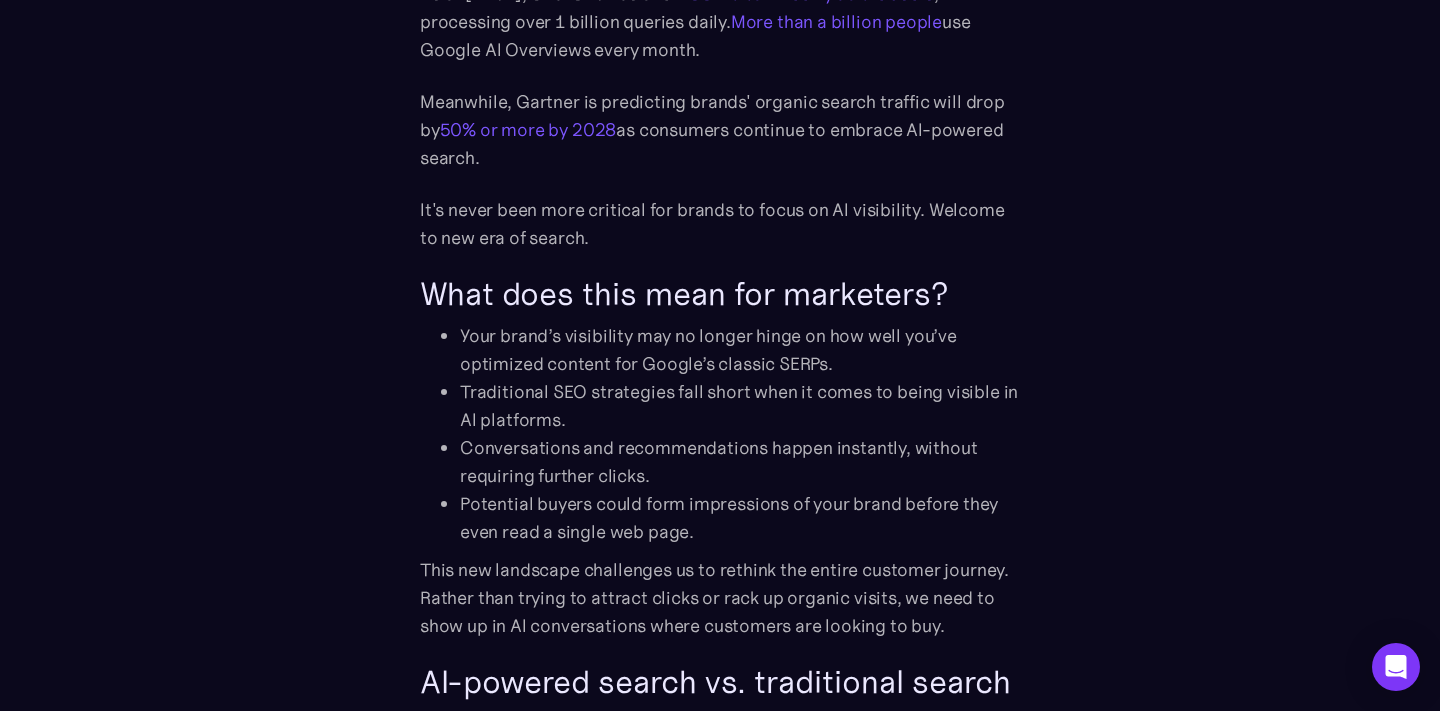 click on "Your brand’s visibility may no longer hinge on how well you’ve optimized content for Google’s classic SERPs." at bounding box center (740, 350) 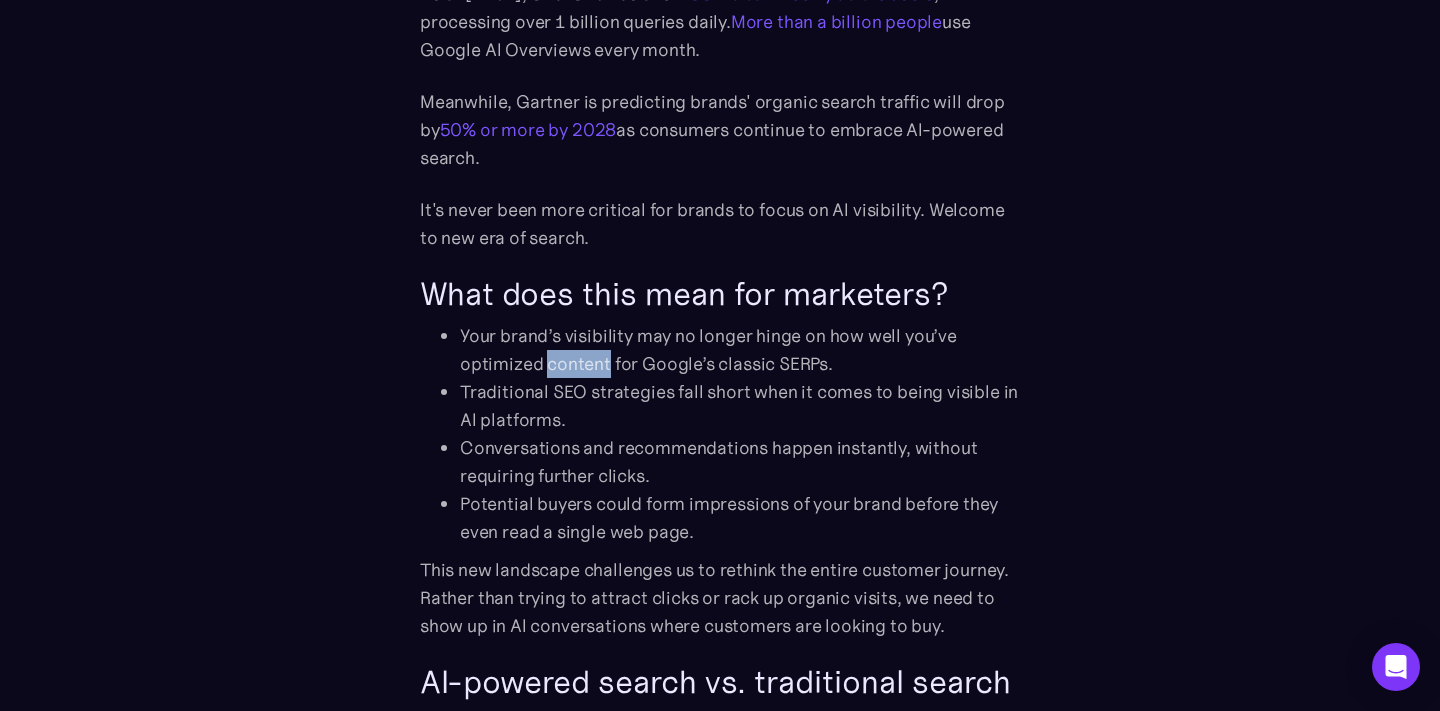 click on "Your brand’s visibility may no longer hinge on how well you’ve optimized content for Google’s classic SERPs." at bounding box center (740, 350) 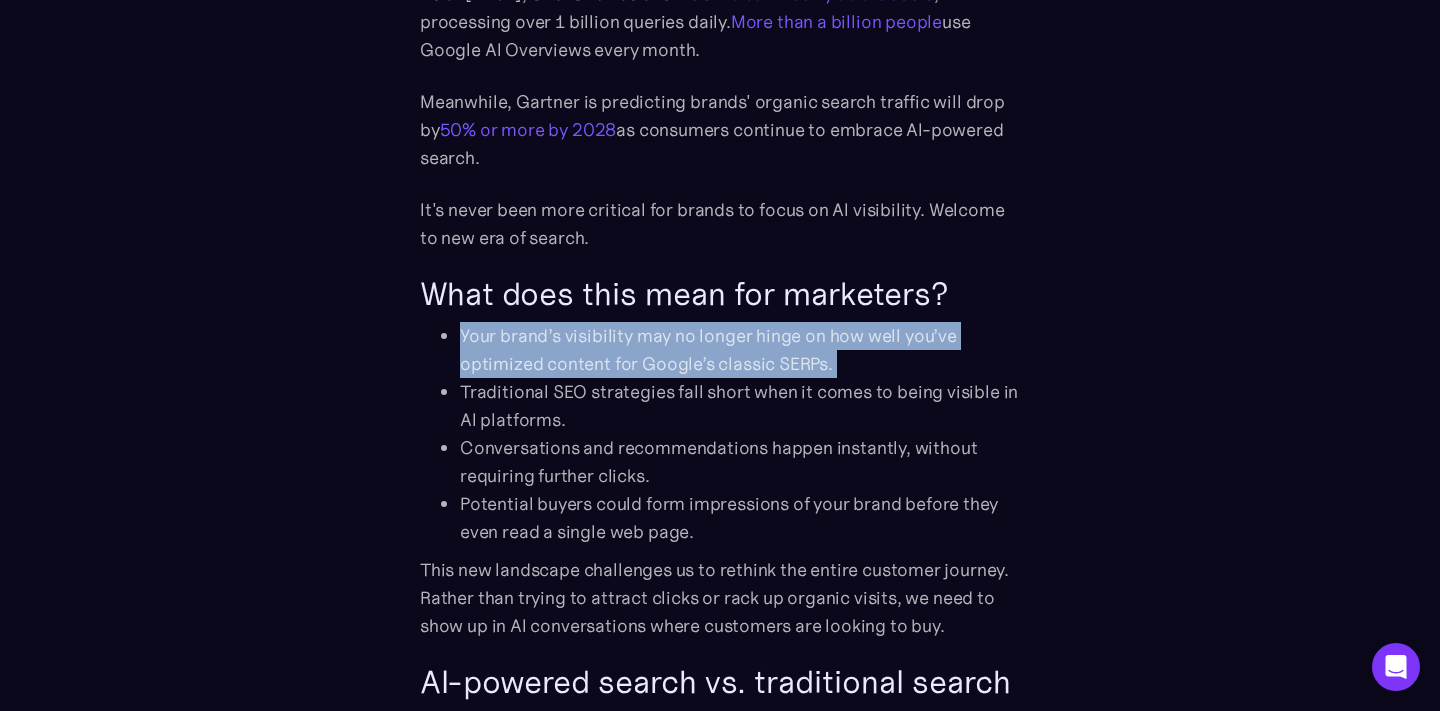 click on "Your brand’s visibility may no longer hinge on how well you’ve optimized content for Google’s classic SERPs." at bounding box center (740, 350) 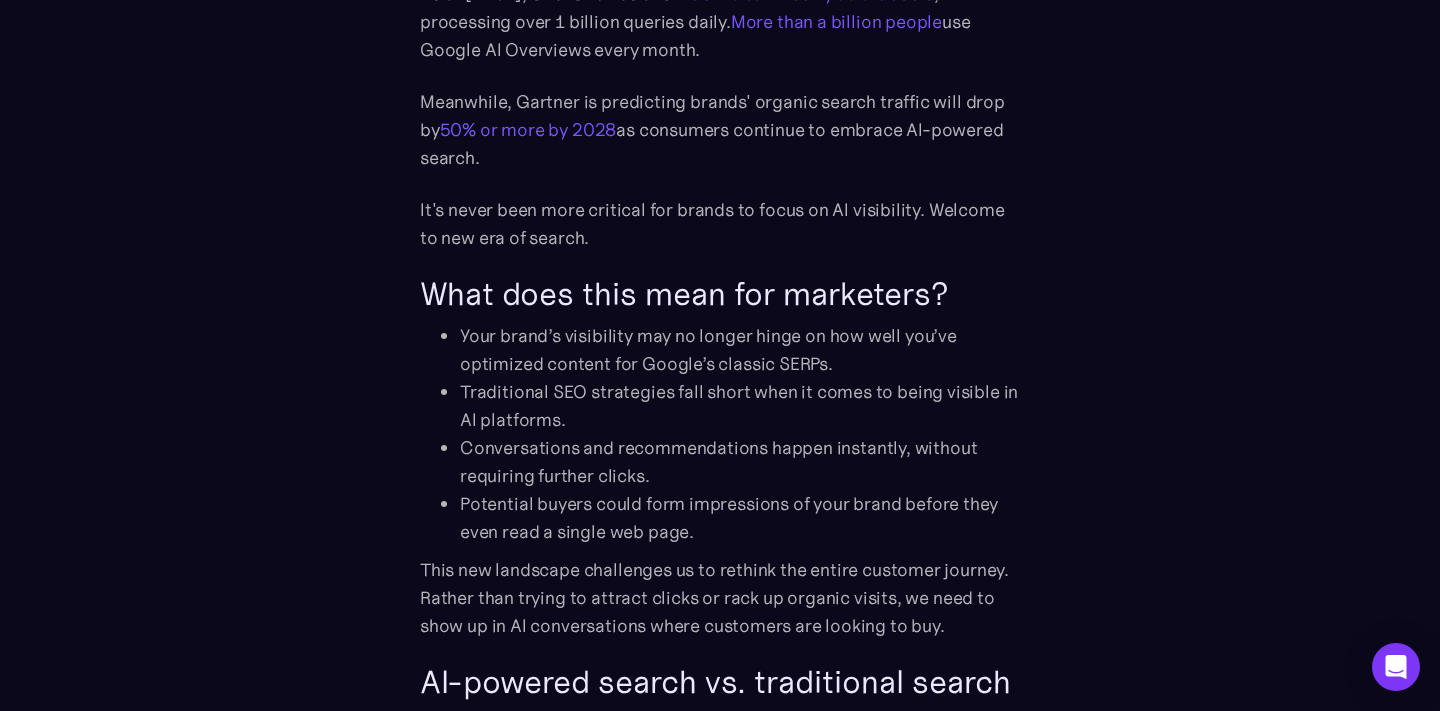 click on "Traditional SEO strategies fall short when it comes to being visible in AI platforms." at bounding box center [740, 406] 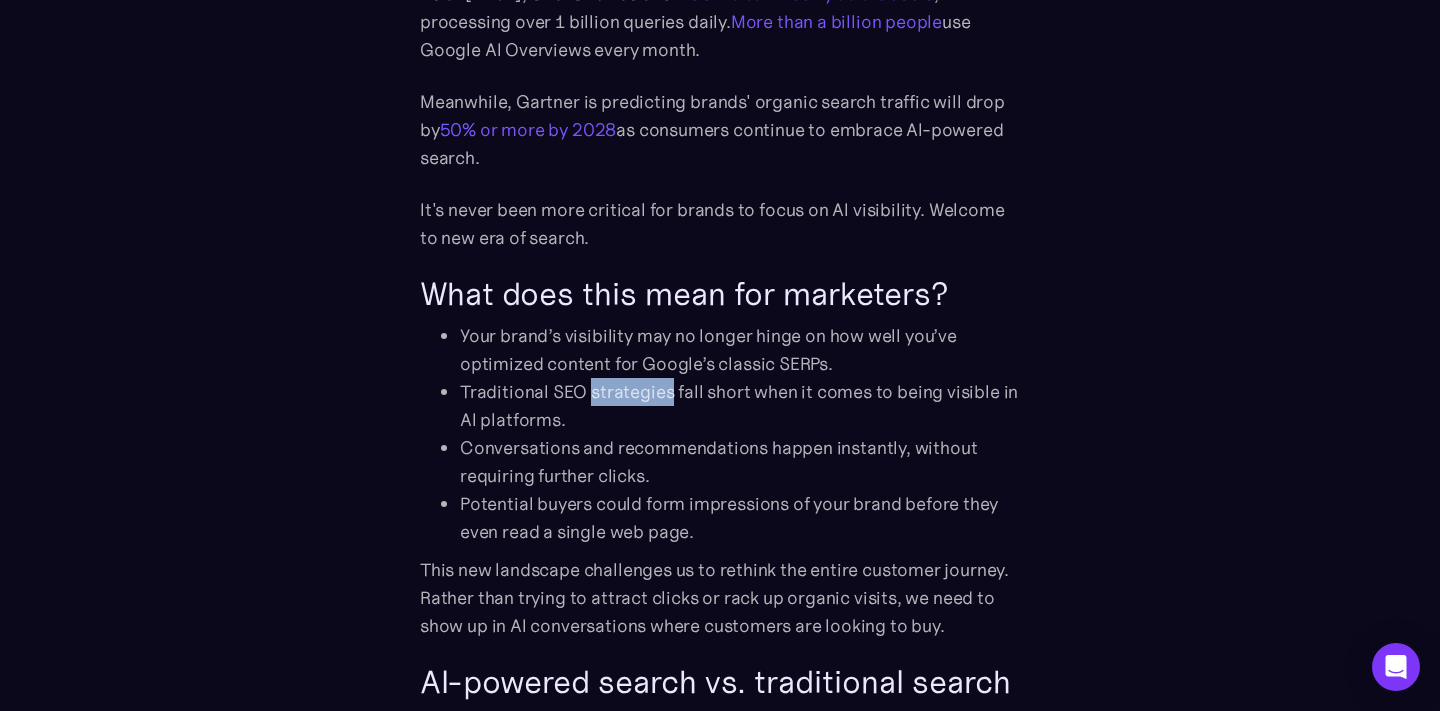 click on "Traditional SEO strategies fall short when it comes to being visible in AI platforms." at bounding box center [740, 406] 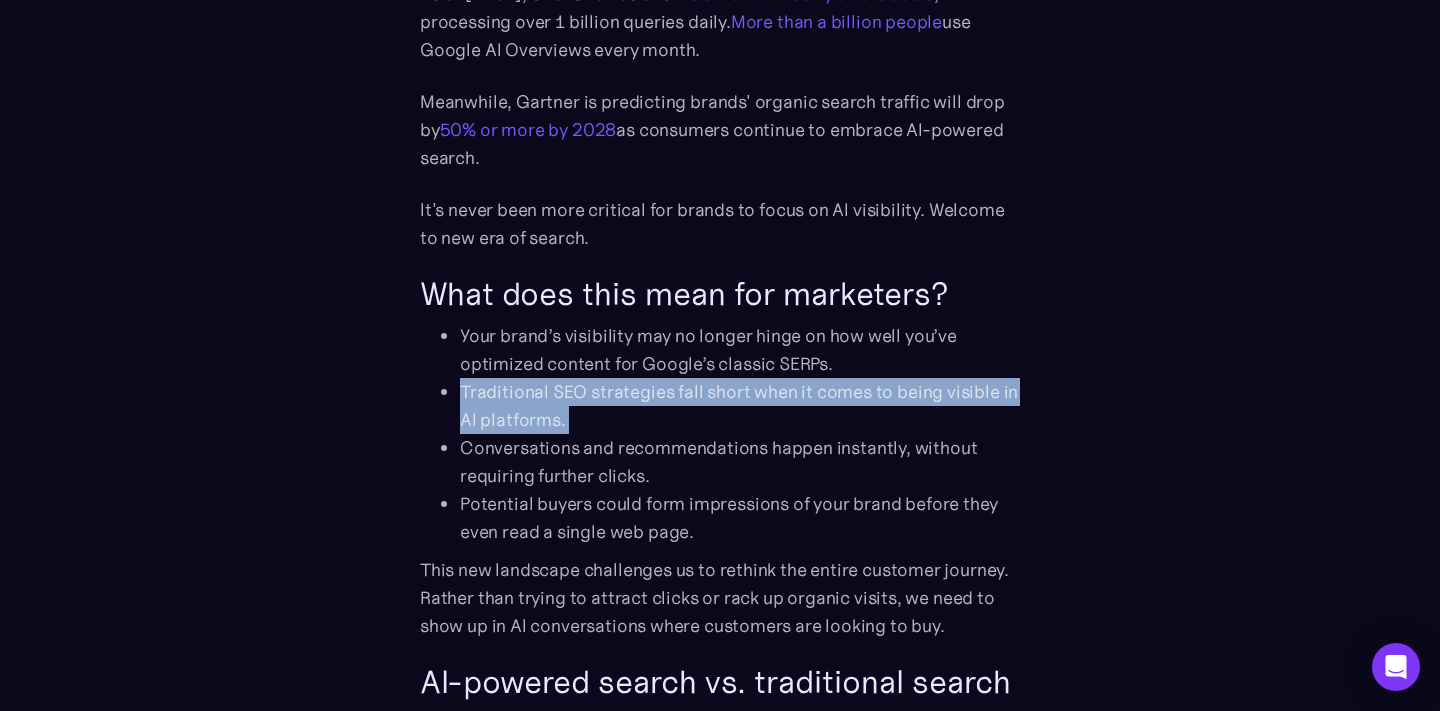 click on "Traditional SEO strategies fall short when it comes to being visible in AI platforms." at bounding box center (740, 406) 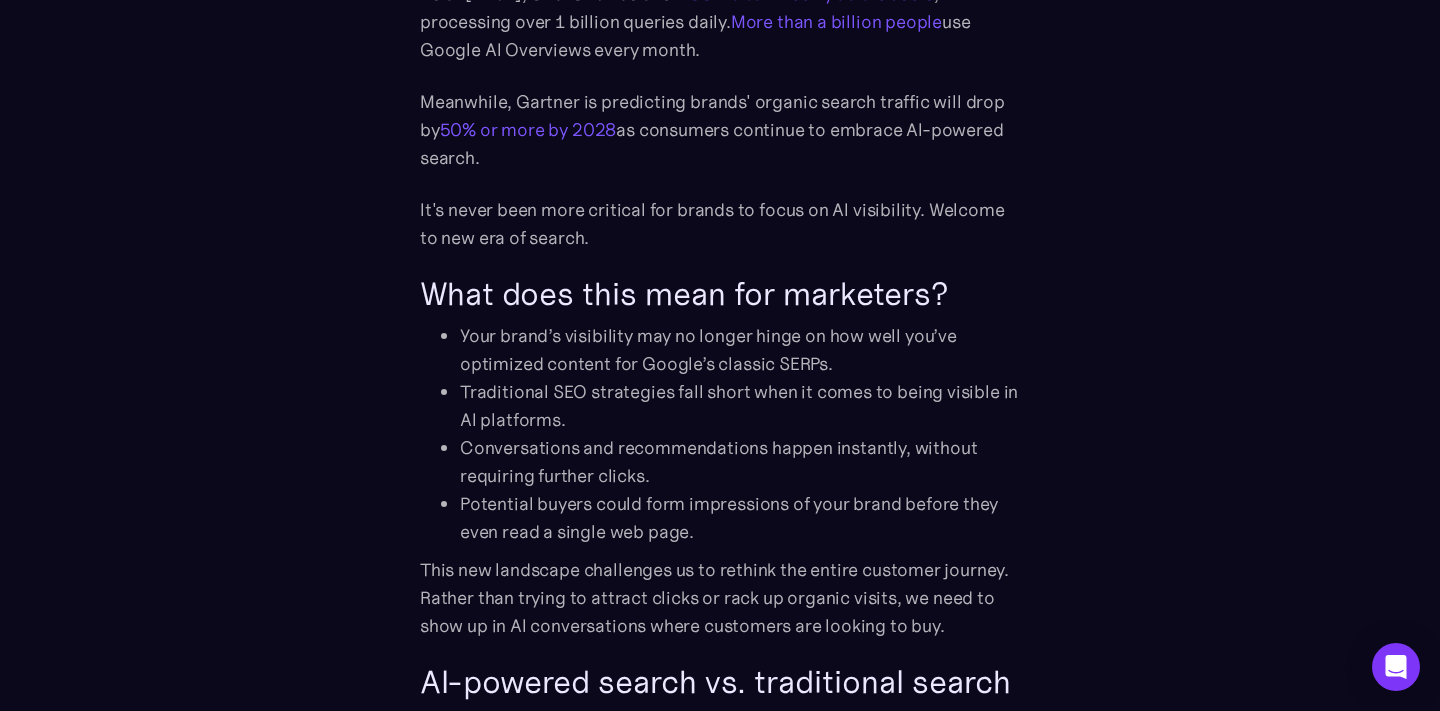 click on "Conversations and recommendations happen instantly, without requiring further clicks." at bounding box center [740, 462] 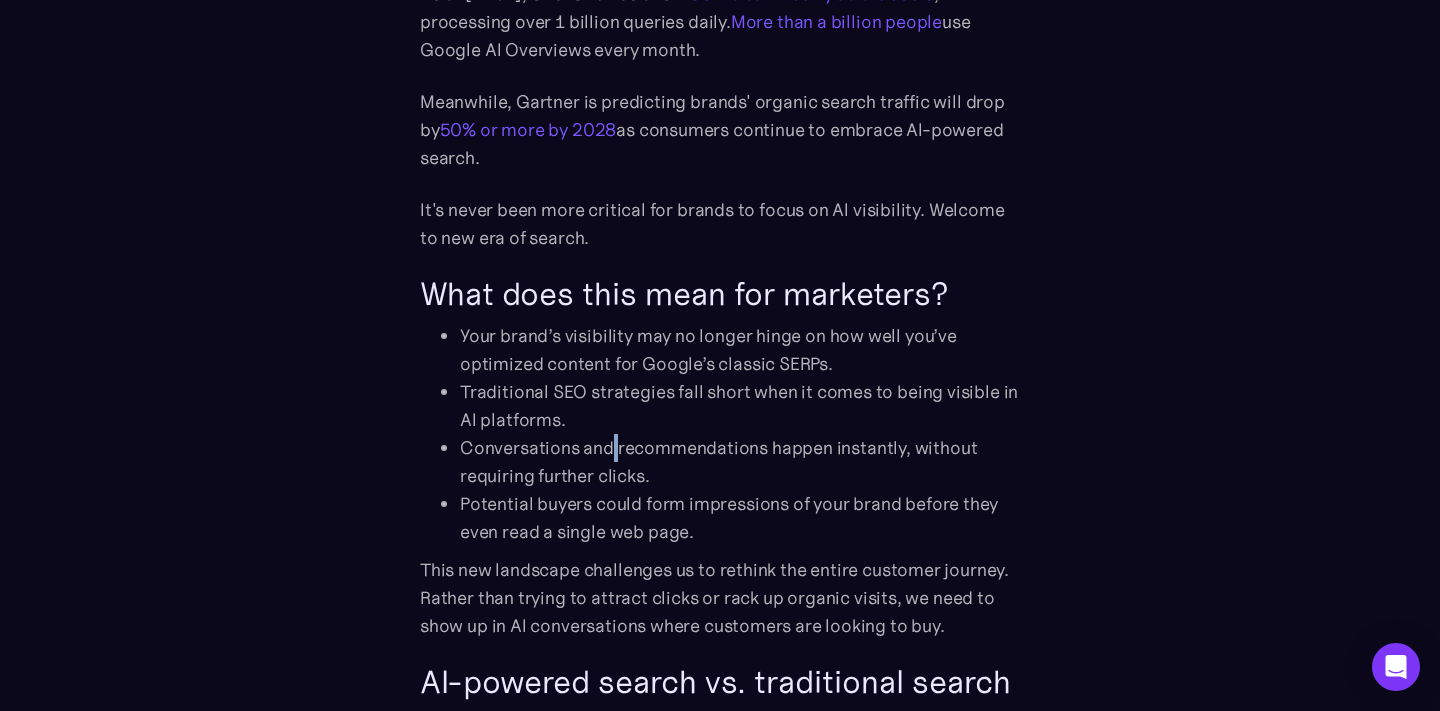 click on "Conversations and recommendations happen instantly, without requiring further clicks." at bounding box center (740, 462) 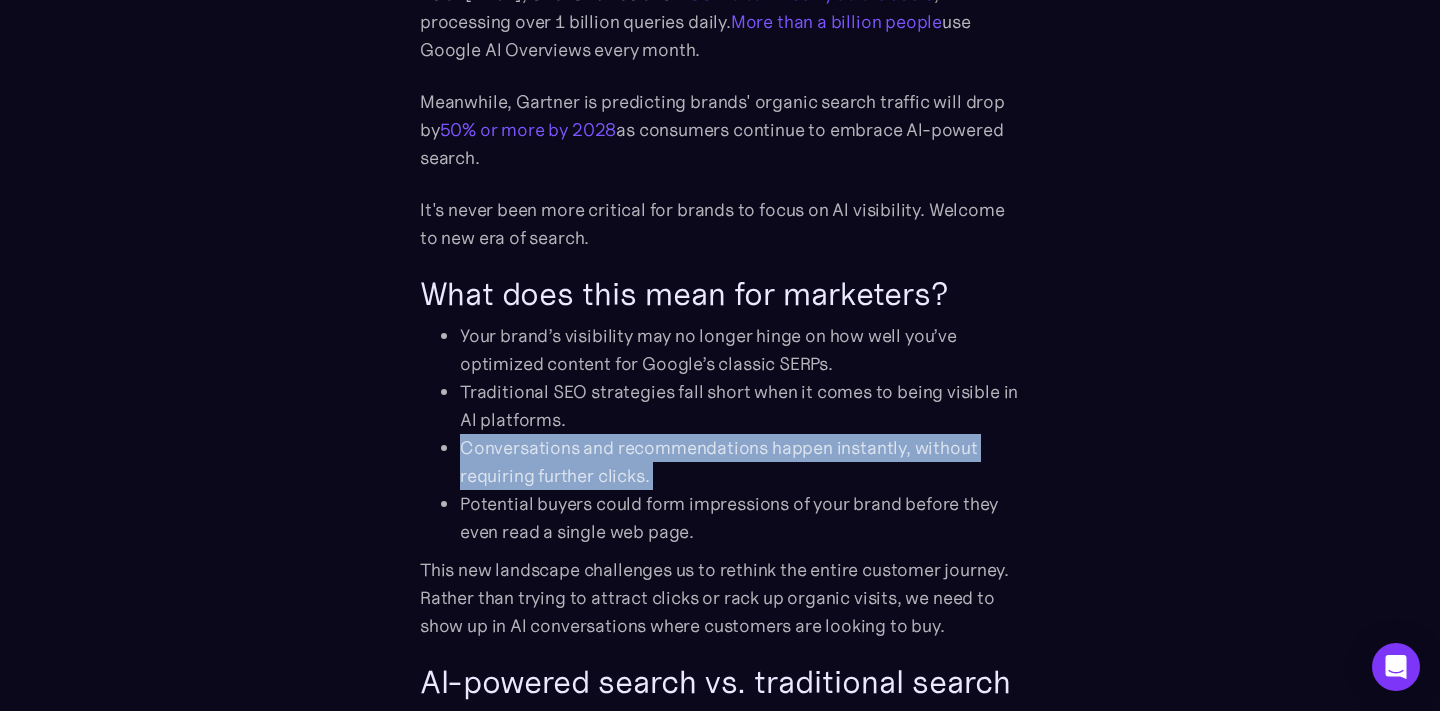 click on "Conversations and recommendations happen instantly, without requiring further clicks." at bounding box center [740, 462] 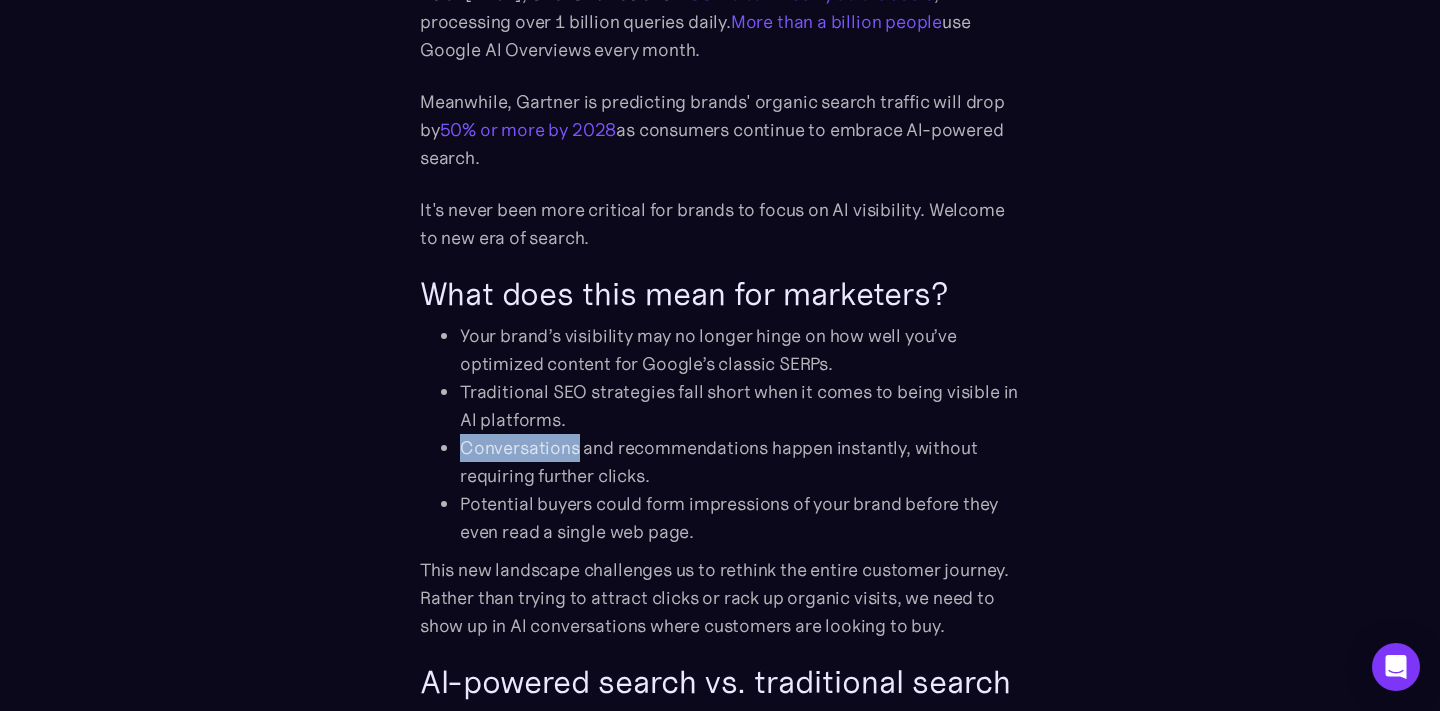 click on "Conversations and recommendations happen instantly, without requiring further clicks." at bounding box center (740, 462) 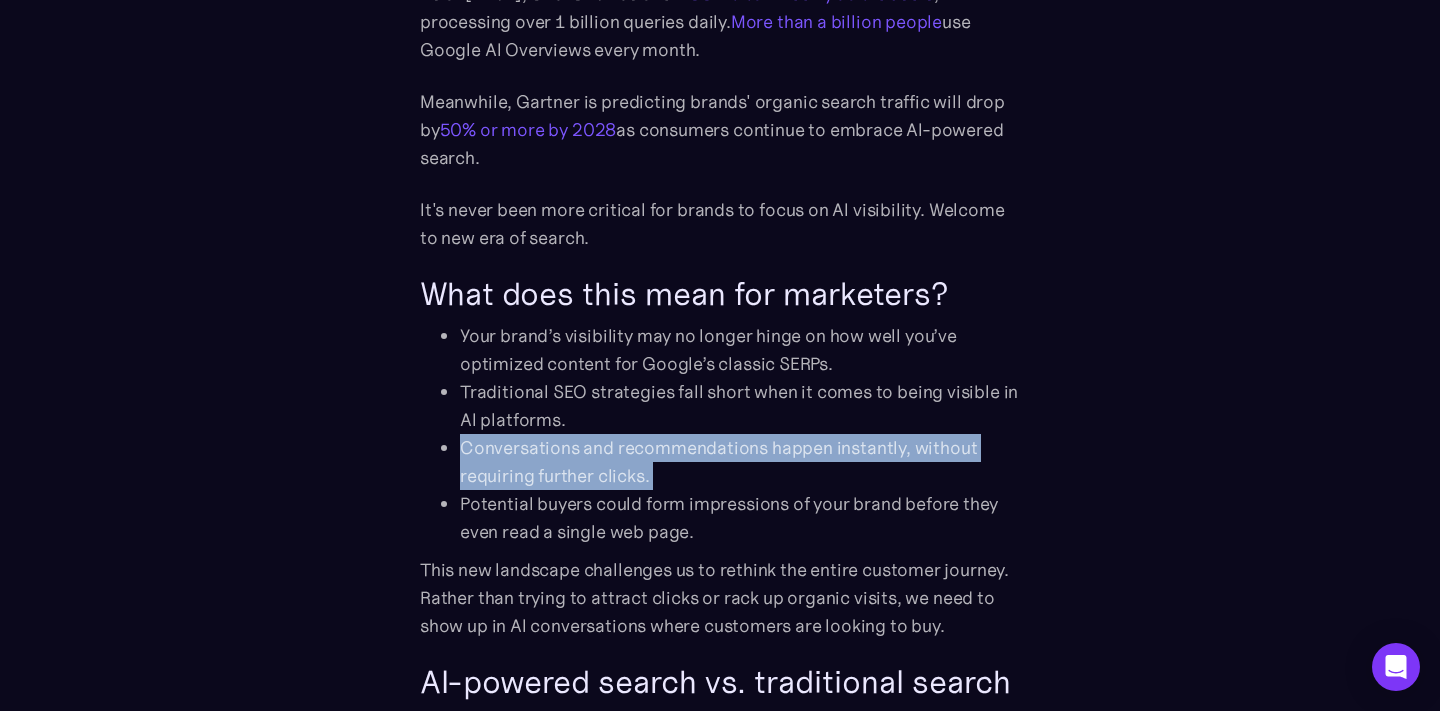 click on "Conversations and recommendations happen instantly, without requiring further clicks." at bounding box center [740, 462] 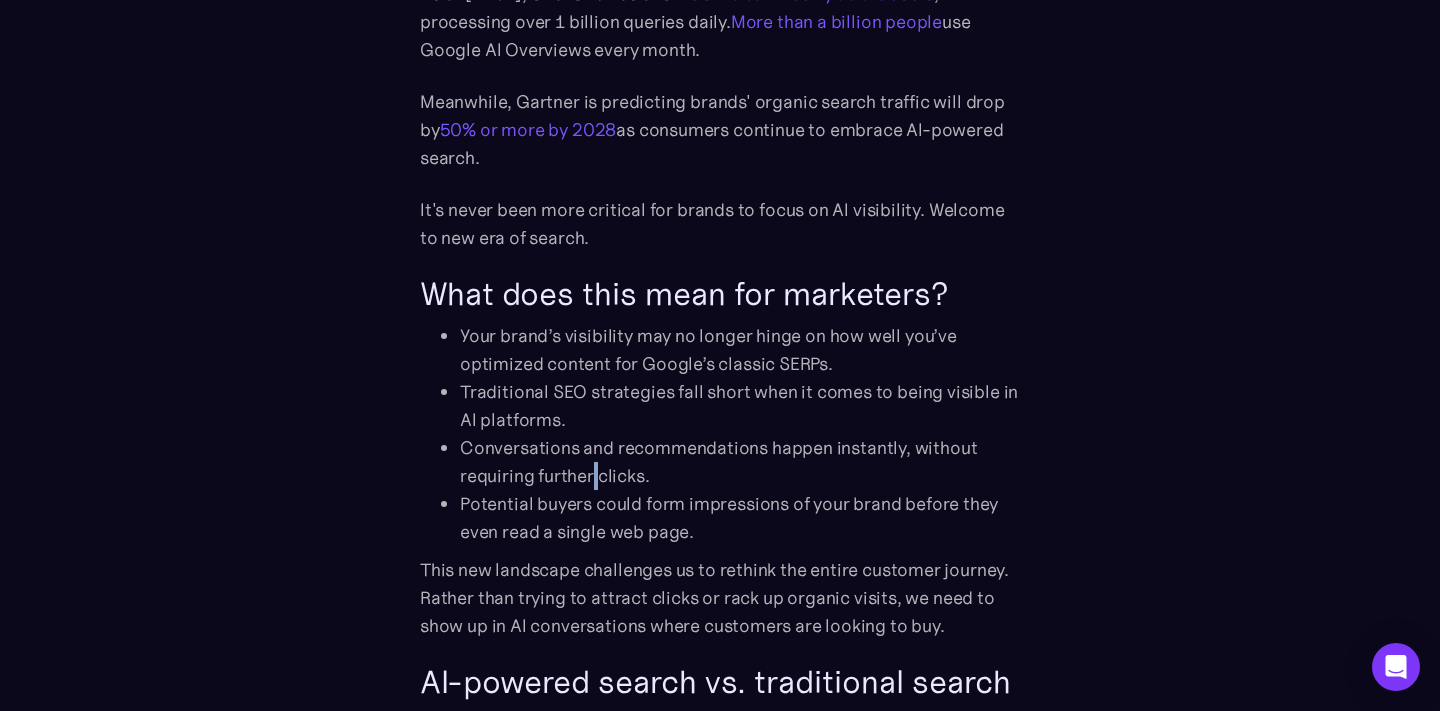 click on "Conversations and recommendations happen instantly, without requiring further clicks." at bounding box center (740, 462) 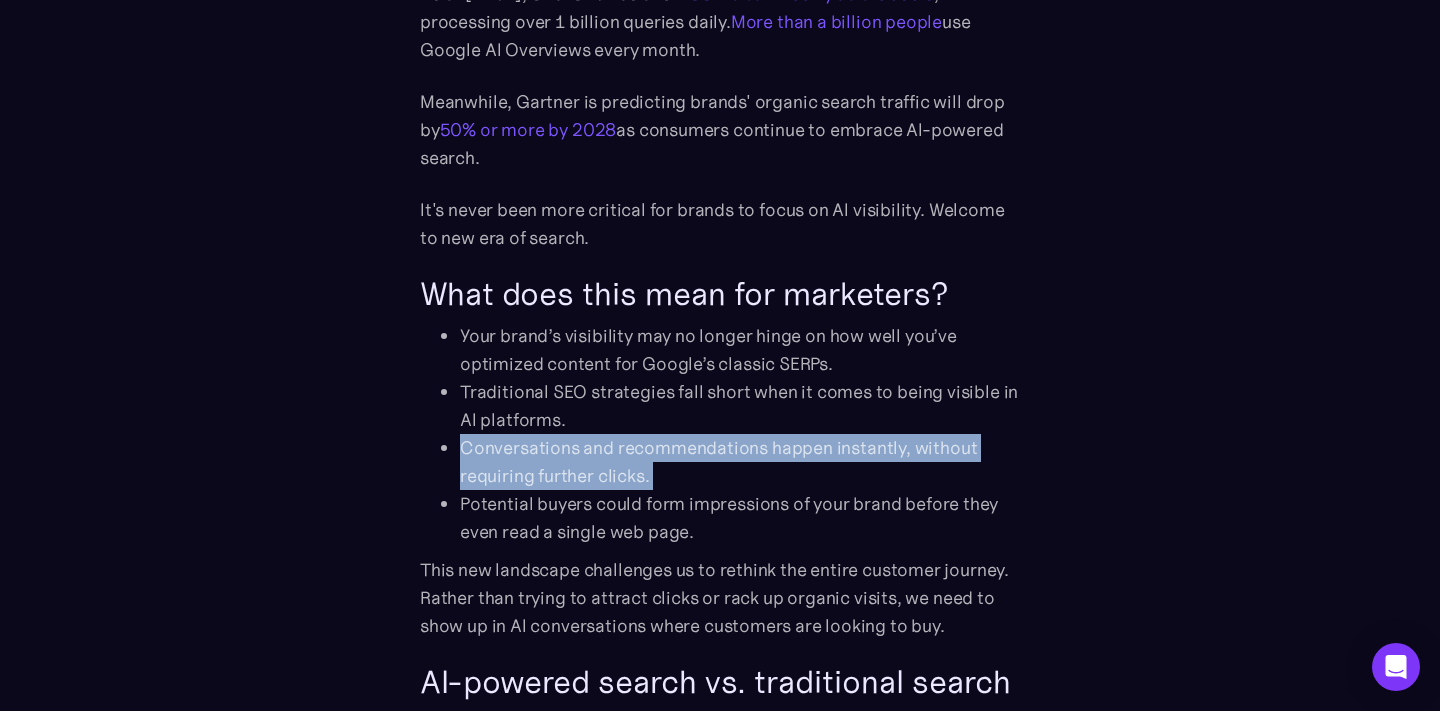 click on "Conversations and recommendations happen instantly, without requiring further clicks." at bounding box center (740, 462) 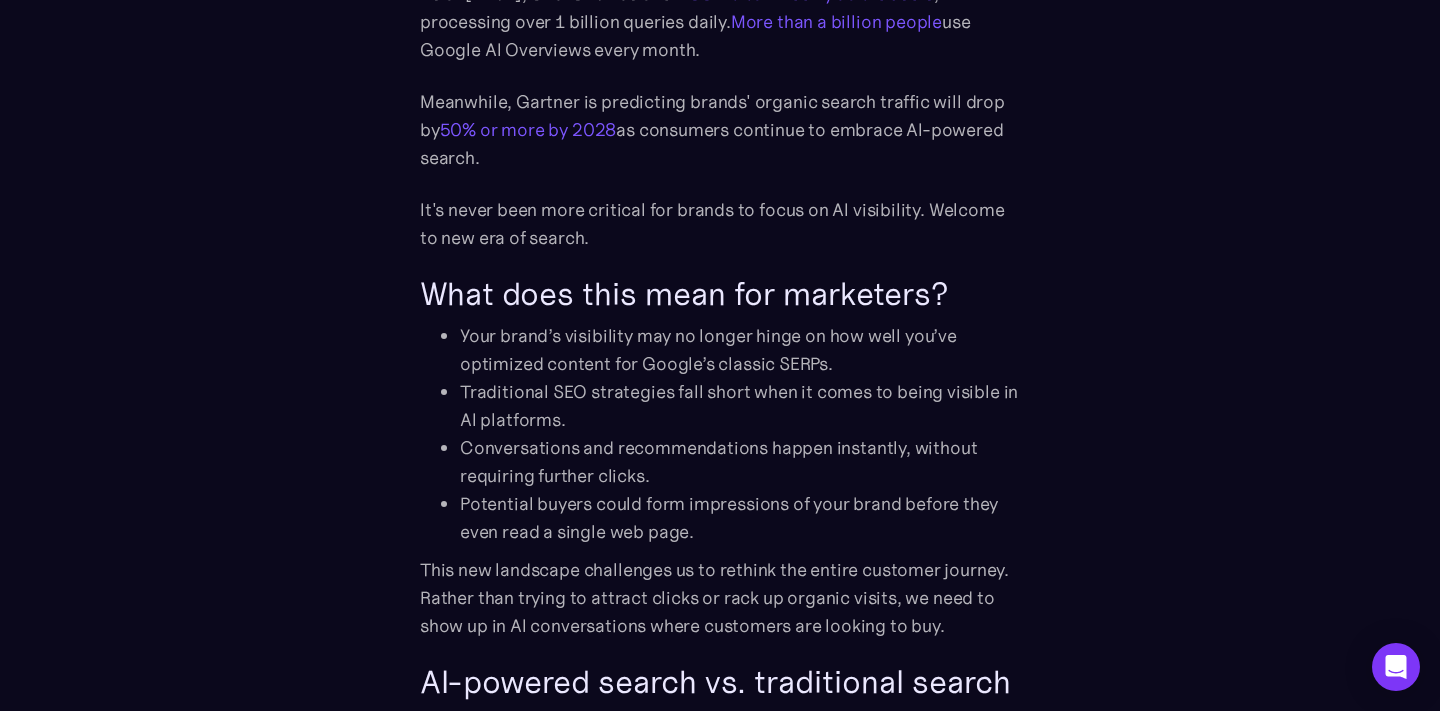 click on "Before the launch of ChatGPT in 2022 and Large Language Models (LLMs) took the world by storm, most of us typed keywords into Google and scanned through the 10 blue links to find what we’re looking for. Fast forward to today–we get direct, context-aware answers from AI within seconds. In essence, AI performs the searches for us, filters out irrelevant sources and curates the key information to give us exactly what we need. No links, no clicks, just instant answers. This isn’t a niche trend, the platform shift is happening right now.  Capgemini's 2025 consumer trends report  found that 68% of consumers have bought products recommended by AI, and 58% have already replaced traditional search engines with AI tools for product recommendations. As of February 2025, ChatGPT has over  400 million weekly active users , processing over 1 billion queries daily.  More than a billion people  use Google AI Overviews every month.  Meanwhile, Gartner is predicting brands' organic search traffic will drop by  ‍ ." at bounding box center (720, 1728) 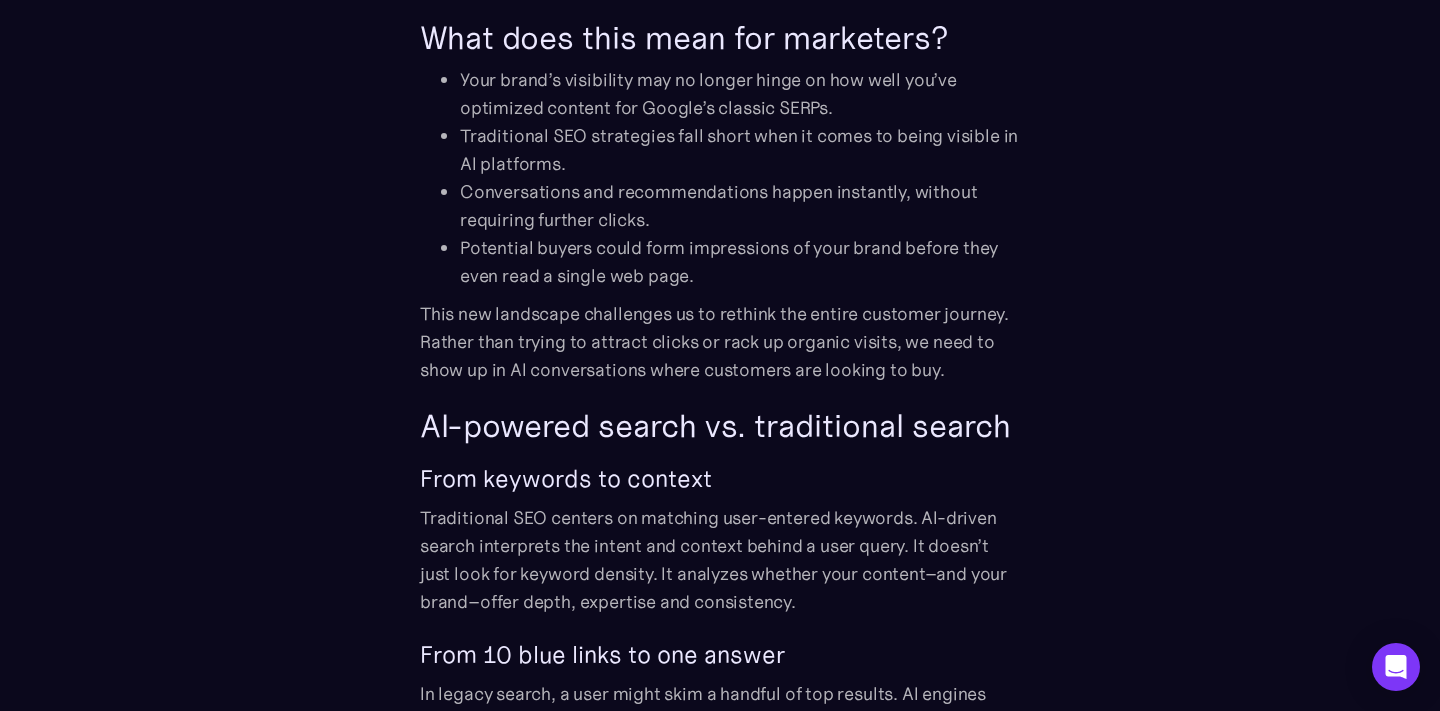 scroll, scrollTop: 1939, scrollLeft: 0, axis: vertical 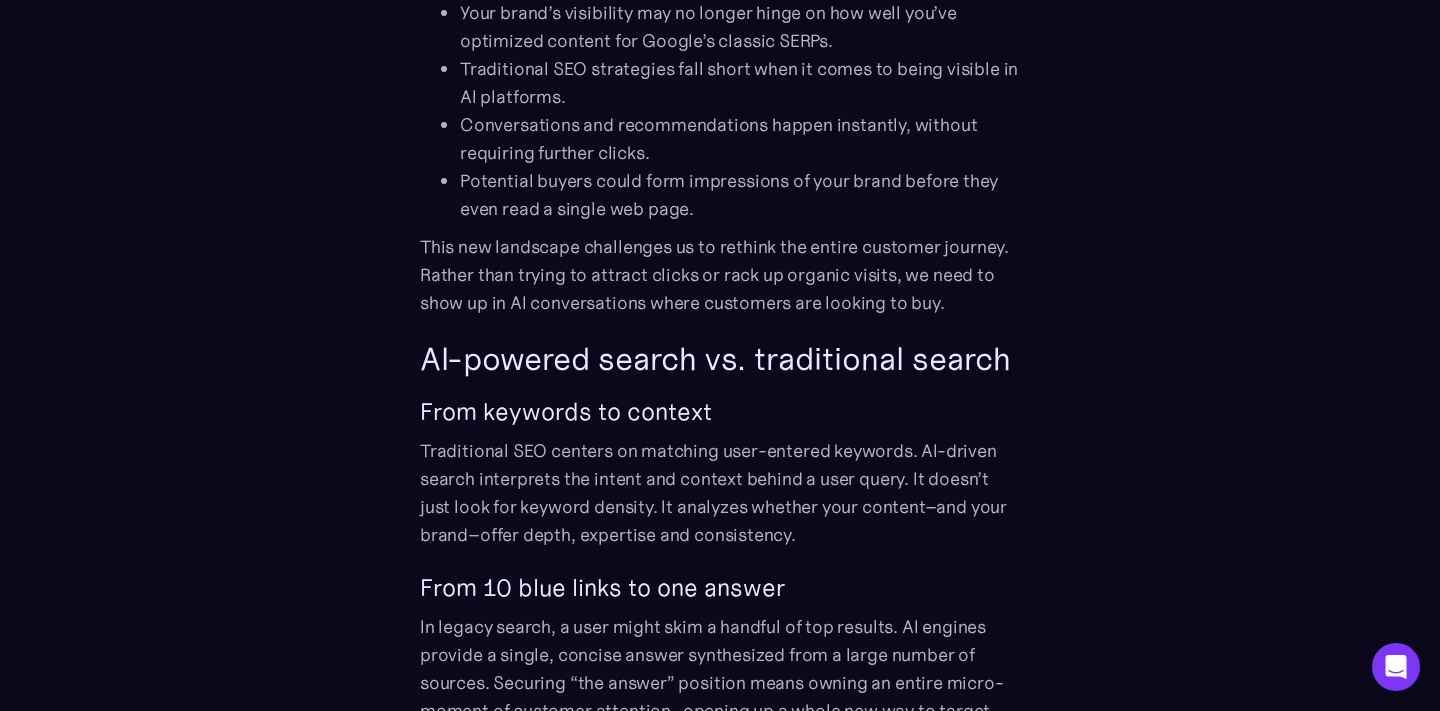 click on "AI-powered search vs. traditional search" at bounding box center [720, 359] 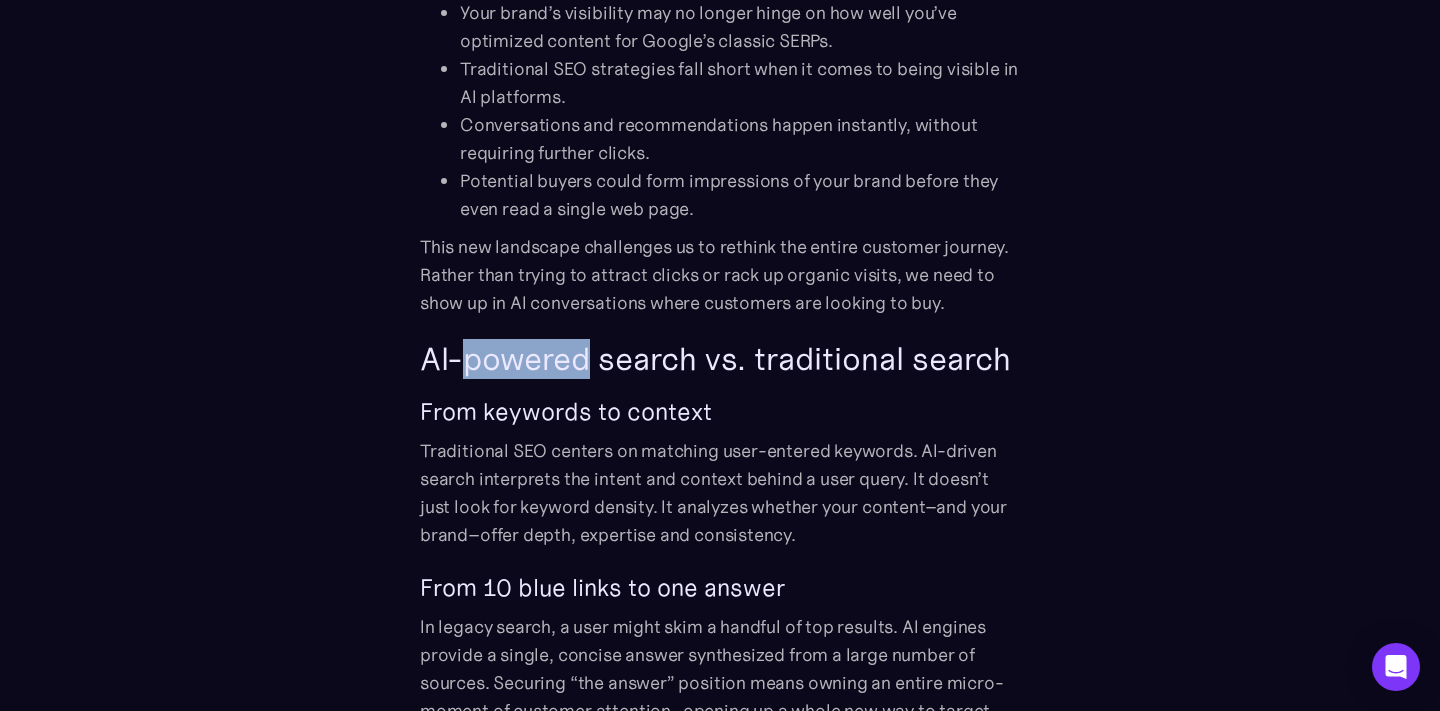 click on "AI-powered search vs. traditional search" at bounding box center (720, 359) 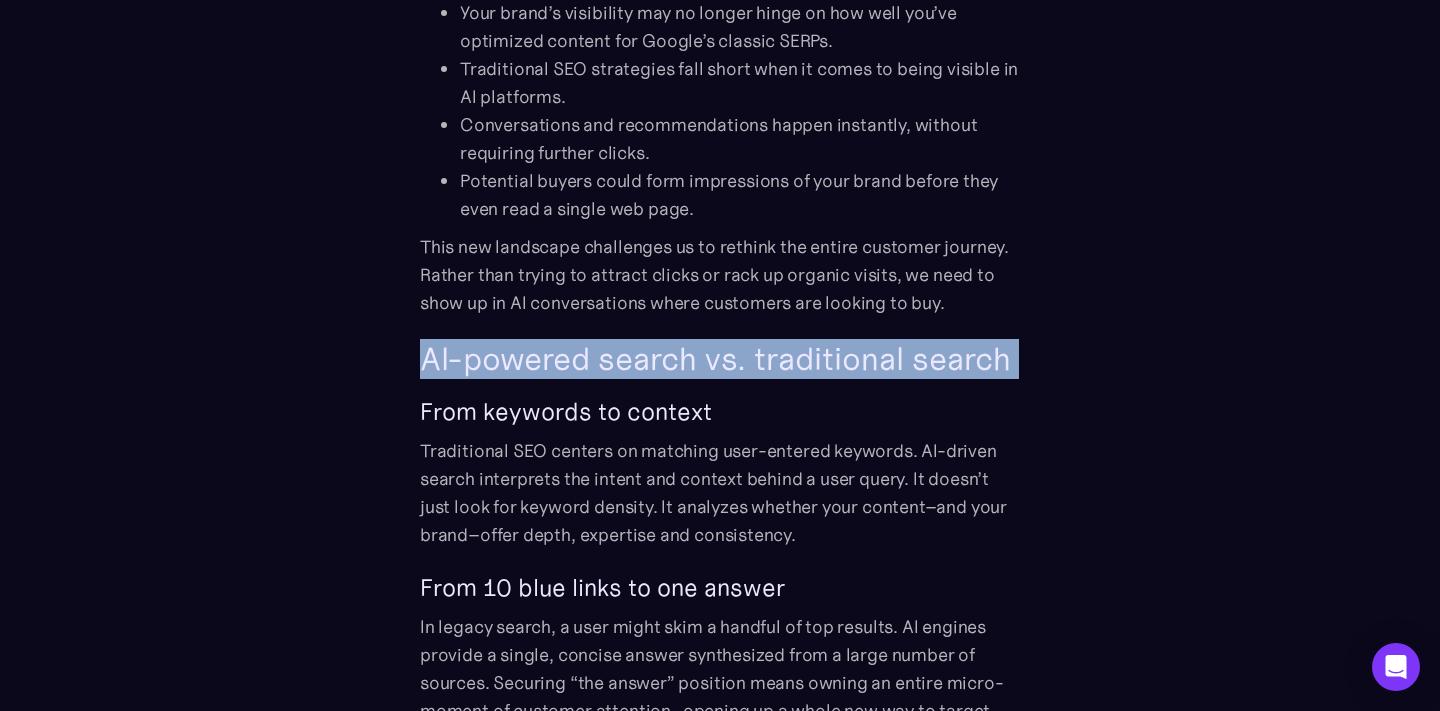 click on "AI-powered search vs. traditional search" at bounding box center (720, 359) 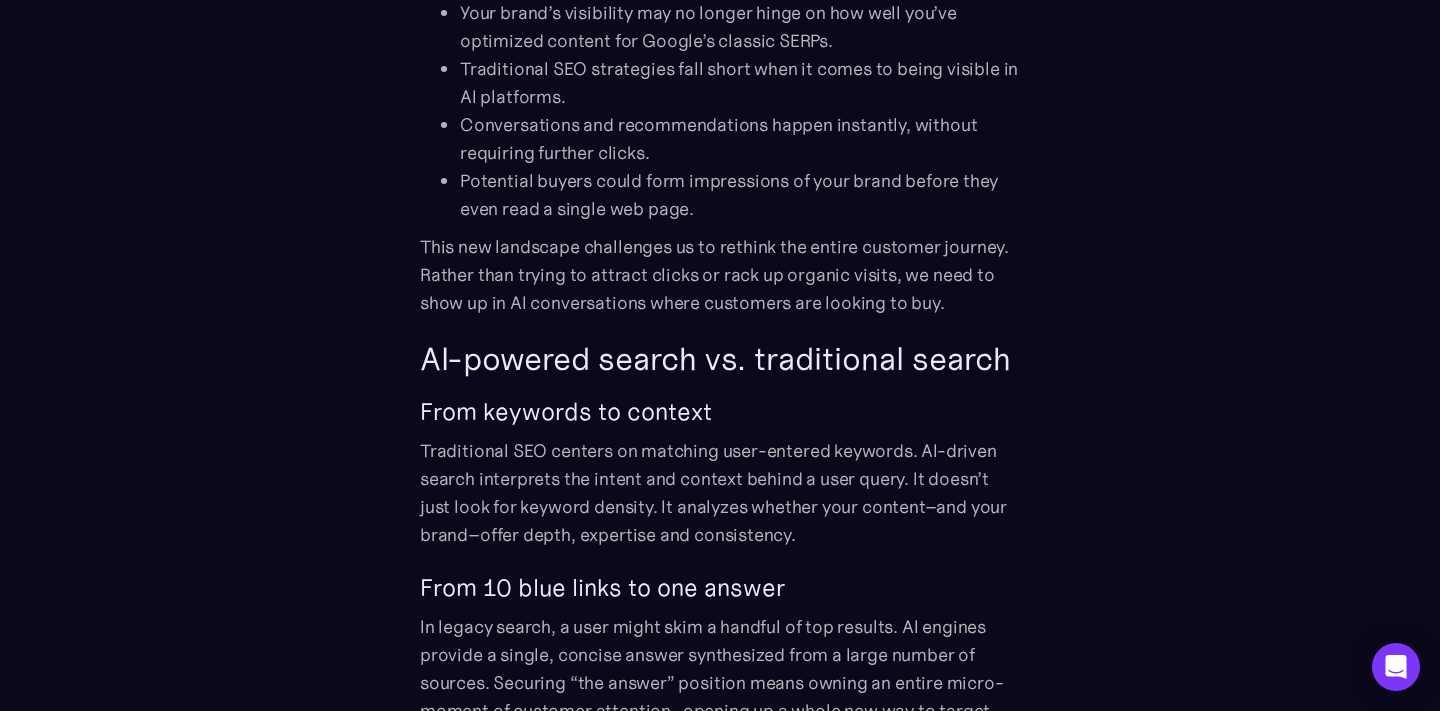 click on "AI-powered search vs. traditional search" at bounding box center [720, 359] 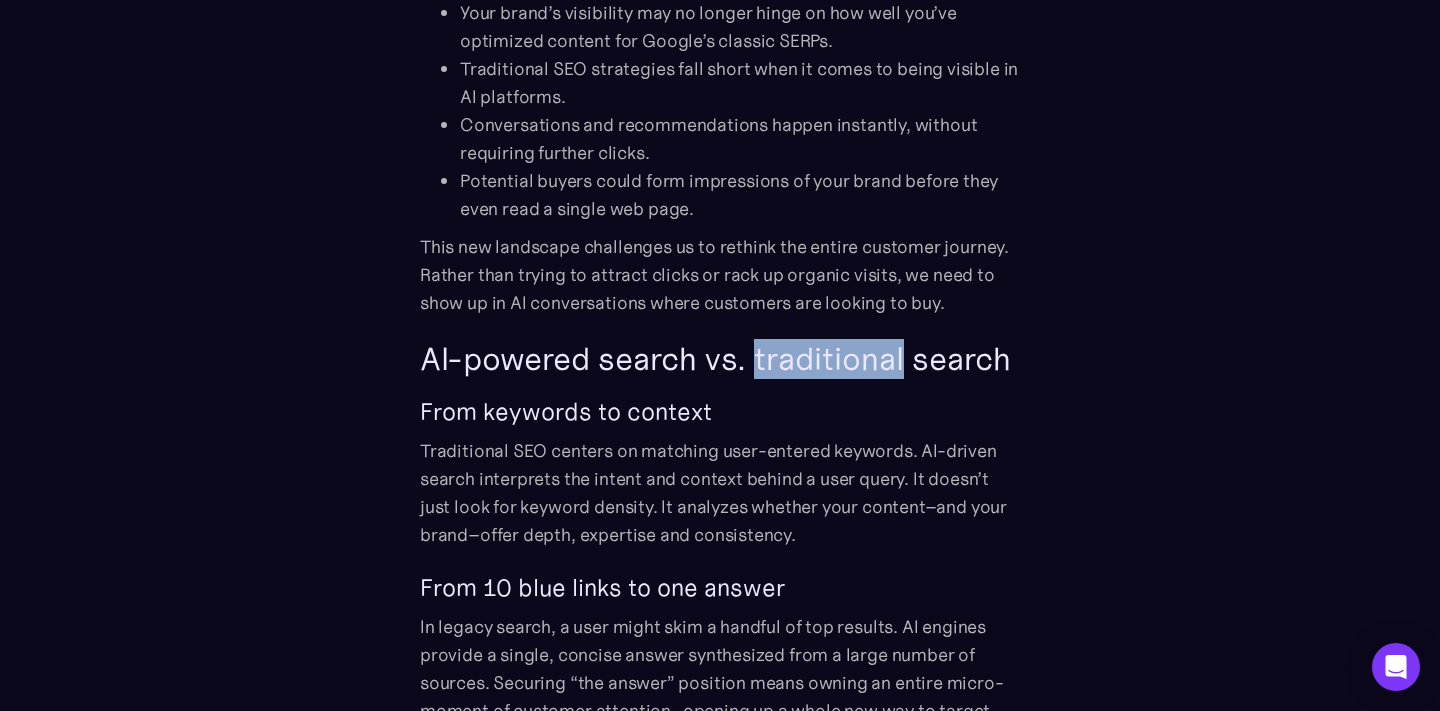 click on "AI-powered search vs. traditional search" at bounding box center (720, 359) 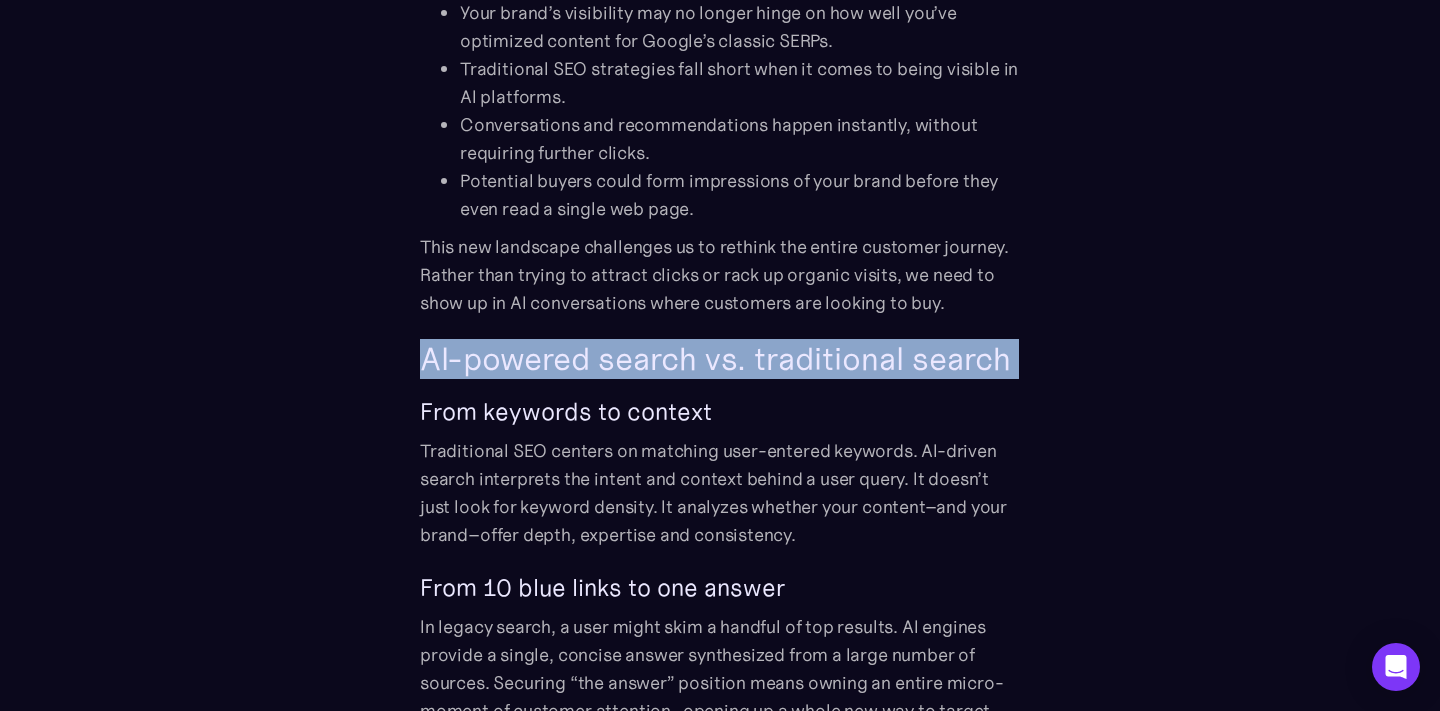 click on "AI-powered search vs. traditional search" at bounding box center [720, 359] 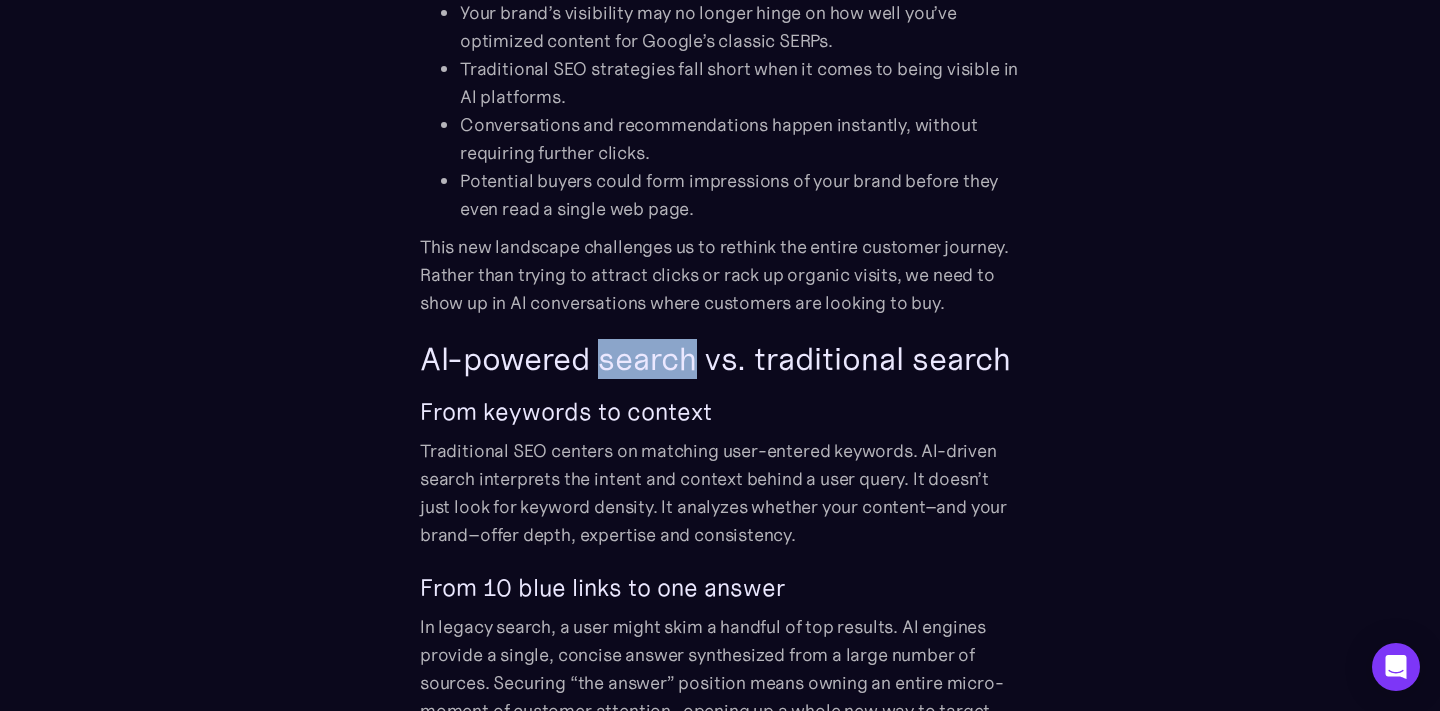 click on "AI-powered search vs. traditional search" at bounding box center (720, 359) 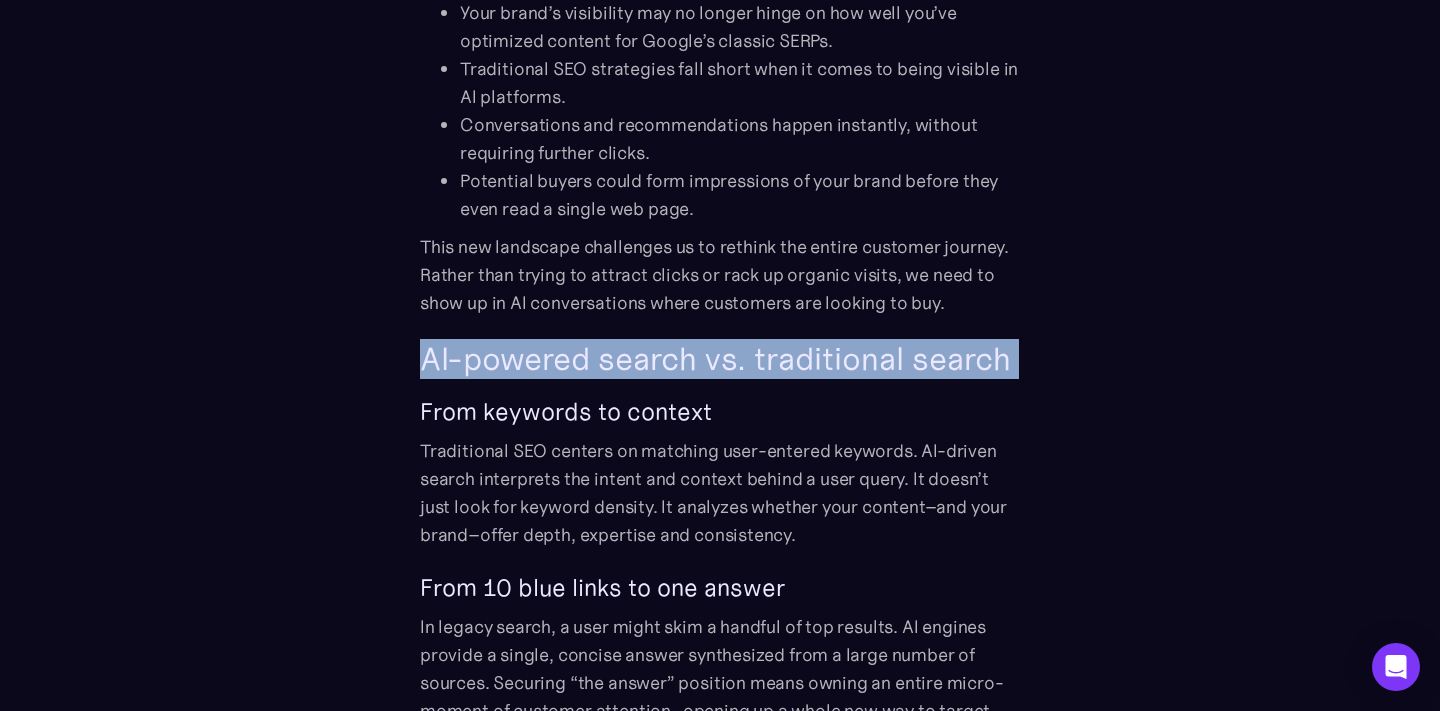 click on "AI-powered search vs. traditional search" at bounding box center (720, 359) 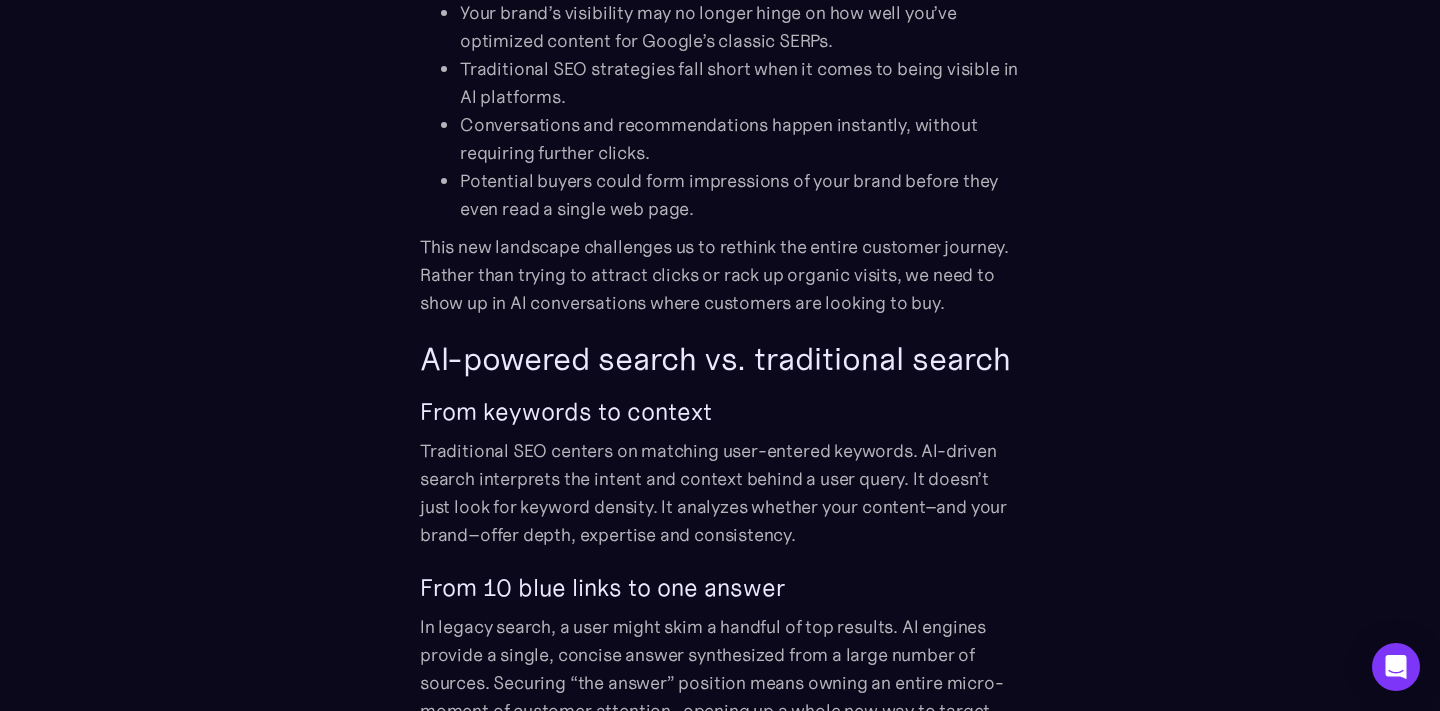 click on "AI-powered search vs. traditional search" at bounding box center [720, 359] 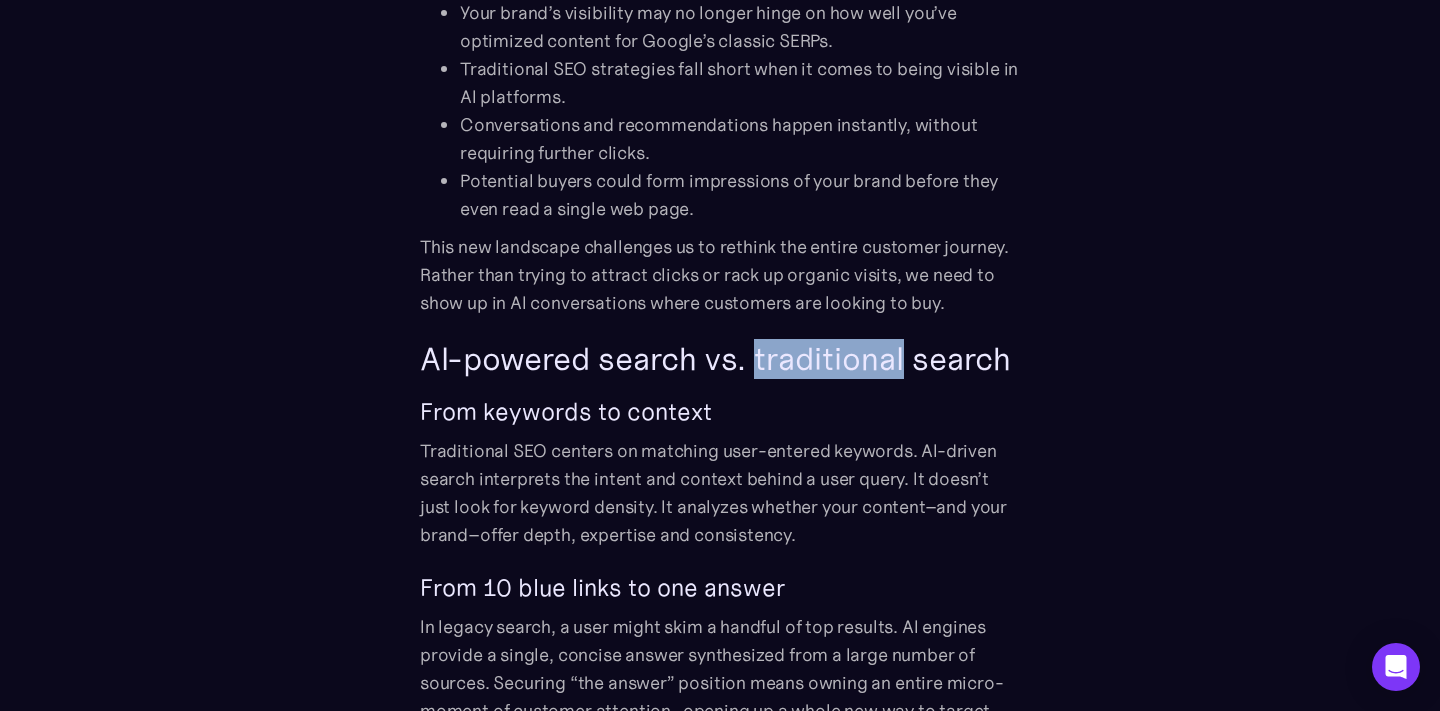 click on "AI-powered search vs. traditional search" at bounding box center [720, 359] 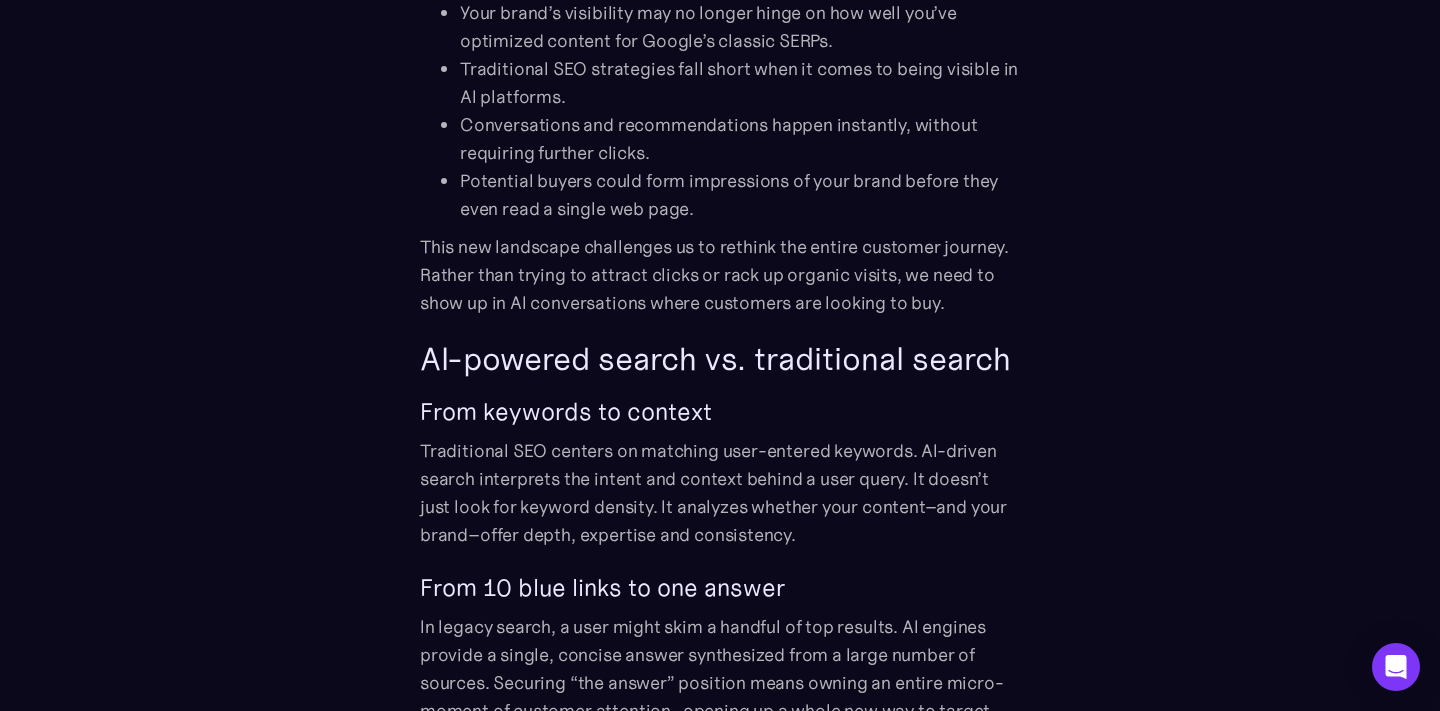 click on "AI-powered search vs. traditional search" at bounding box center [720, 359] 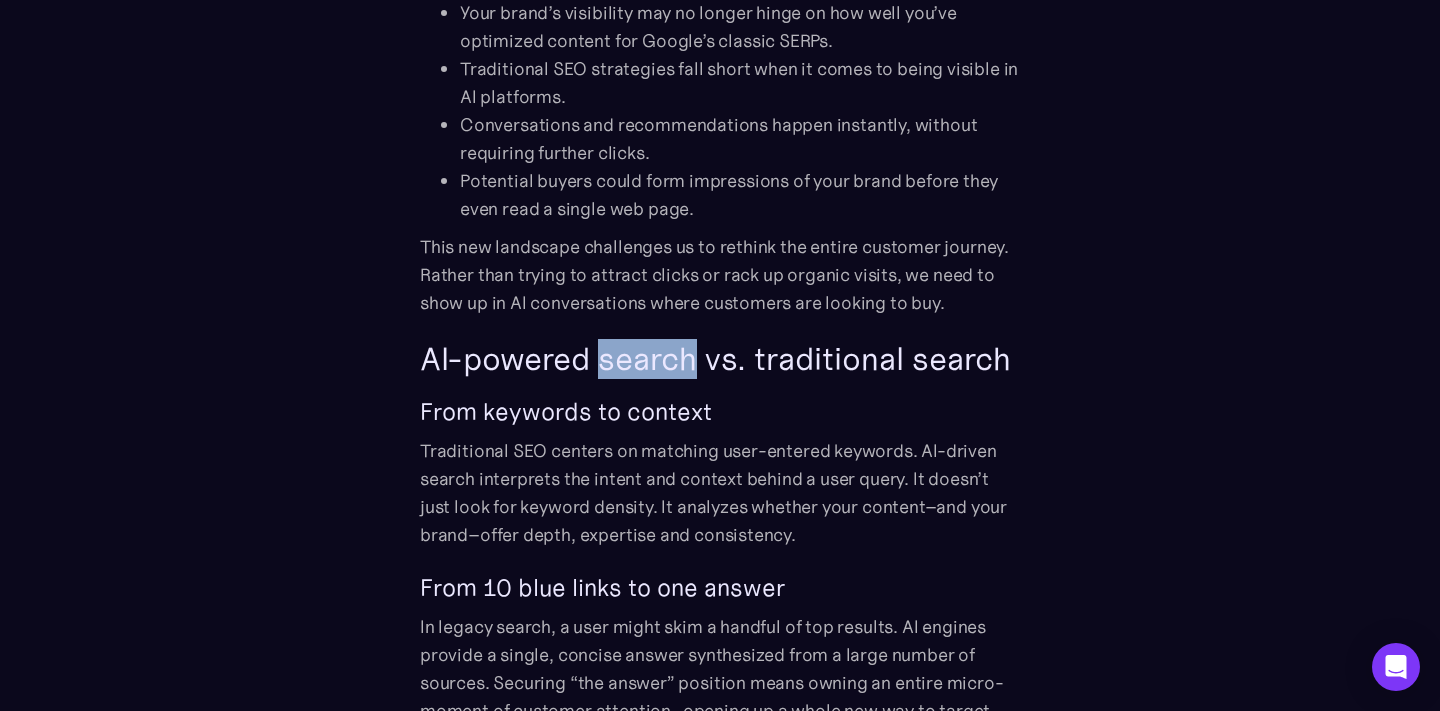 click on "AI-powered search vs. traditional search" at bounding box center (720, 359) 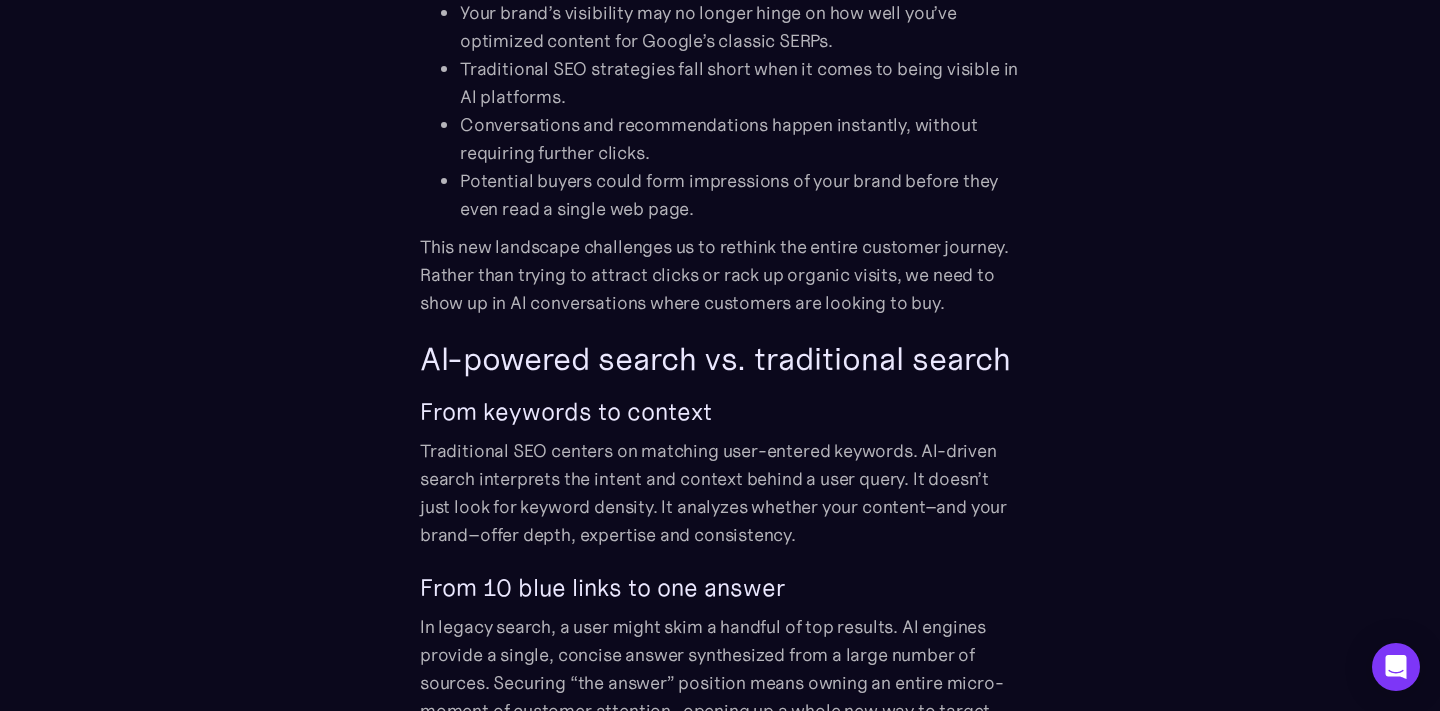 click on "AI-powered search vs. traditional search" at bounding box center (720, 359) 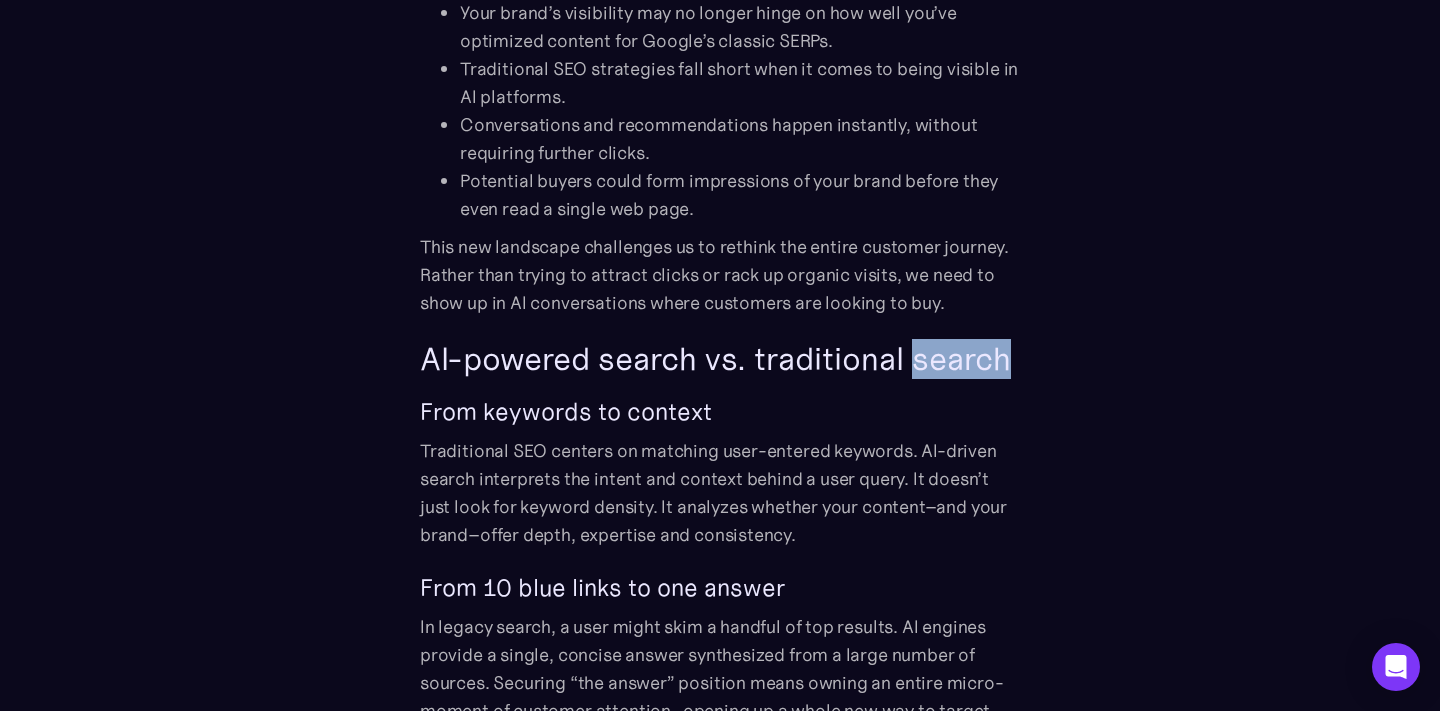 click on "AI-powered search vs. traditional search" at bounding box center (720, 359) 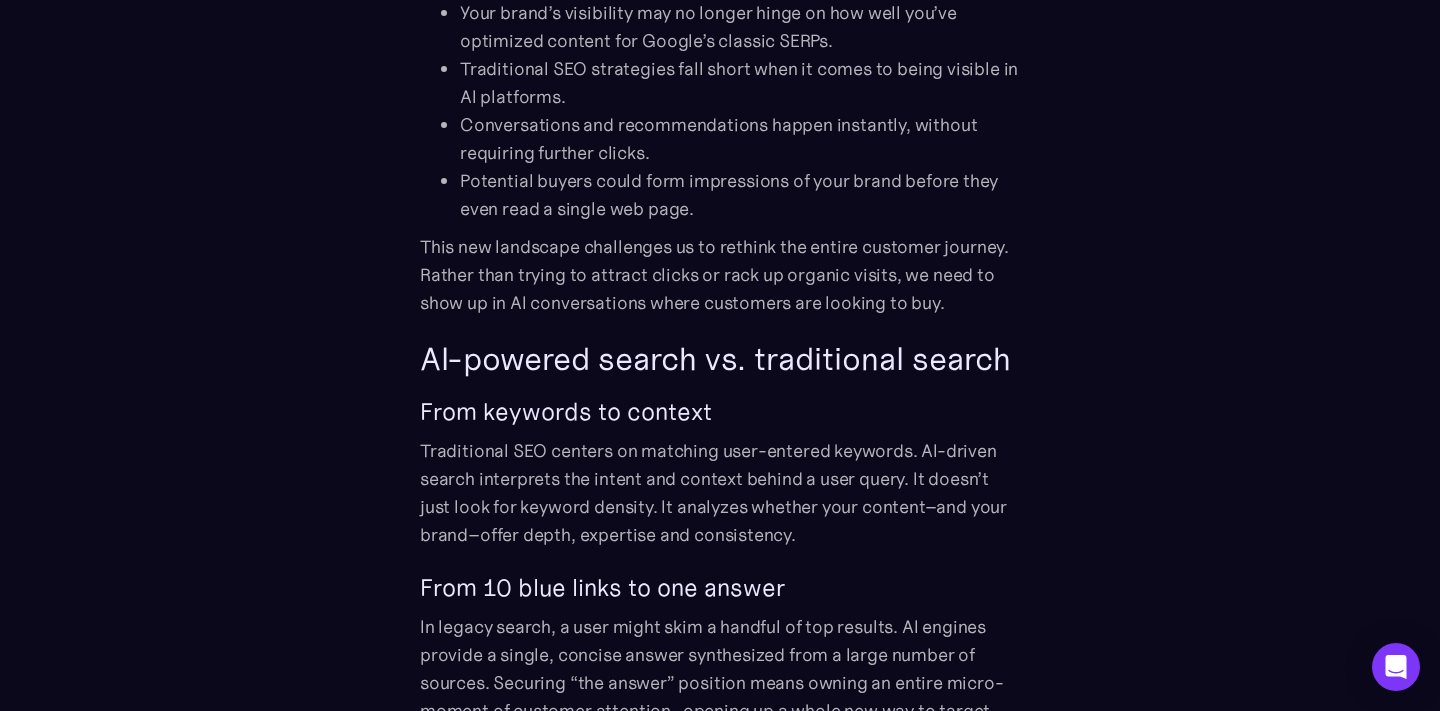 click on "AI-powered search vs. traditional search" at bounding box center [720, 359] 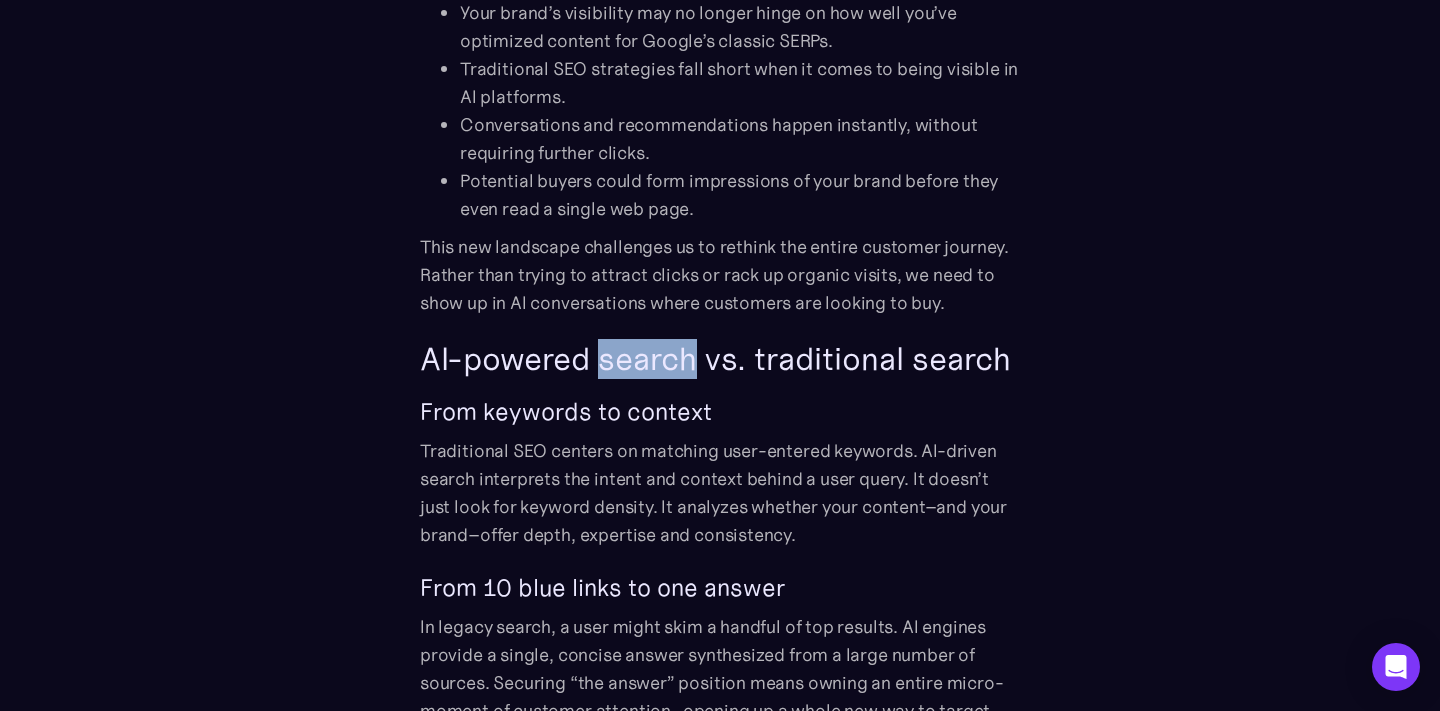 click on "AI-powered search vs. traditional search" at bounding box center [720, 359] 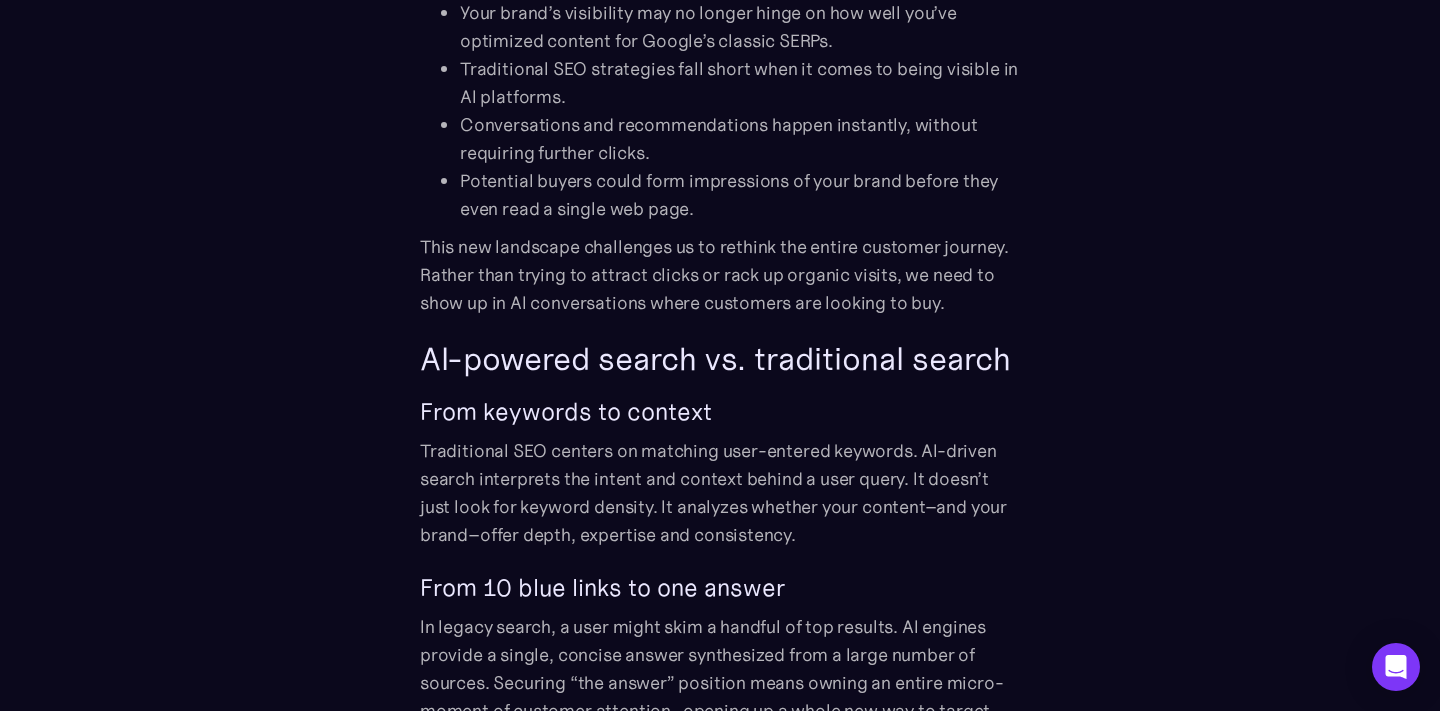 click on "AI-powered search vs. traditional search" at bounding box center (720, 359) 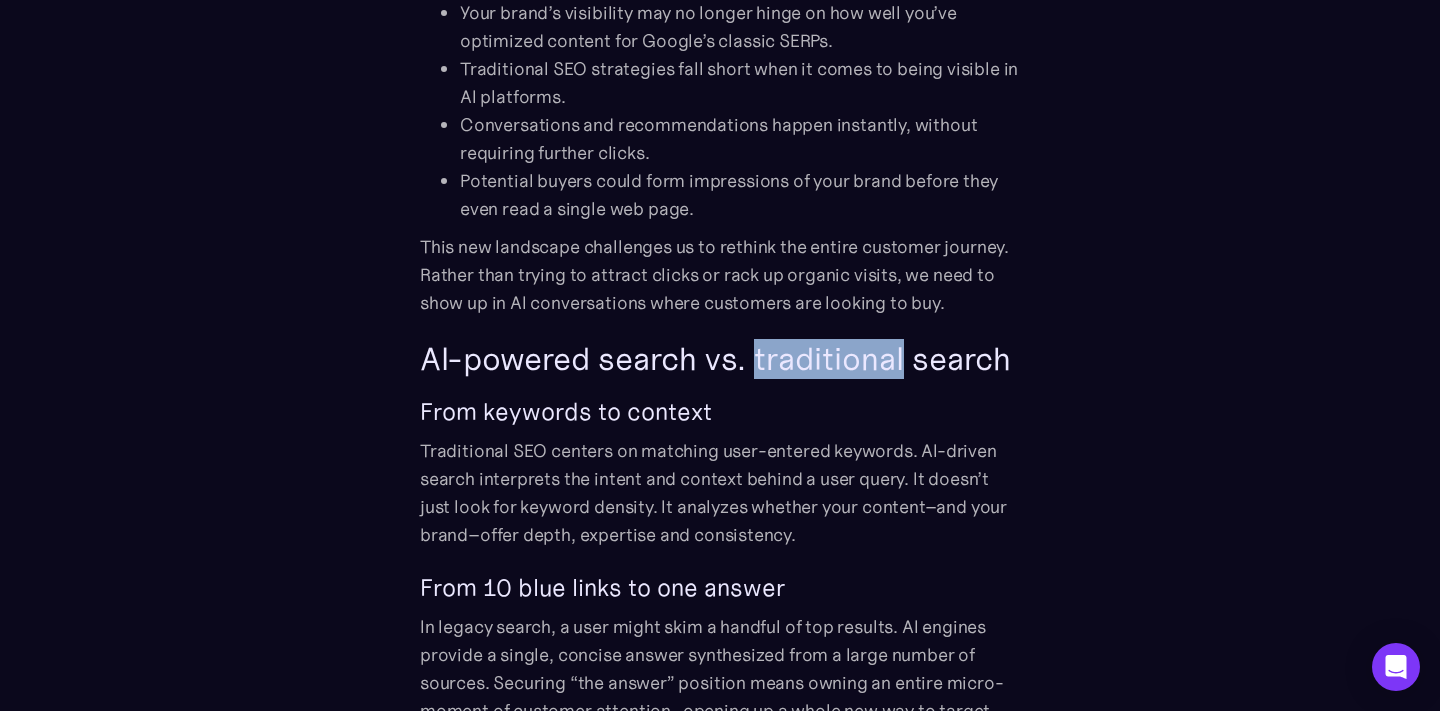 click on "AI-powered search vs. traditional search" at bounding box center (720, 359) 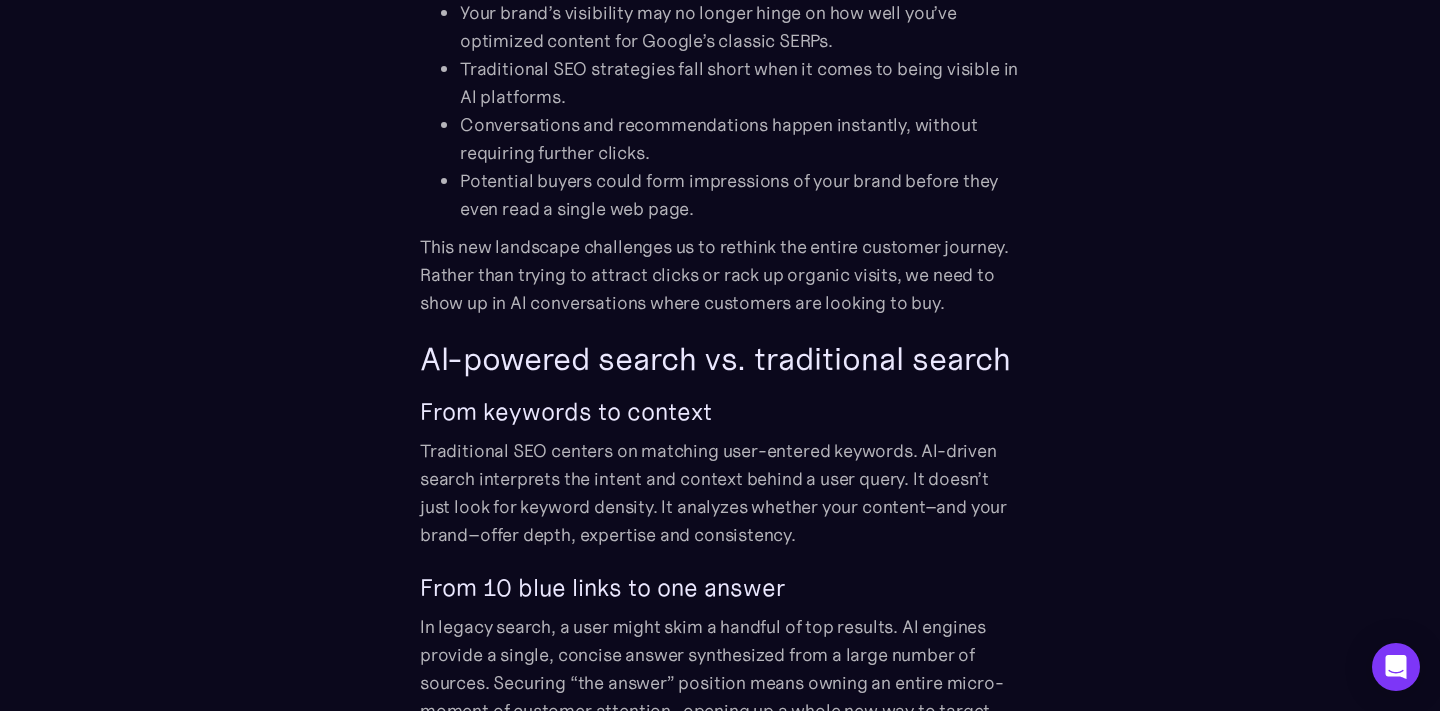 click on "AI-powered search vs. traditional search" at bounding box center (720, 359) 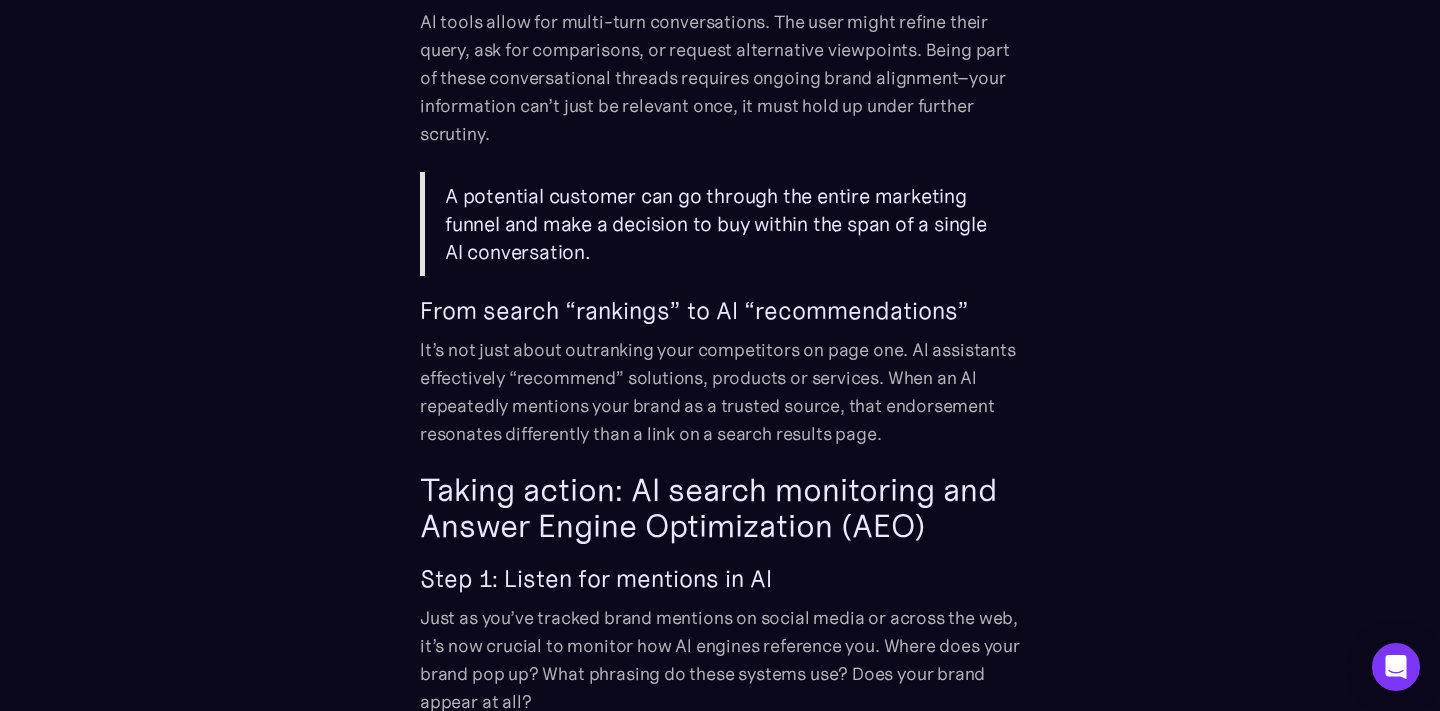 scroll, scrollTop: 2753, scrollLeft: 0, axis: vertical 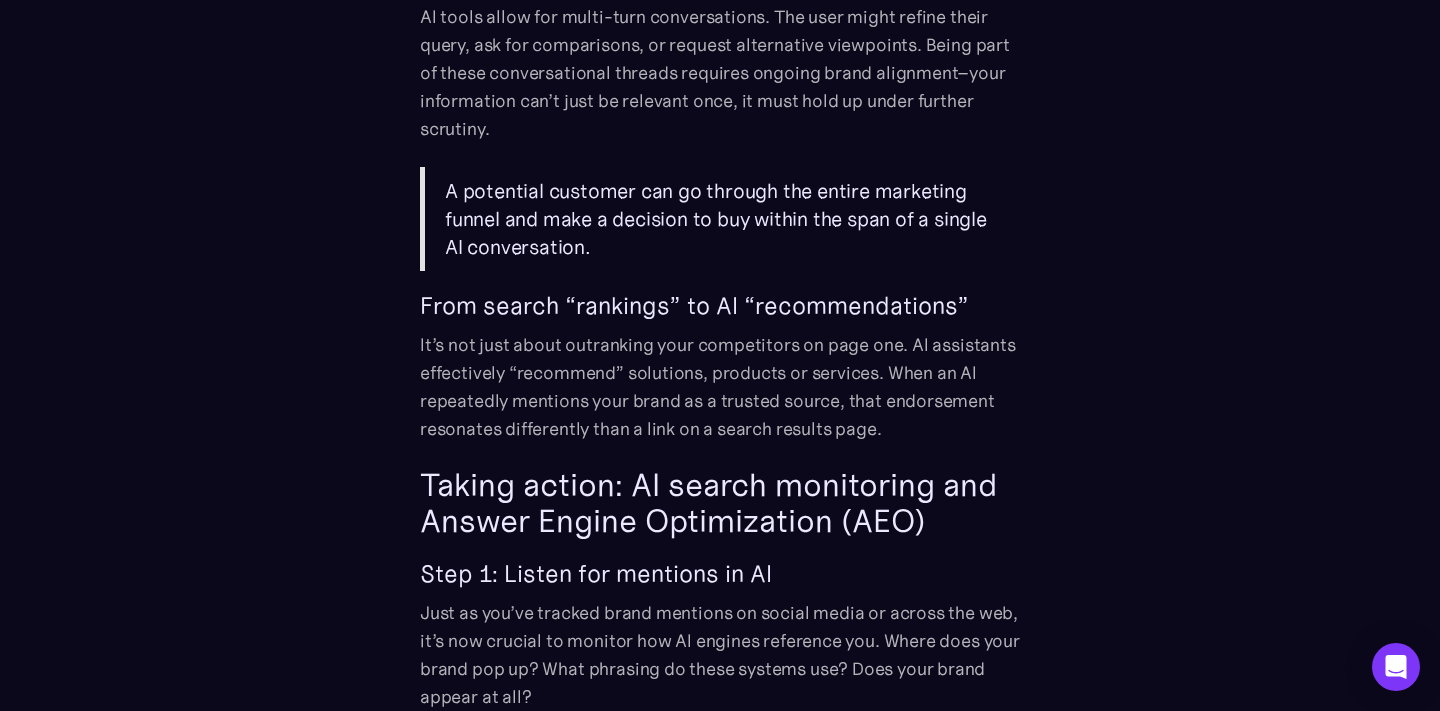 click on "From search “rankings” to AI “recommendations”" at bounding box center [720, 306] 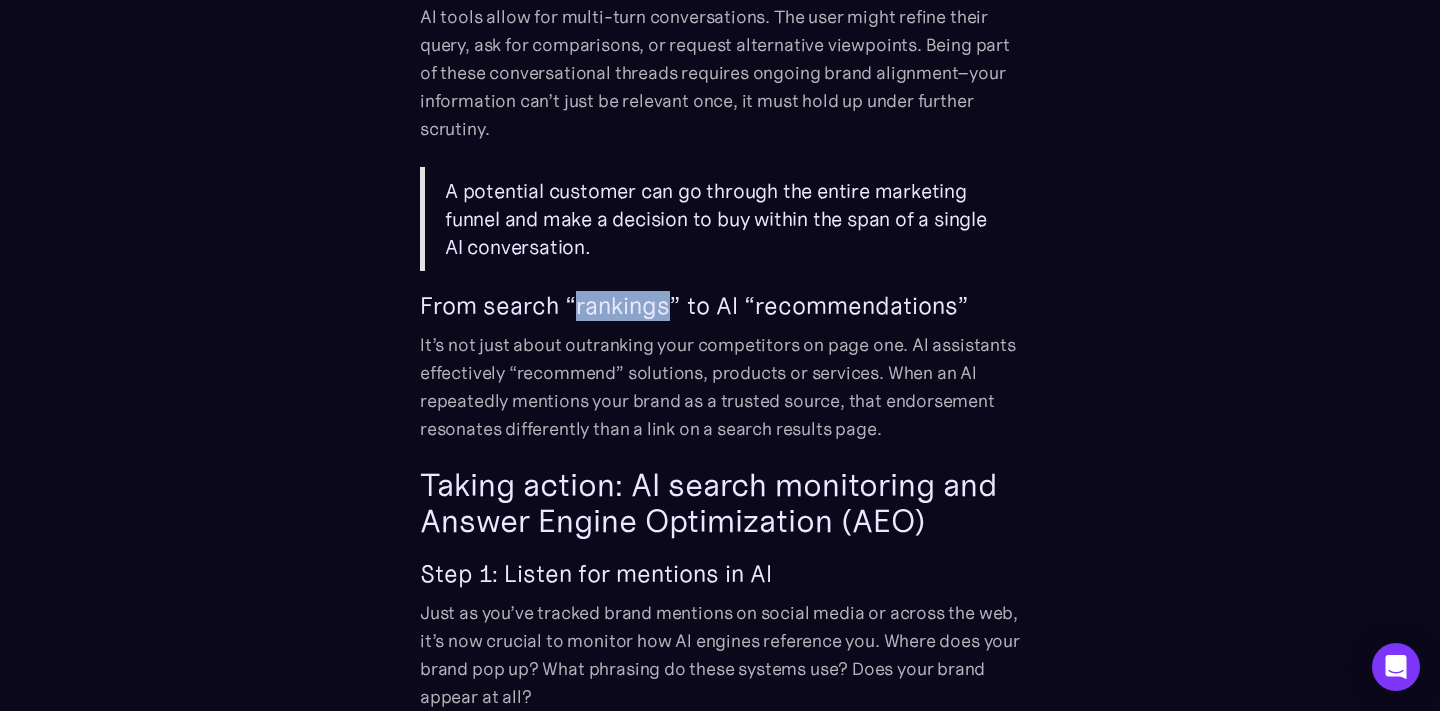 click on "From search “rankings” to AI “recommendations”" at bounding box center (720, 306) 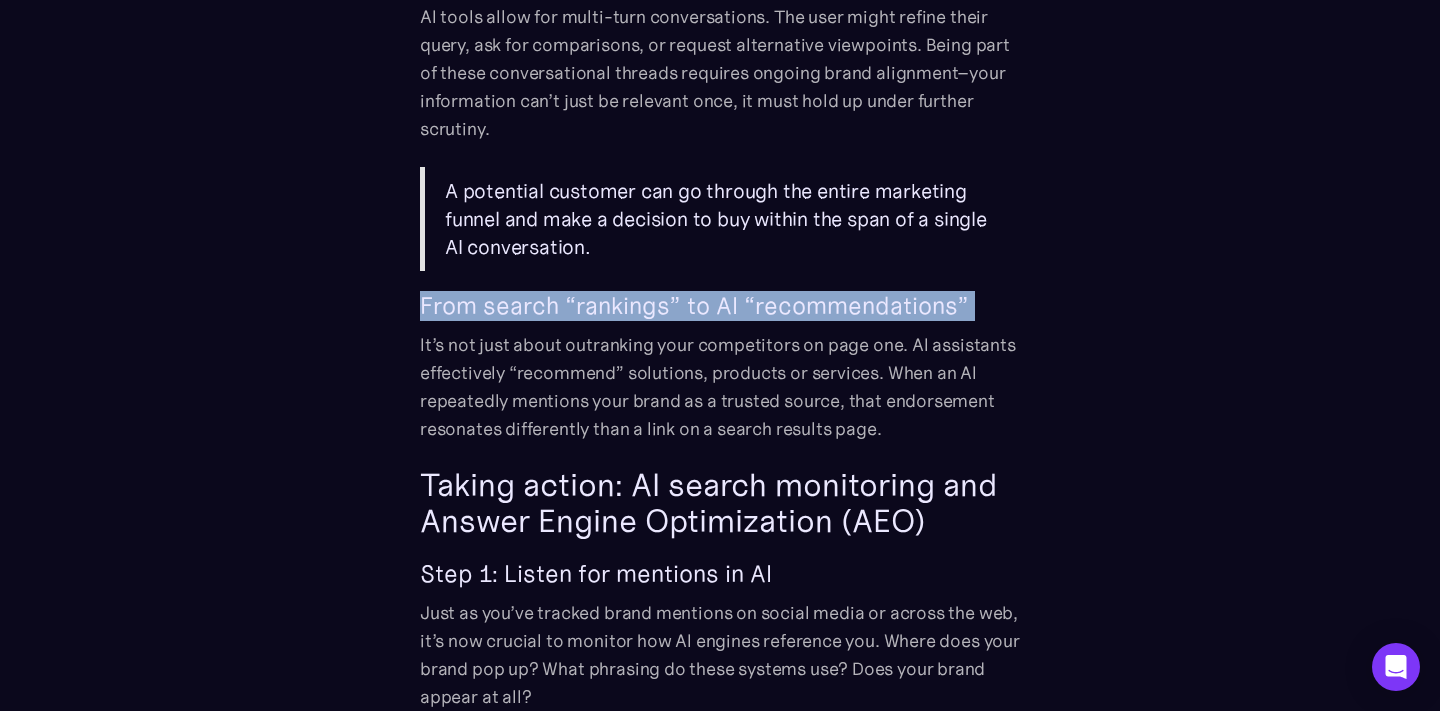 click on "From search “rankings” to AI “recommendations”" at bounding box center [720, 306] 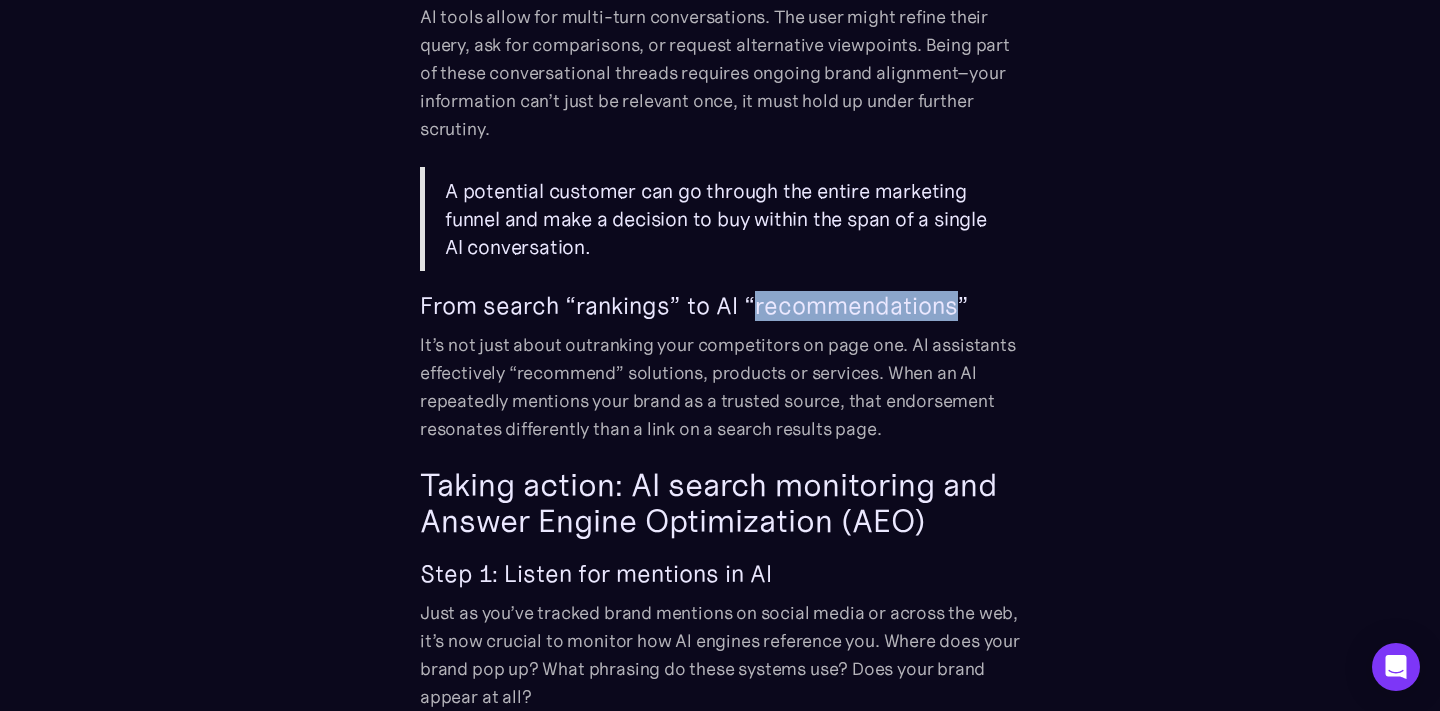 click on "From search “rankings” to AI “recommendations”" at bounding box center [720, 306] 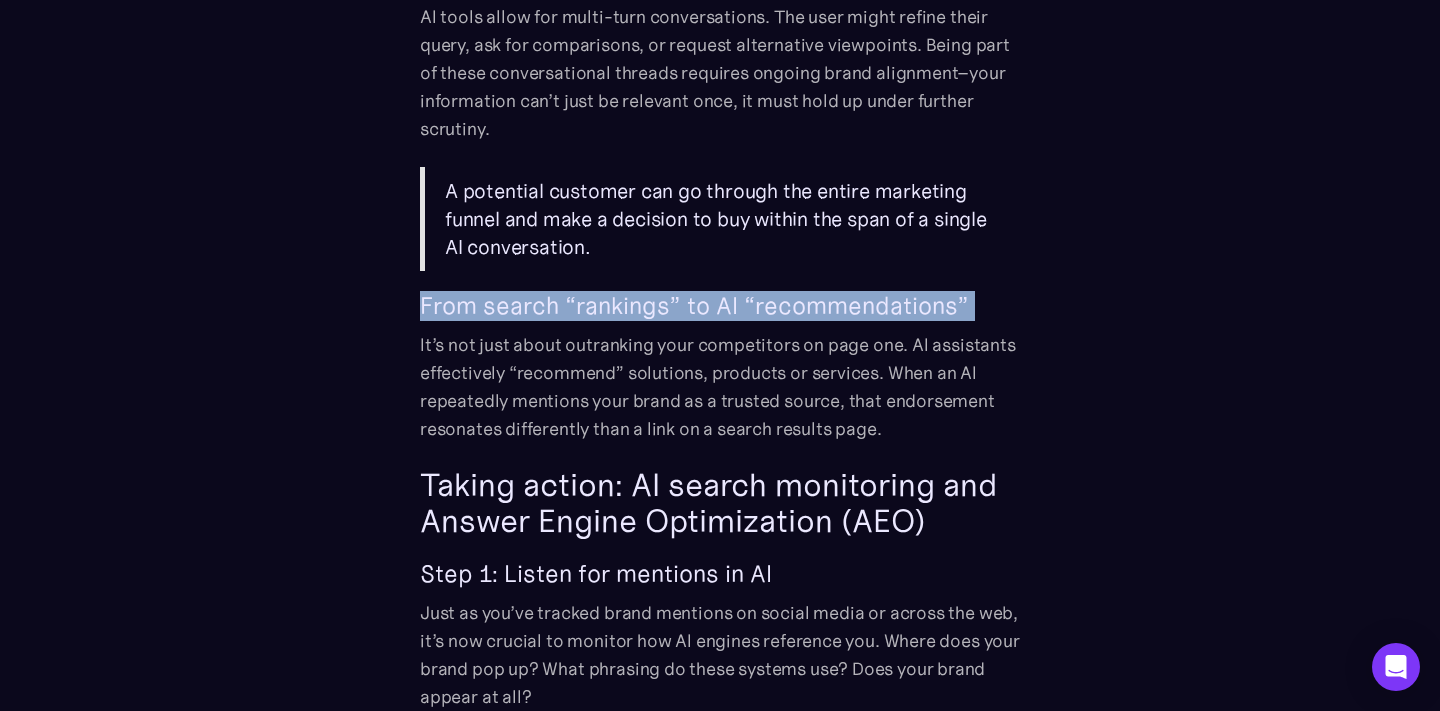 click on "From search “rankings” to AI “recommendations”" at bounding box center (720, 306) 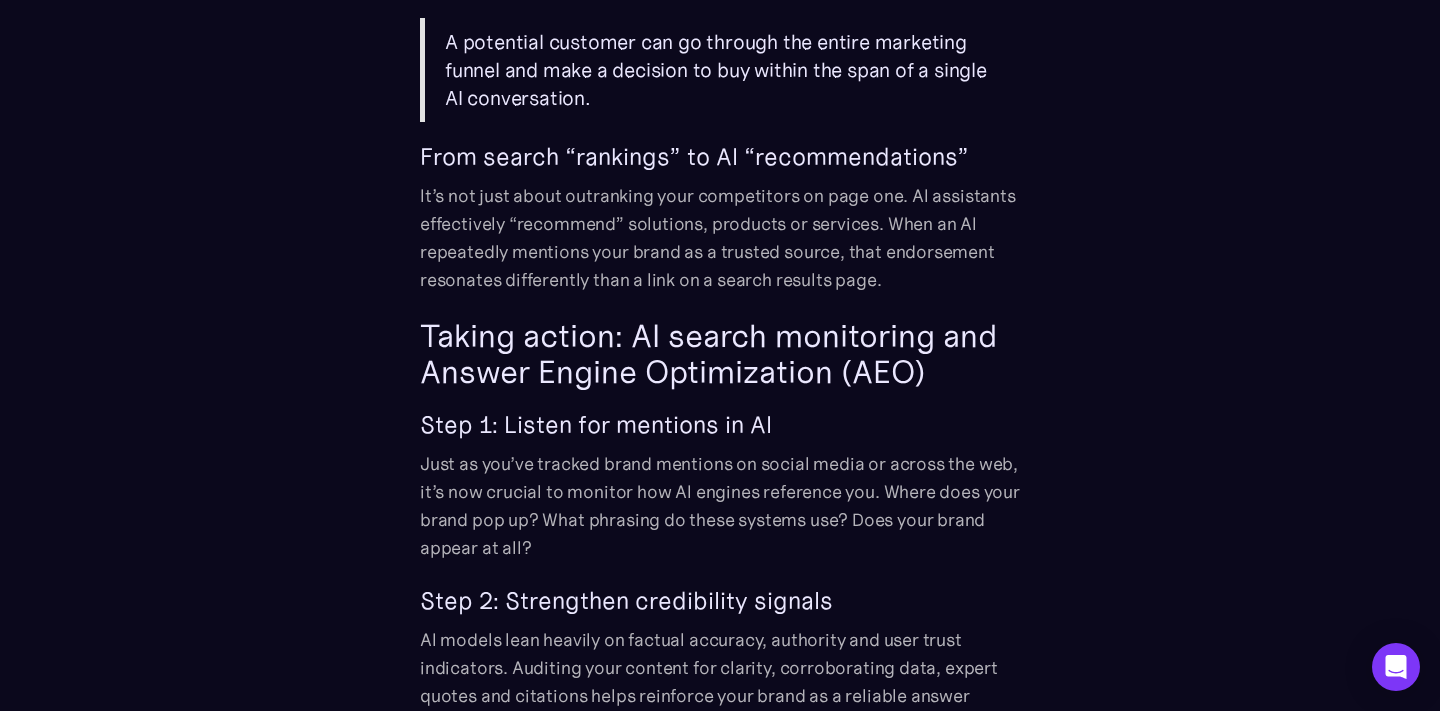scroll, scrollTop: 2906, scrollLeft: 0, axis: vertical 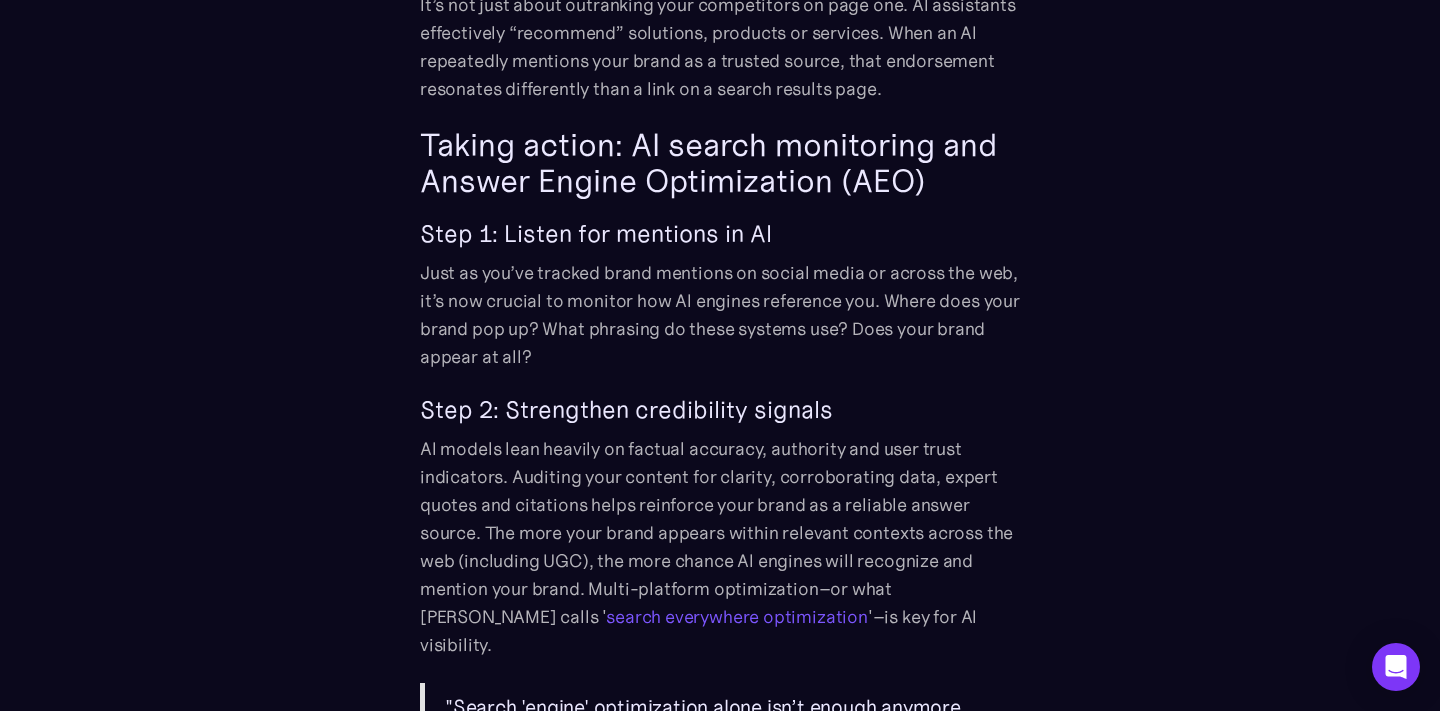 click on "Before the launch of ChatGPT in 2022 and Large Language Models (LLMs) took the world by storm, most of us typed keywords into Google and scanned through the 10 blue links to find what we’re looking for. Fast forward to today–we get direct, context-aware answers from AI within seconds. In essence, AI performs the searches for us, filters out irrelevant sources and curates the key information to give us exactly what we need. No links, no clicks, just instant answers. This isn’t a niche trend, the platform shift is happening right now.  Capgemini's 2025 consumer trends report  found that 68% of consumers have bought products recommended by AI, and 58% have already replaced traditional search engines with AI tools for product recommendations. As of February 2025, ChatGPT has over  400 million weekly active users , processing over 1 billion queries daily.  More than a billion people  use Google AI Overviews every month.  Meanwhile, Gartner is predicting brands' organic search traffic will drop by  ‍ ." at bounding box center [720, 251] 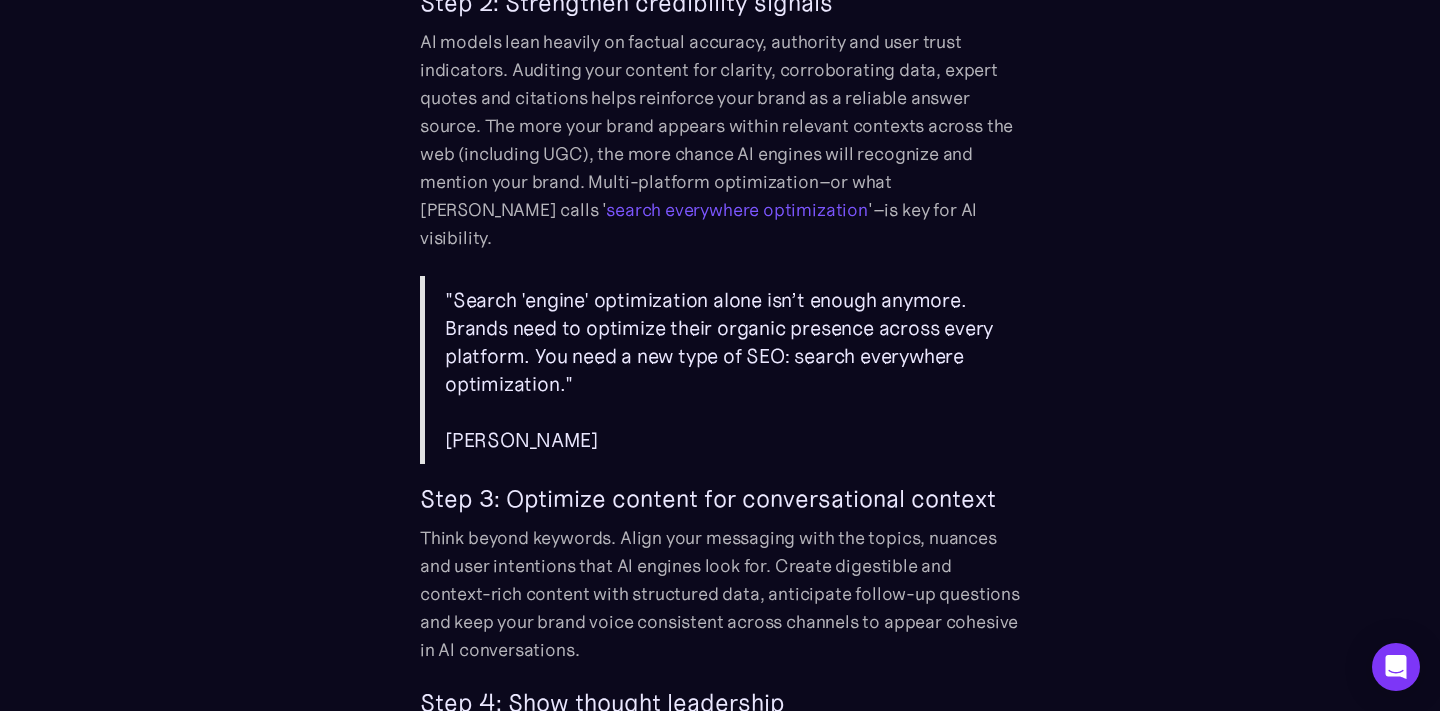 scroll, scrollTop: 3513, scrollLeft: 0, axis: vertical 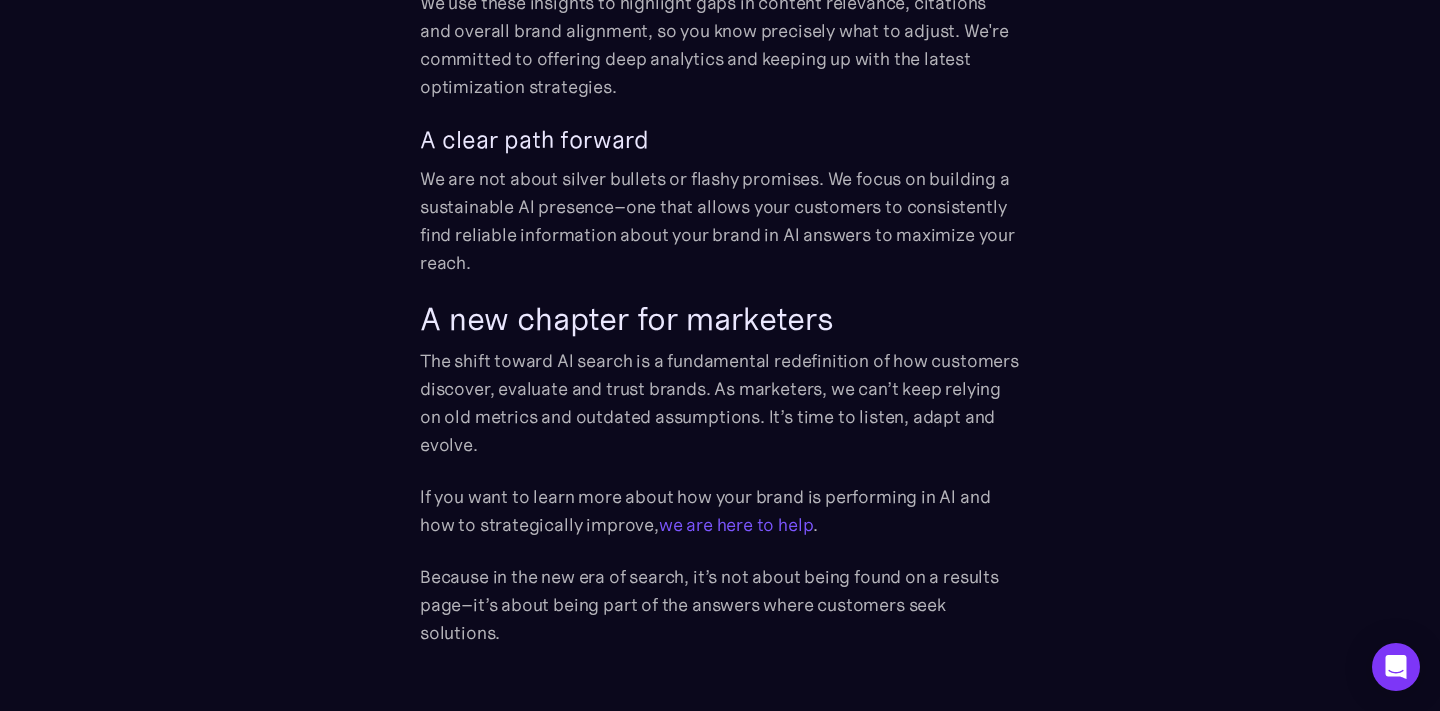 click on "The shift toward AI search is a fundamental redefinition of how customers discover, evaluate and trust brands. As marketers, we can’t keep relying on old metrics and outdated assumptions. It’s time to listen, adapt and evolve." at bounding box center (720, 403) 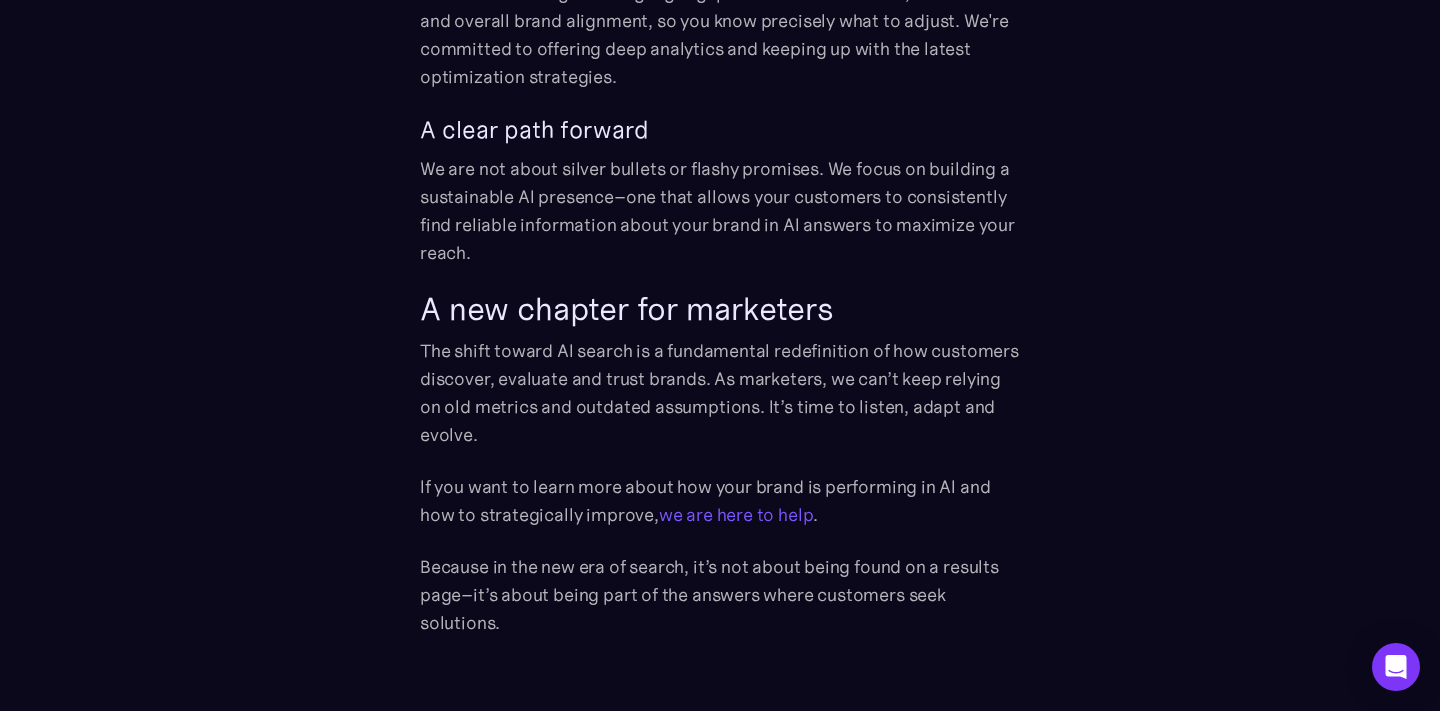 scroll, scrollTop: 4869, scrollLeft: 0, axis: vertical 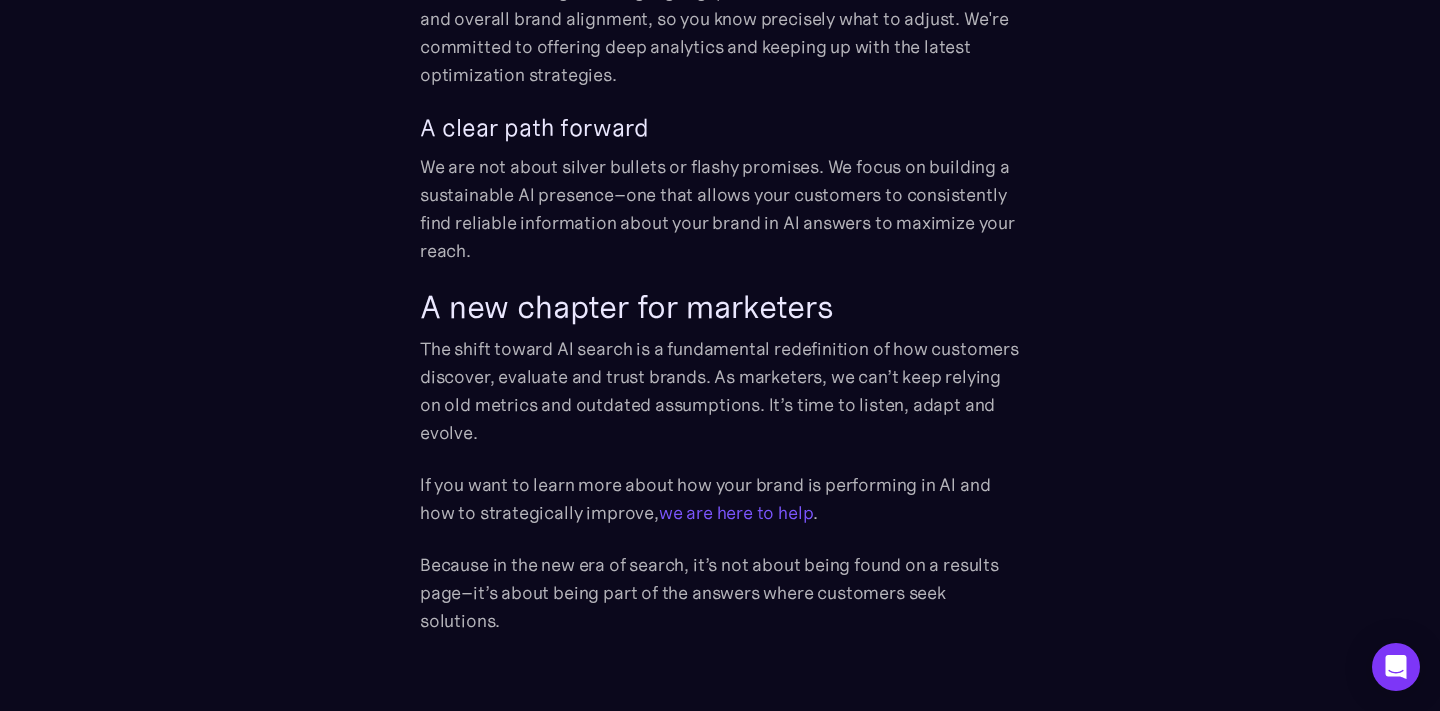 click on "we are here to help" at bounding box center (736, 512) 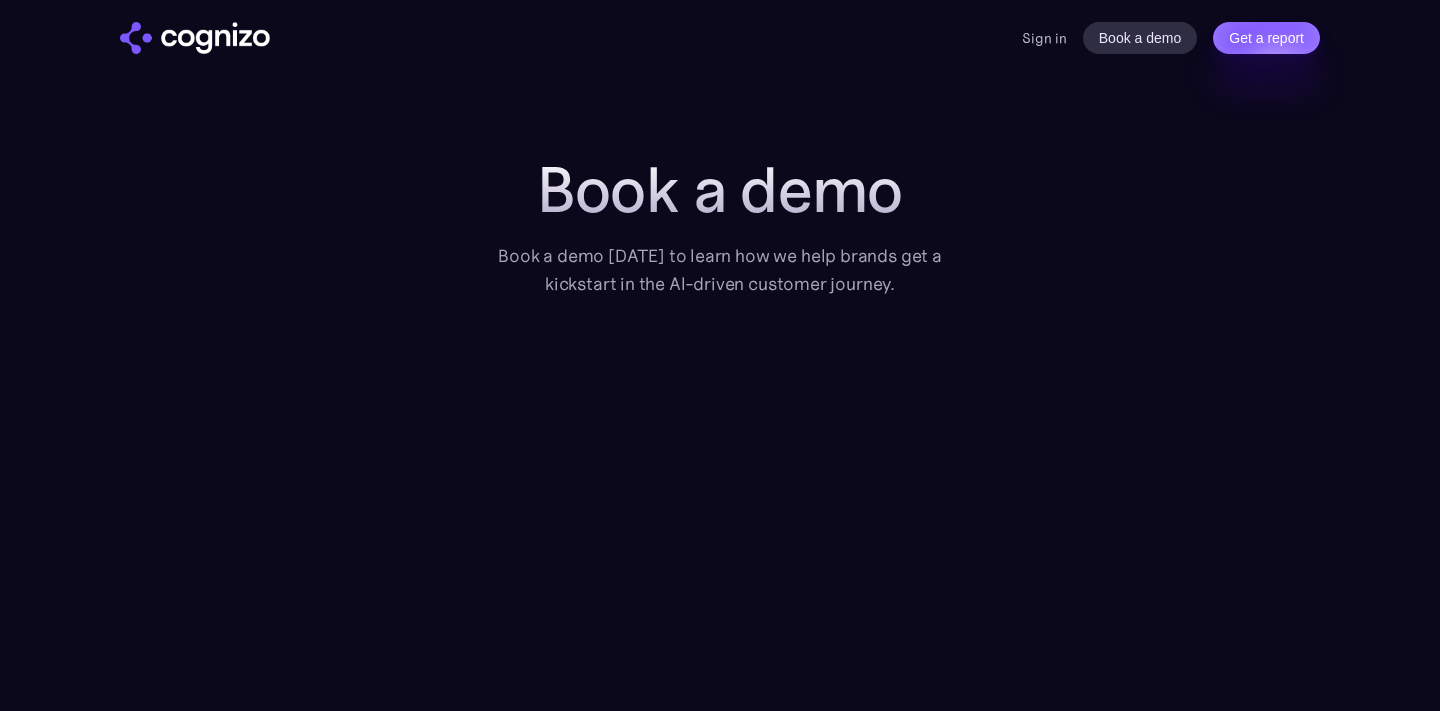 scroll, scrollTop: 0, scrollLeft: 0, axis: both 